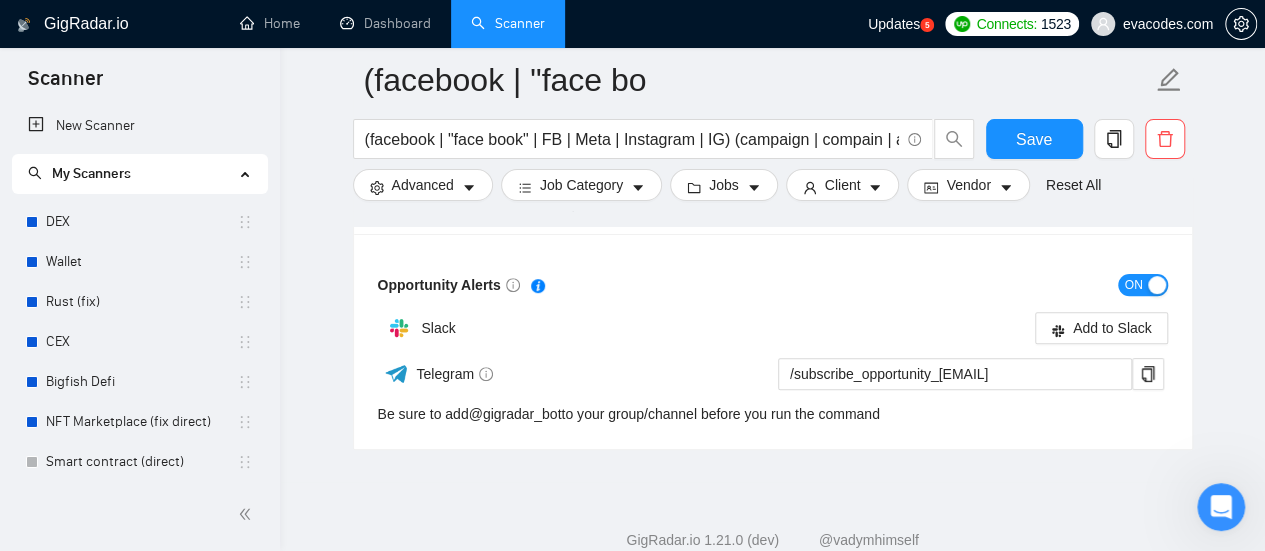 scroll, scrollTop: 200, scrollLeft: 0, axis: vertical 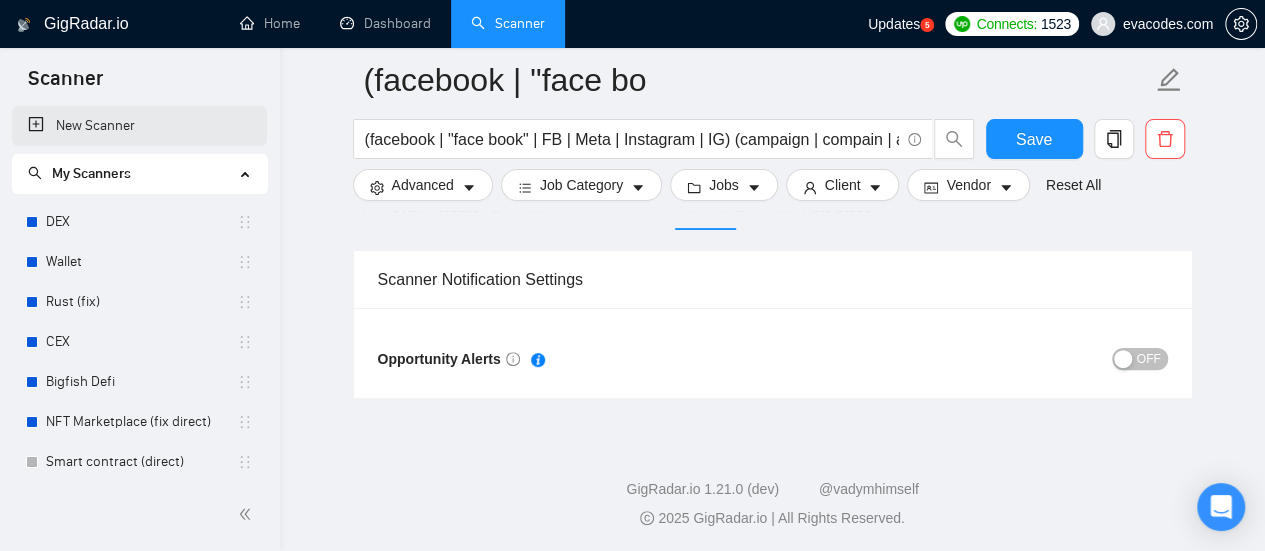 click on "New Scanner" at bounding box center [139, 126] 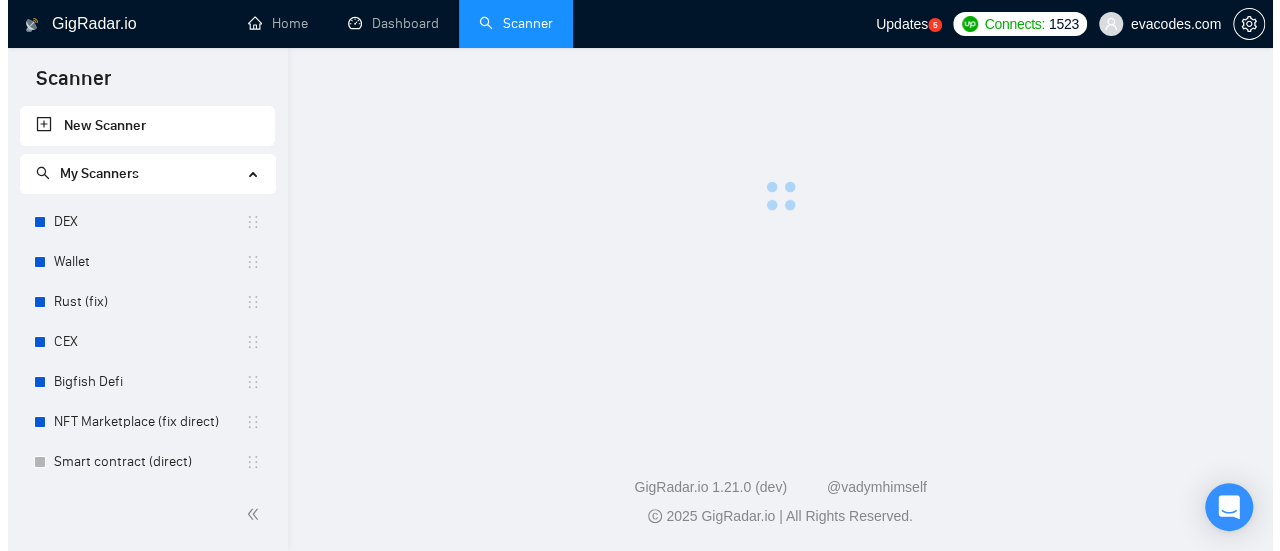scroll, scrollTop: 0, scrollLeft: 0, axis: both 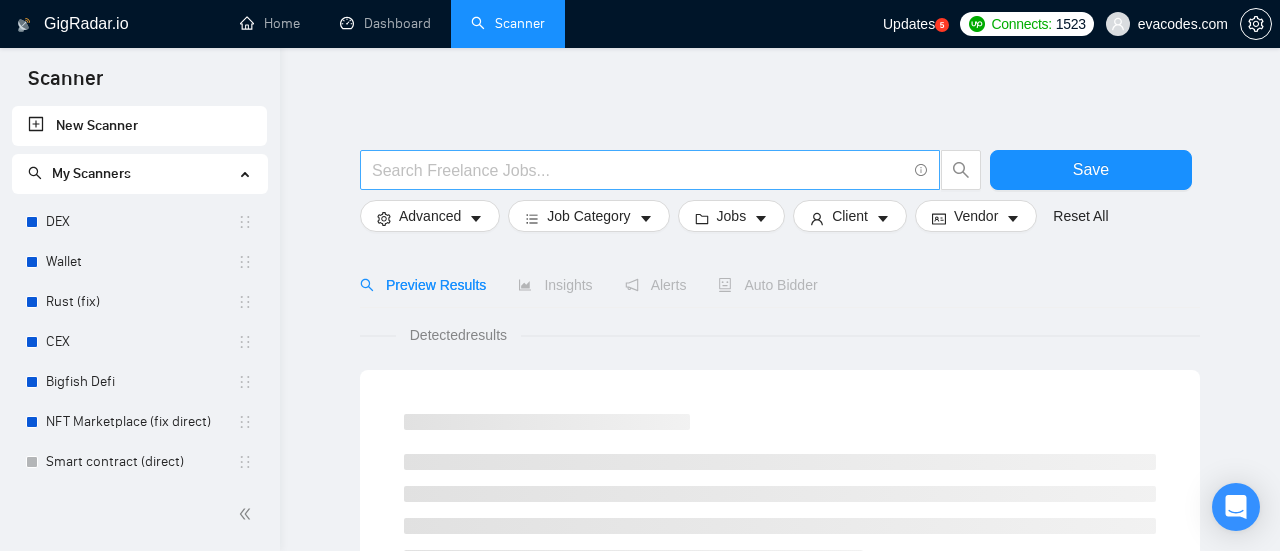 click at bounding box center (639, 170) 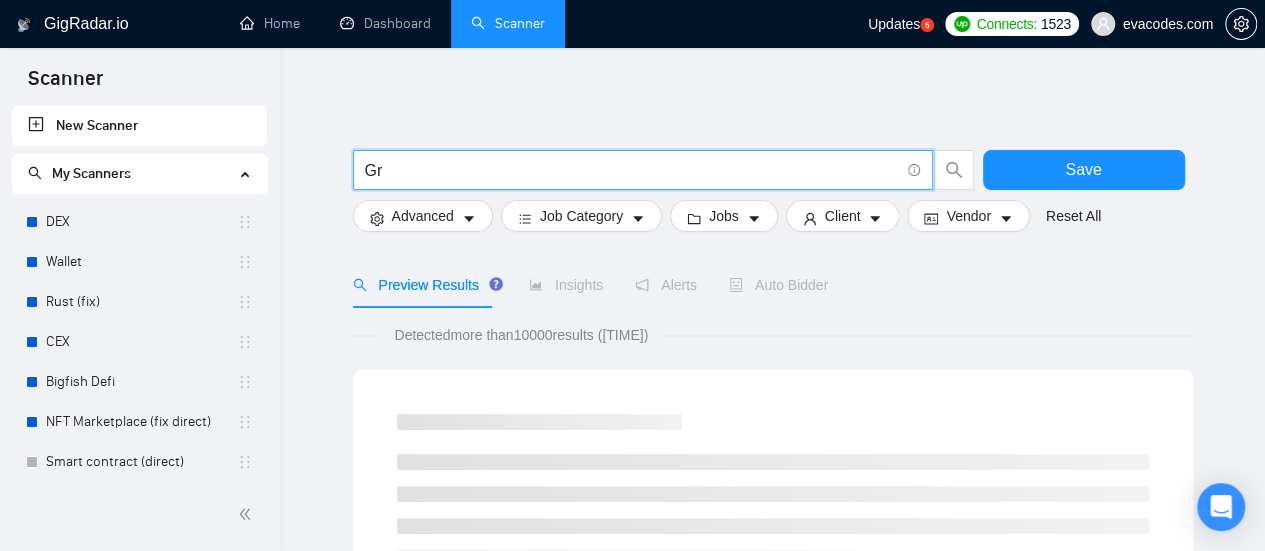 type on "Graphic Design" 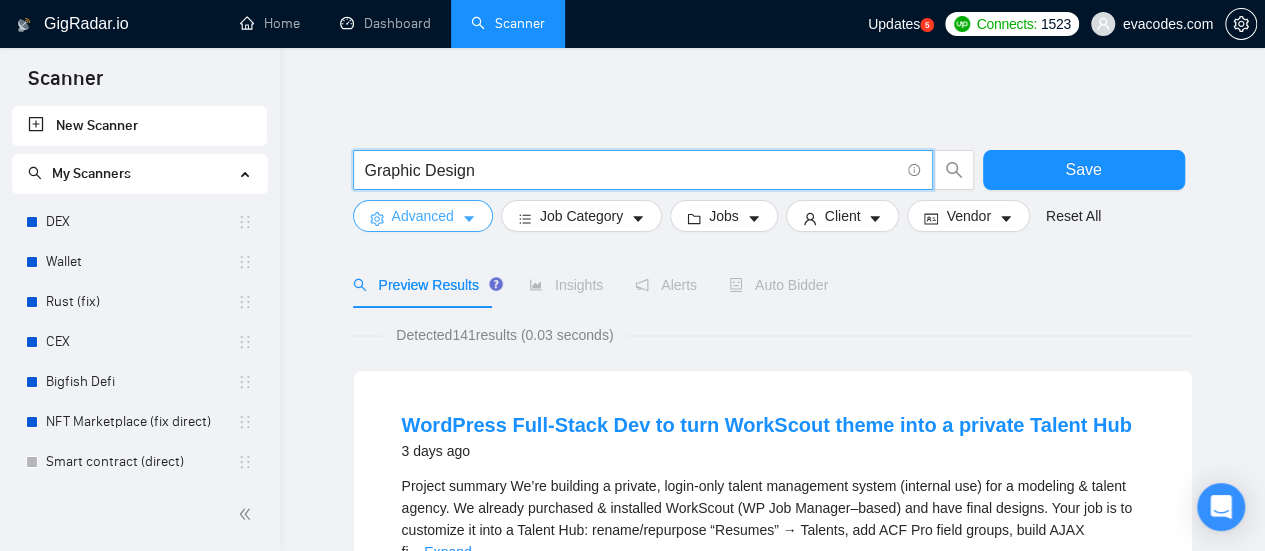 click 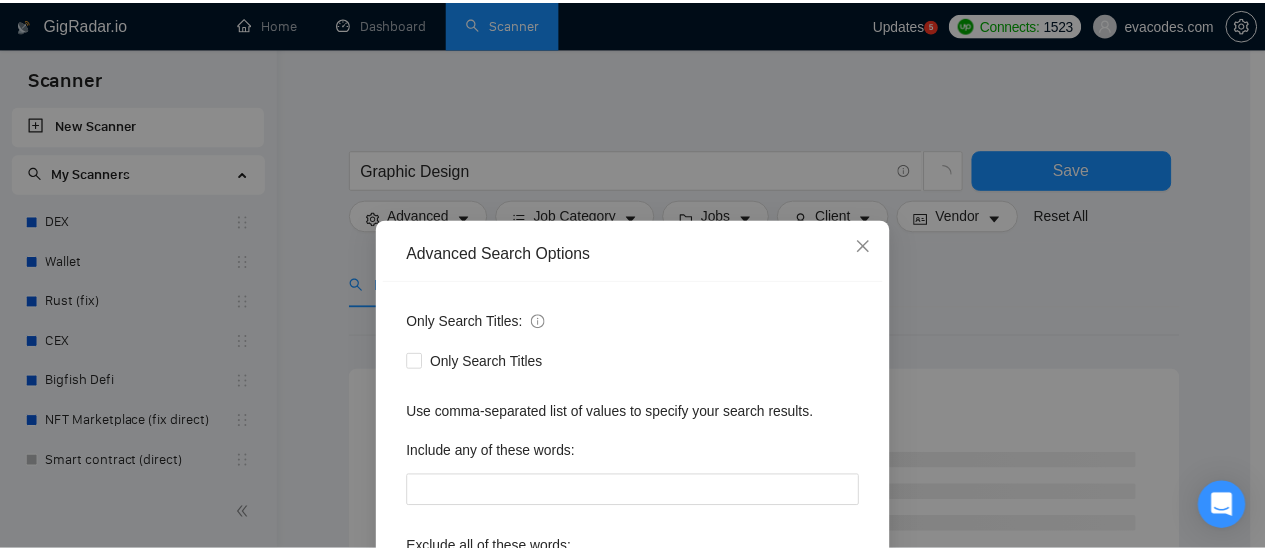 scroll, scrollTop: 100, scrollLeft: 0, axis: vertical 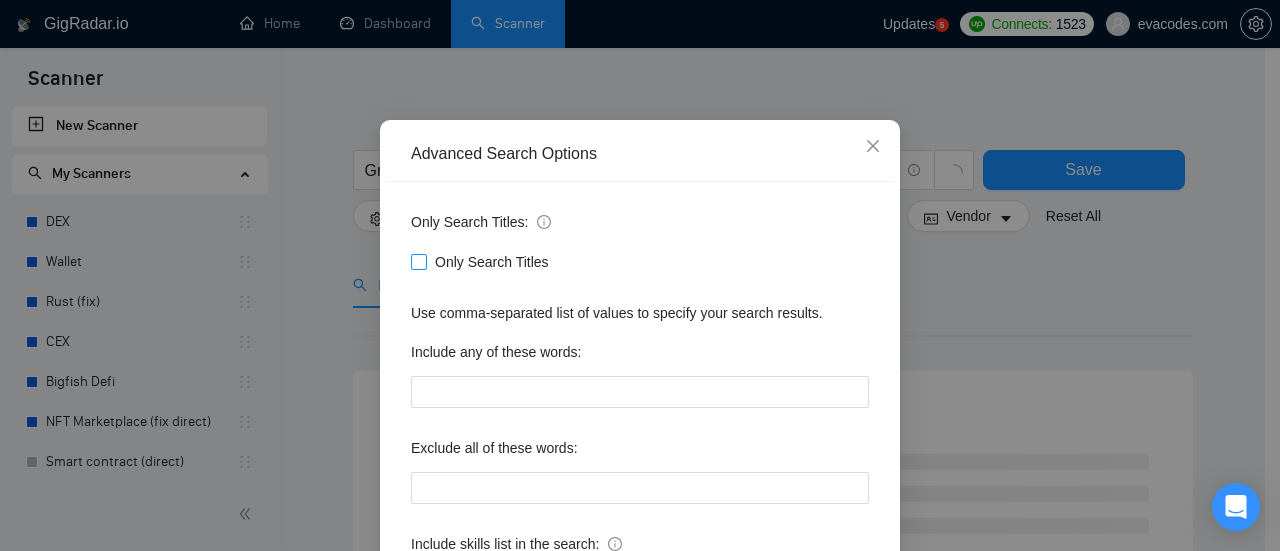 click on "Only Search Titles" at bounding box center (418, 261) 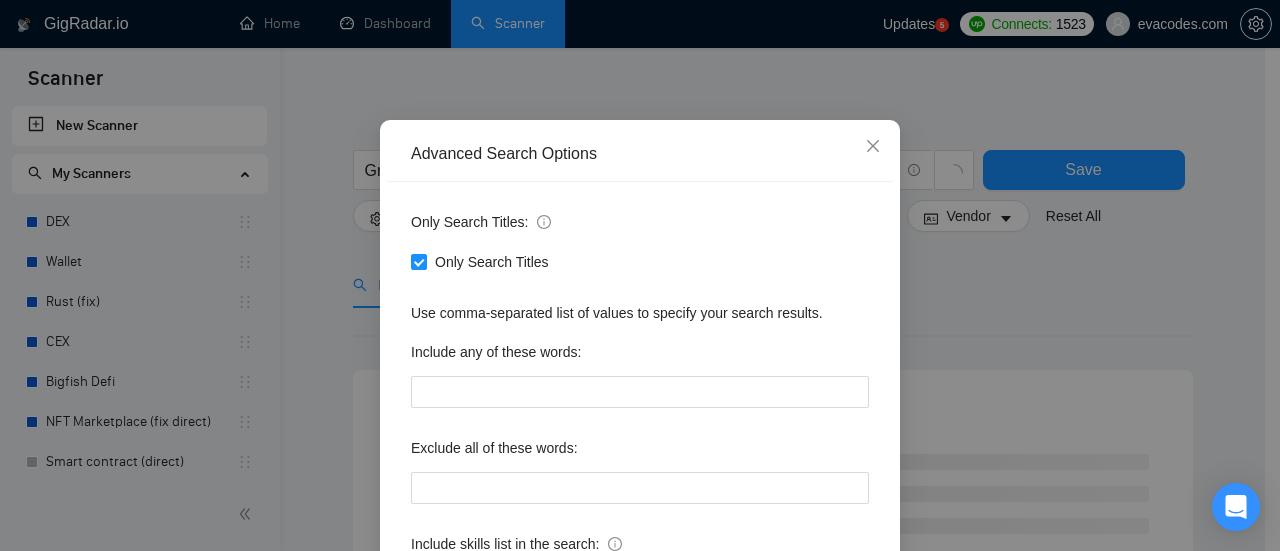click on "Advanced Search Options Only Search Titles:   Only Search Titles Use comma-separated list of values to specify your search results. Include any of these words: Exclude all of these words: Include skills list in the search:   Also  exclude  on Skills Reset OK" at bounding box center [640, 275] 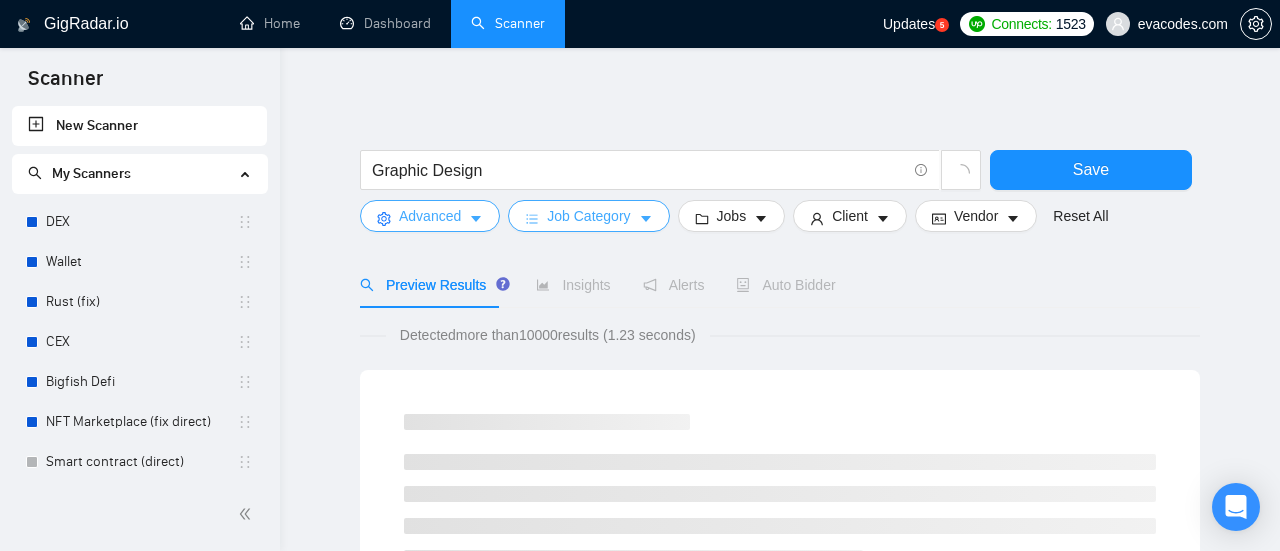 scroll, scrollTop: 0, scrollLeft: 0, axis: both 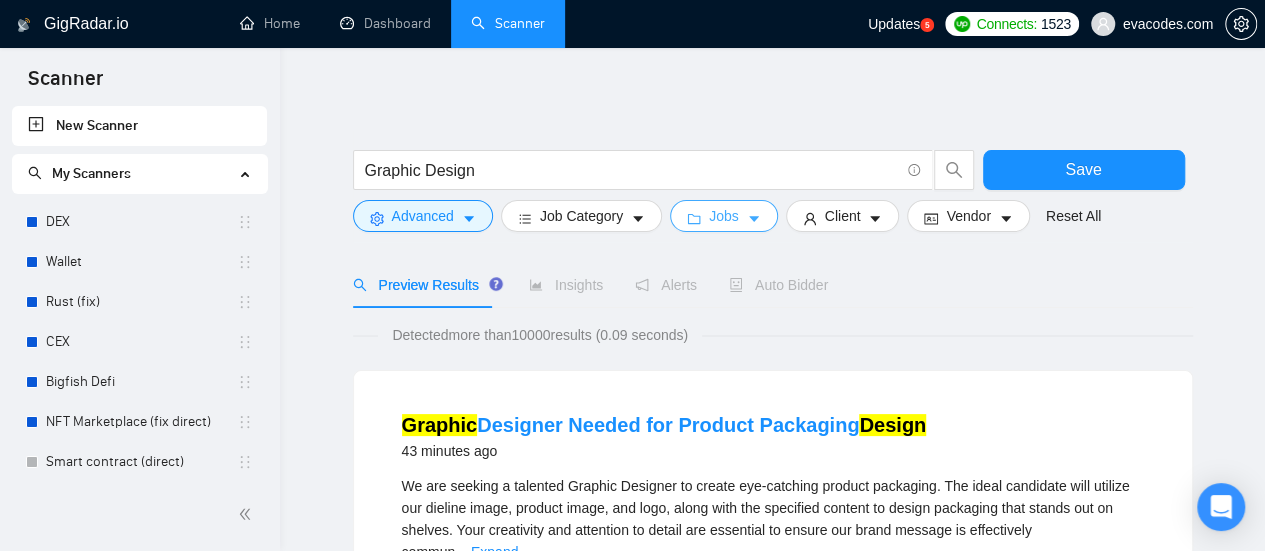 click 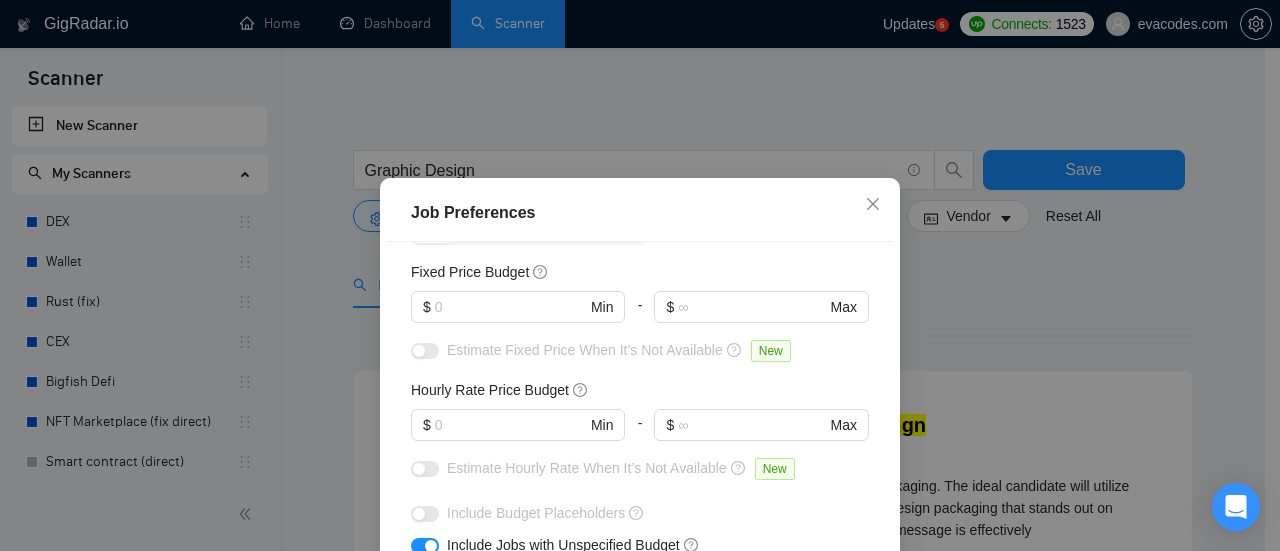 scroll, scrollTop: 200, scrollLeft: 0, axis: vertical 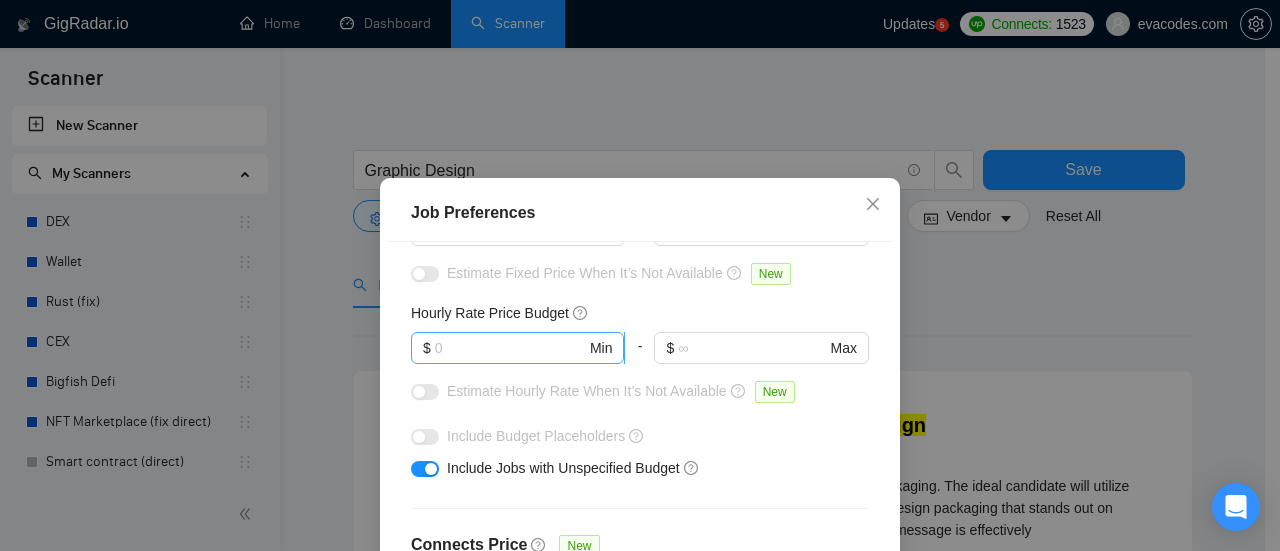 click at bounding box center [510, 348] 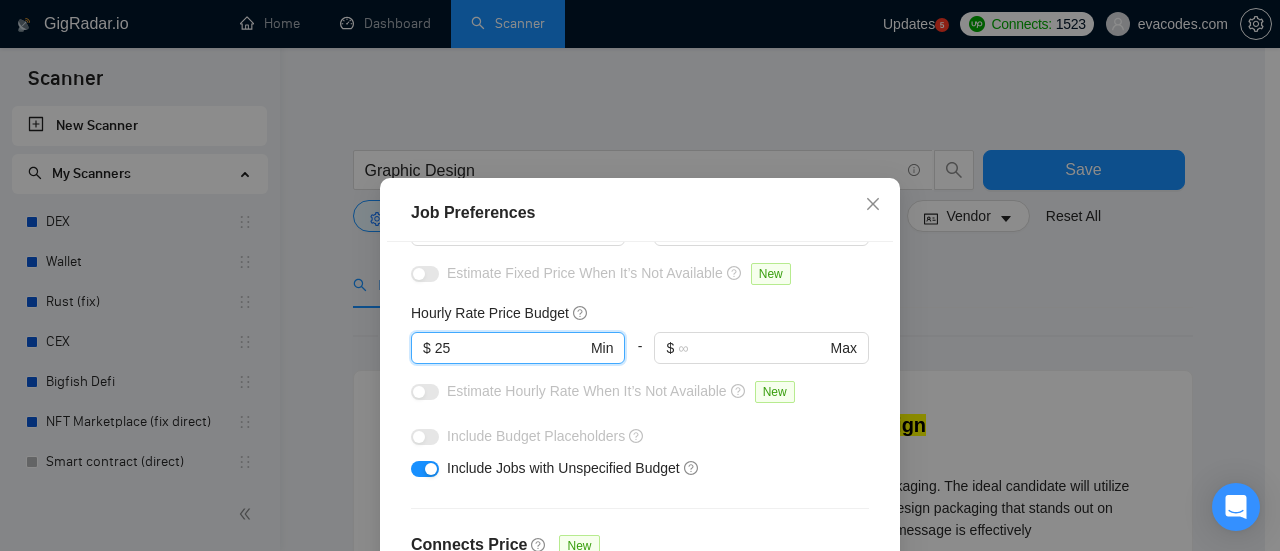 scroll, scrollTop: 300, scrollLeft: 0, axis: vertical 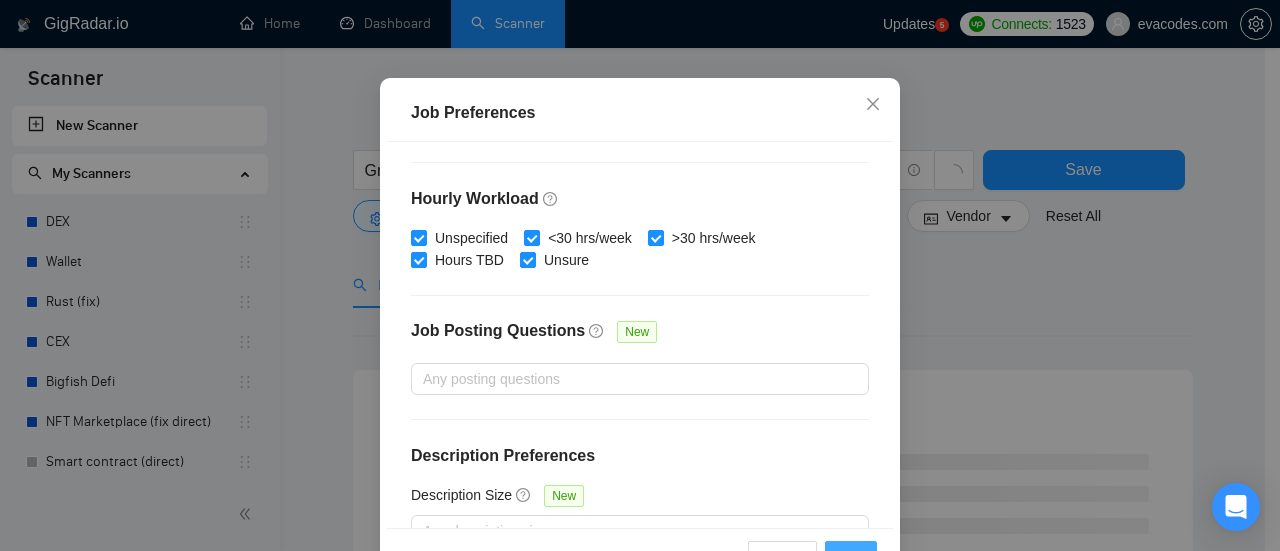 type on "25" 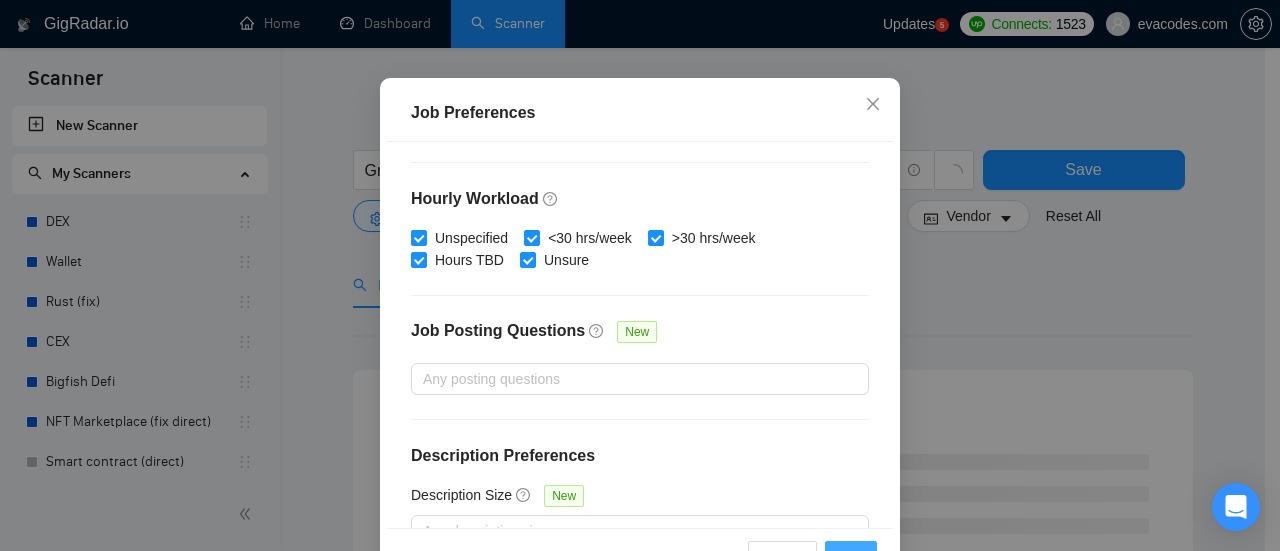 click on "OK" at bounding box center (851, 557) 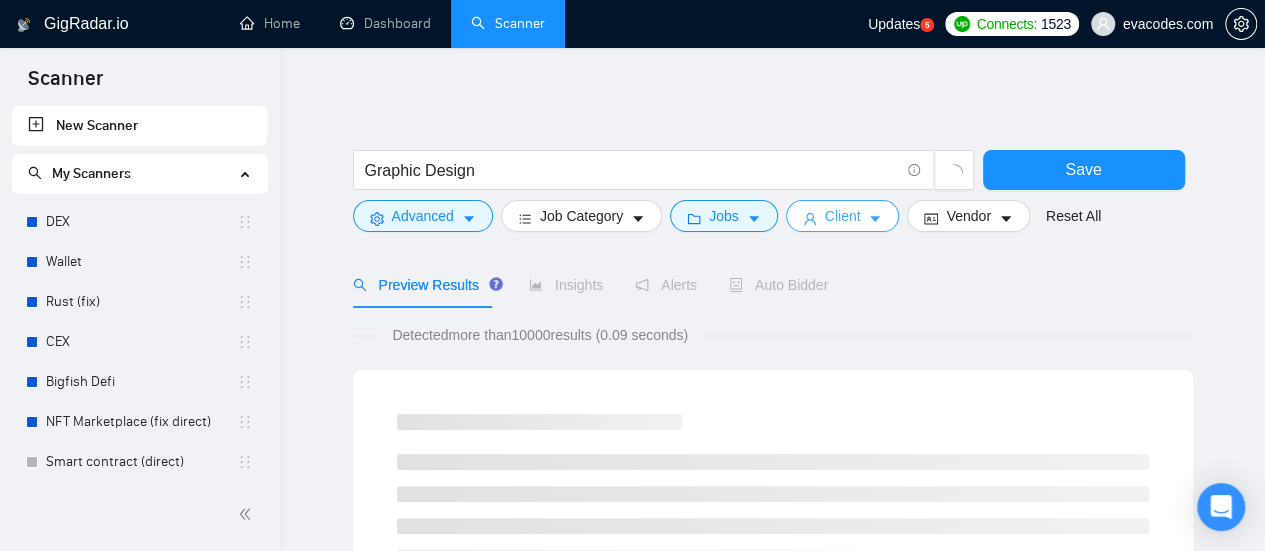 click on "Client" at bounding box center [843, 216] 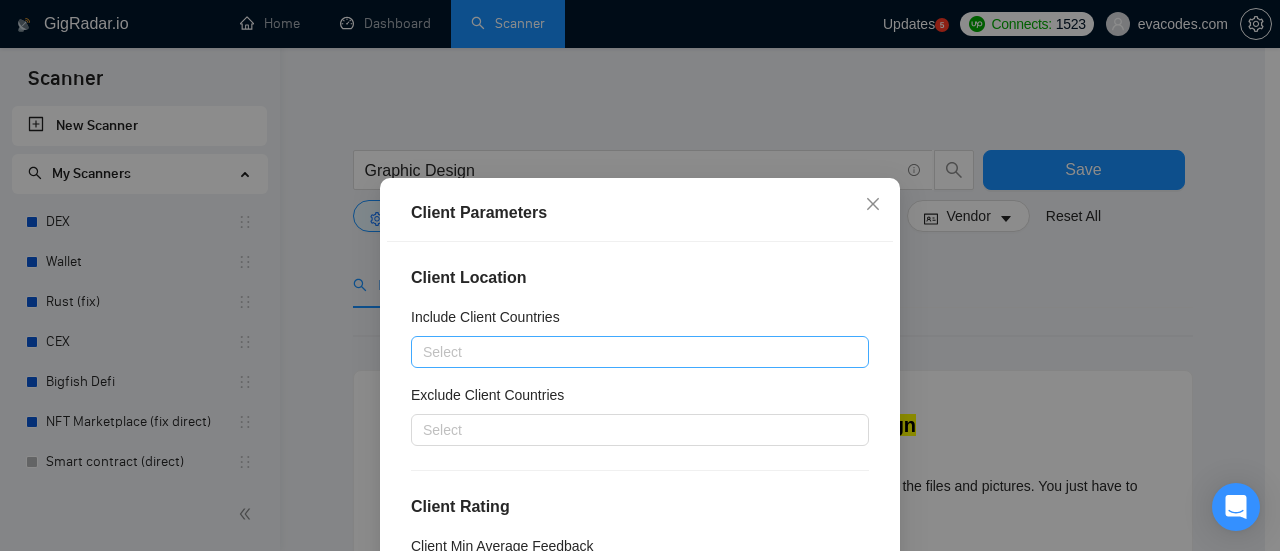 click at bounding box center (630, 352) 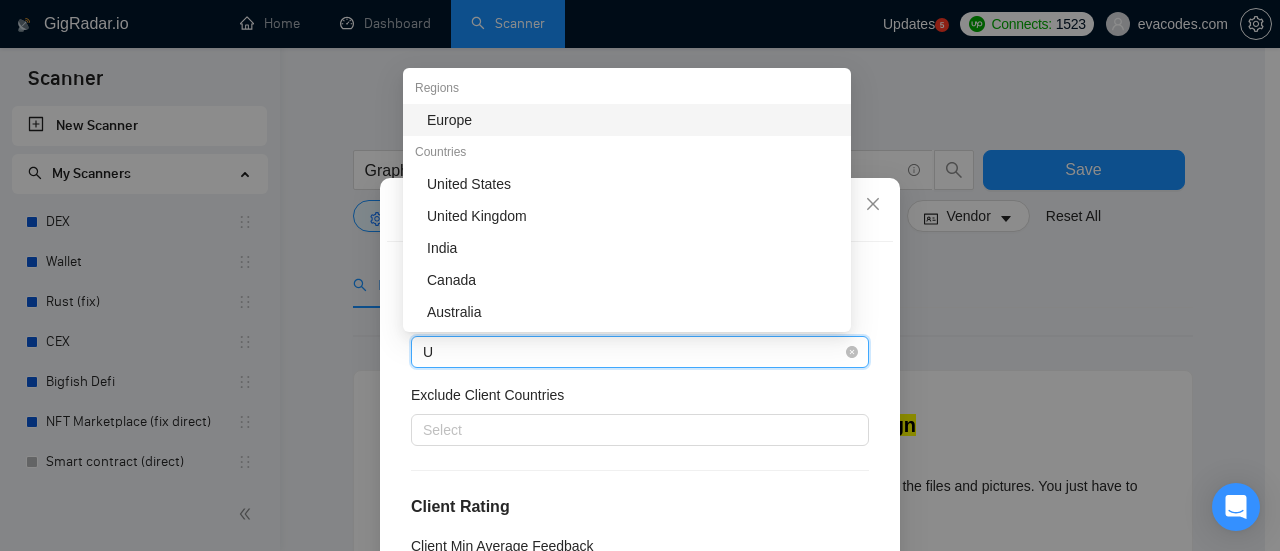 type on "Un" 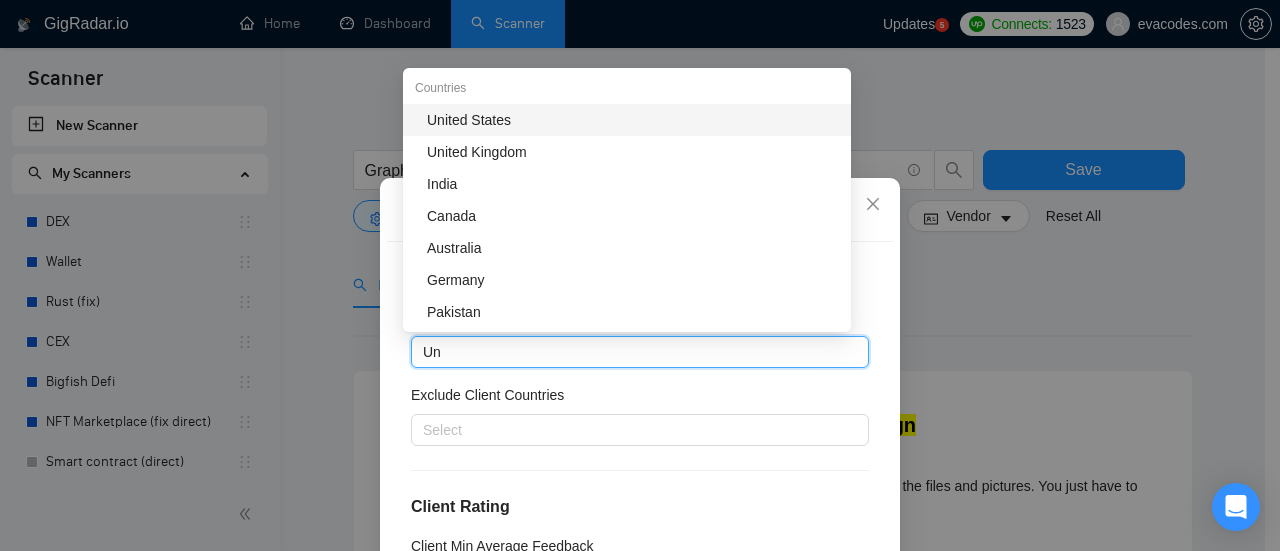 click on "United States" at bounding box center (633, 120) 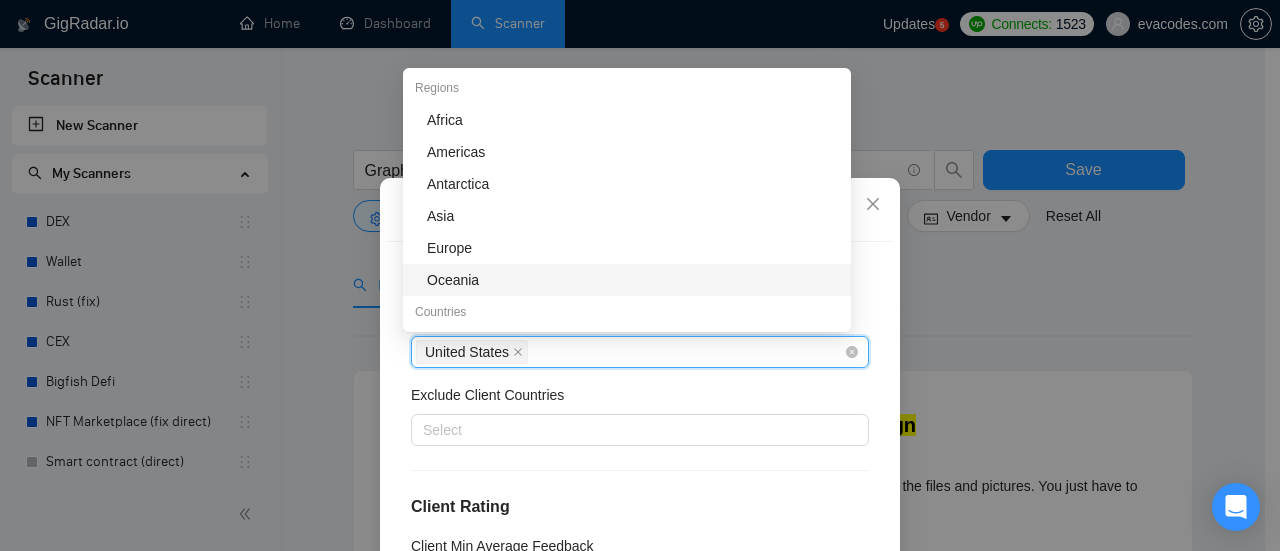 click on "United States" at bounding box center (630, 352) 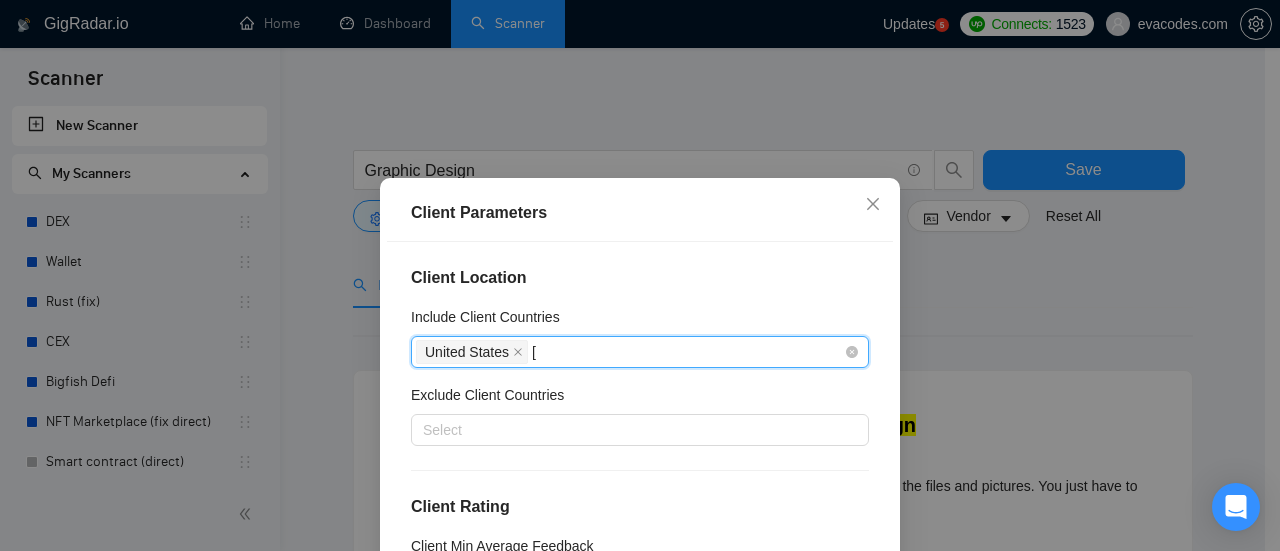 type on "Canada" 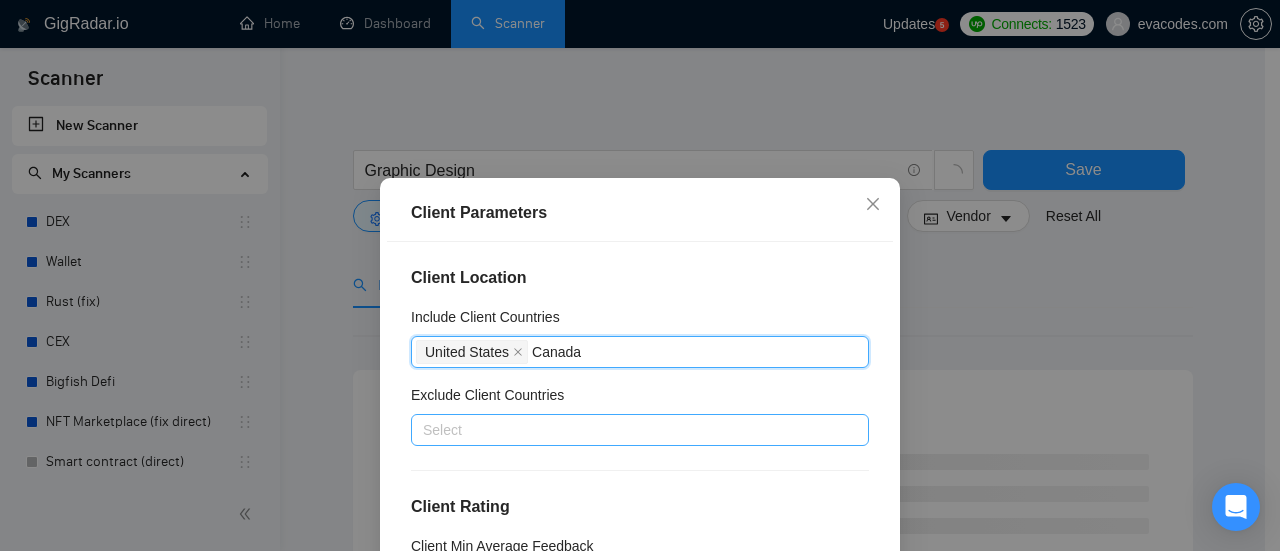 click at bounding box center [630, 430] 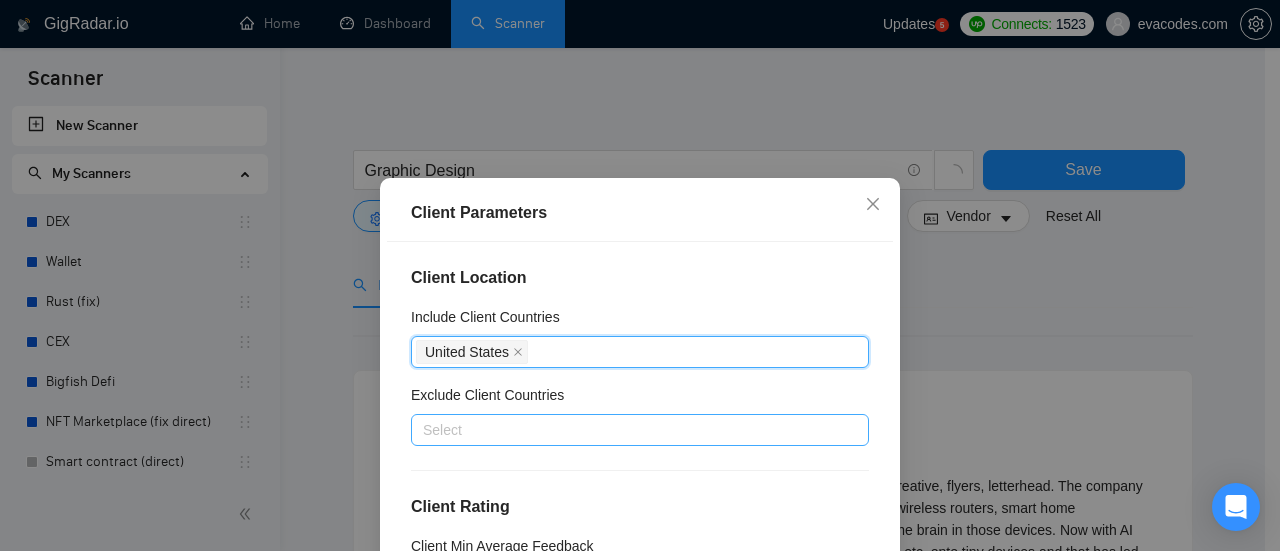 type 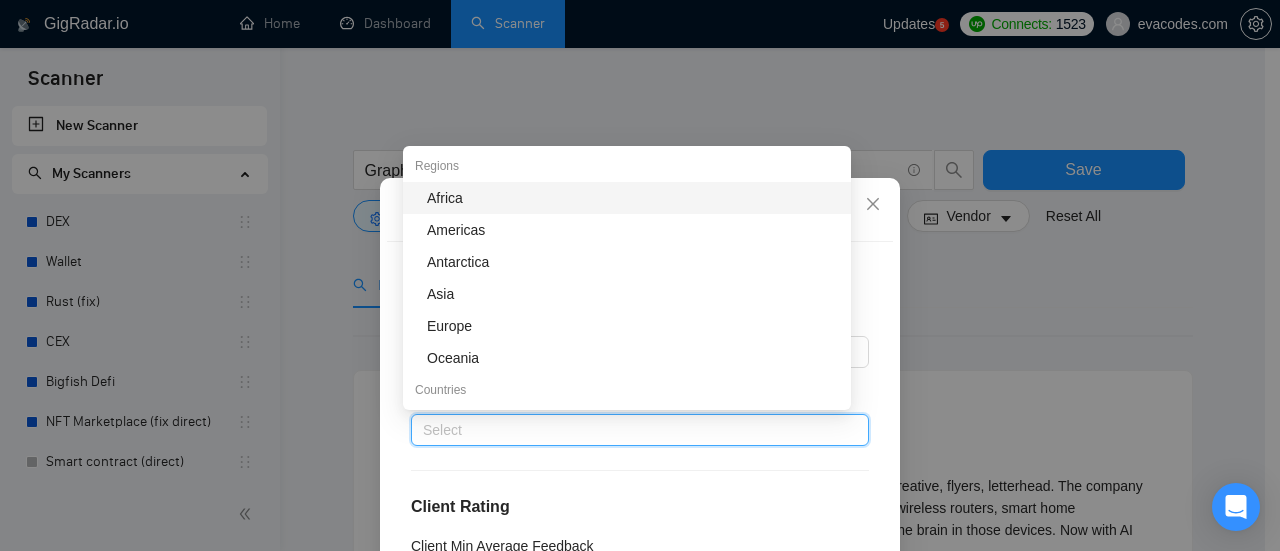 click on "Client Location Include Client Countries United States   Exclude Client Countries   Select Client Rating Client Min Average Feedback Include clients with no feedback Client Payment Details Payment Verified Hire Rate Stats   Client Total Spent $ Min - $ Max Client Hire Rate New   Any hire rate   Avg Hourly Rate Paid New $ Min - $ Max Include Clients without Sufficient History Client Profile Client Industry New   Any industry Client Company Size   Any company size Enterprise Clients New   Any clients" at bounding box center [640, 435] 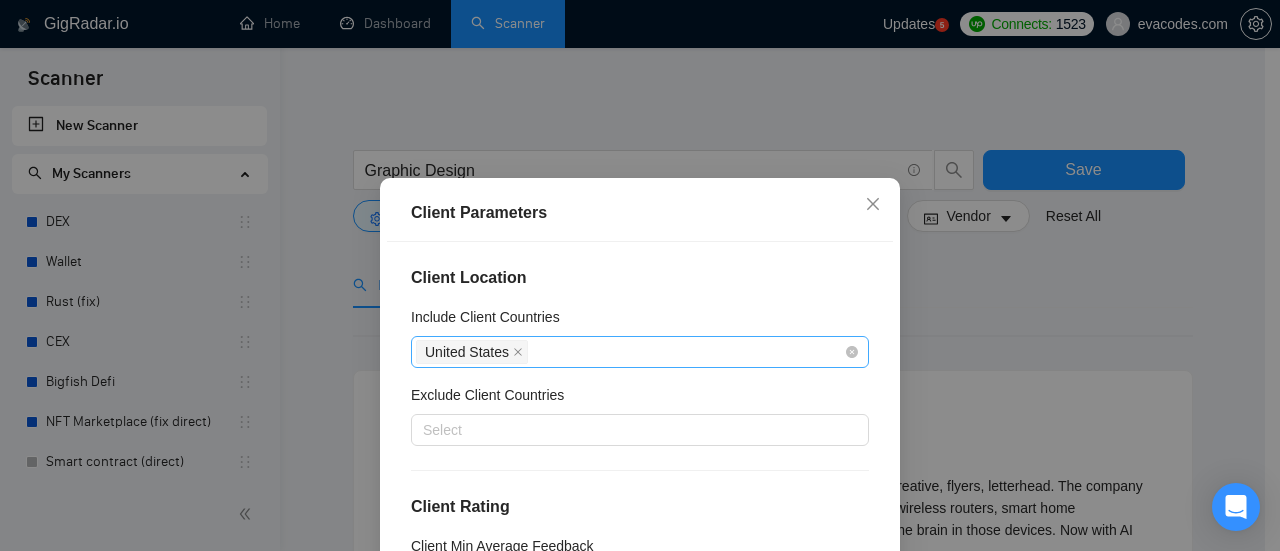 click on "United States" at bounding box center (630, 352) 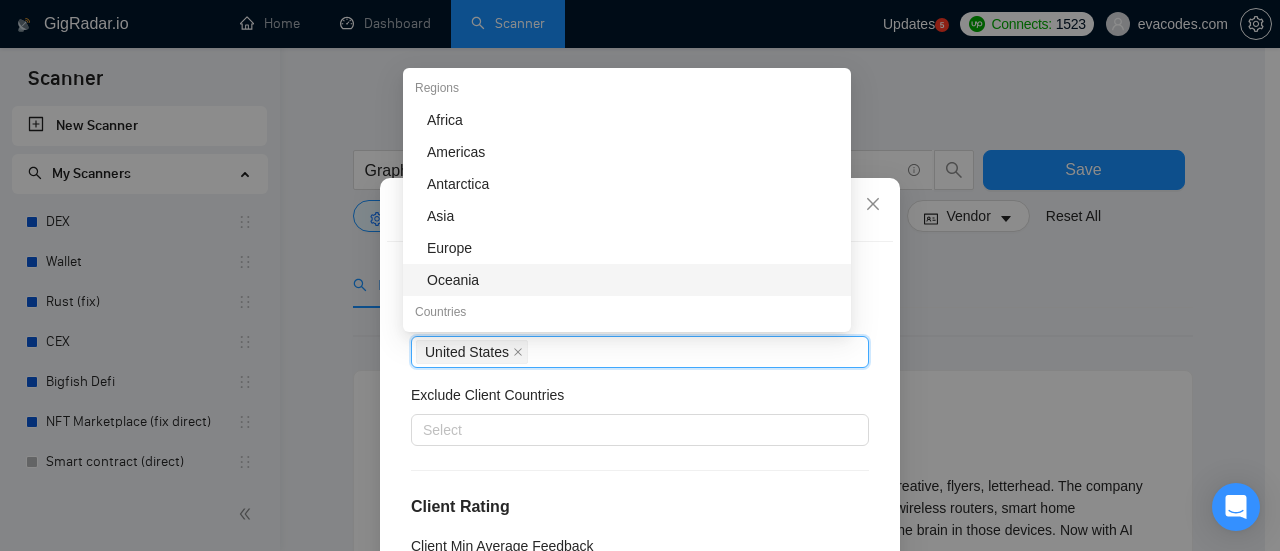 scroll, scrollTop: 200, scrollLeft: 0, axis: vertical 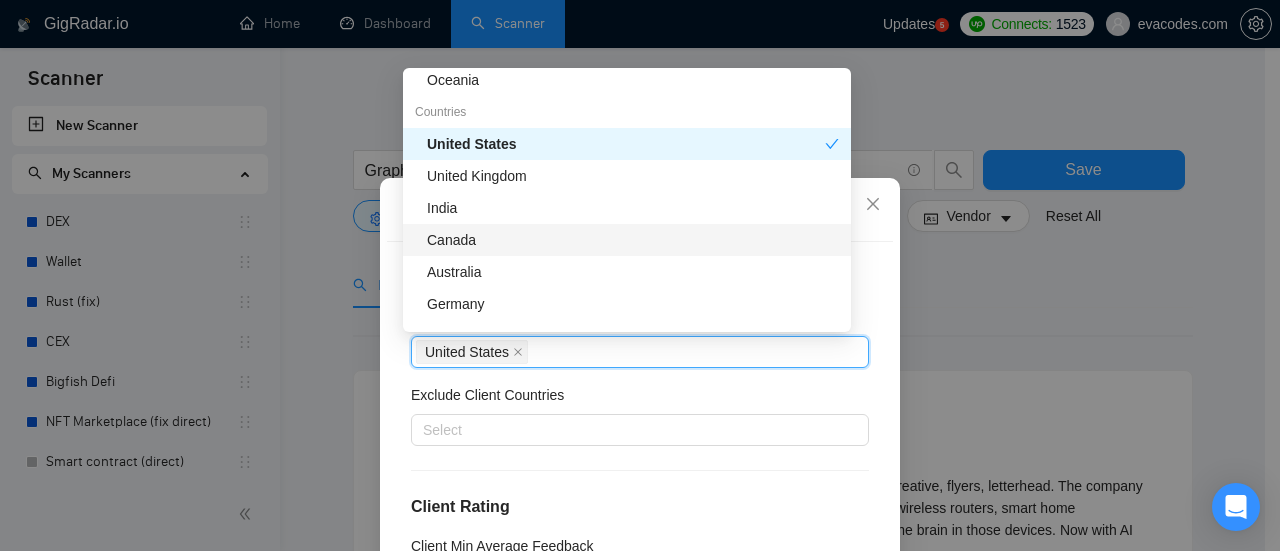 click on "Canada" at bounding box center (633, 240) 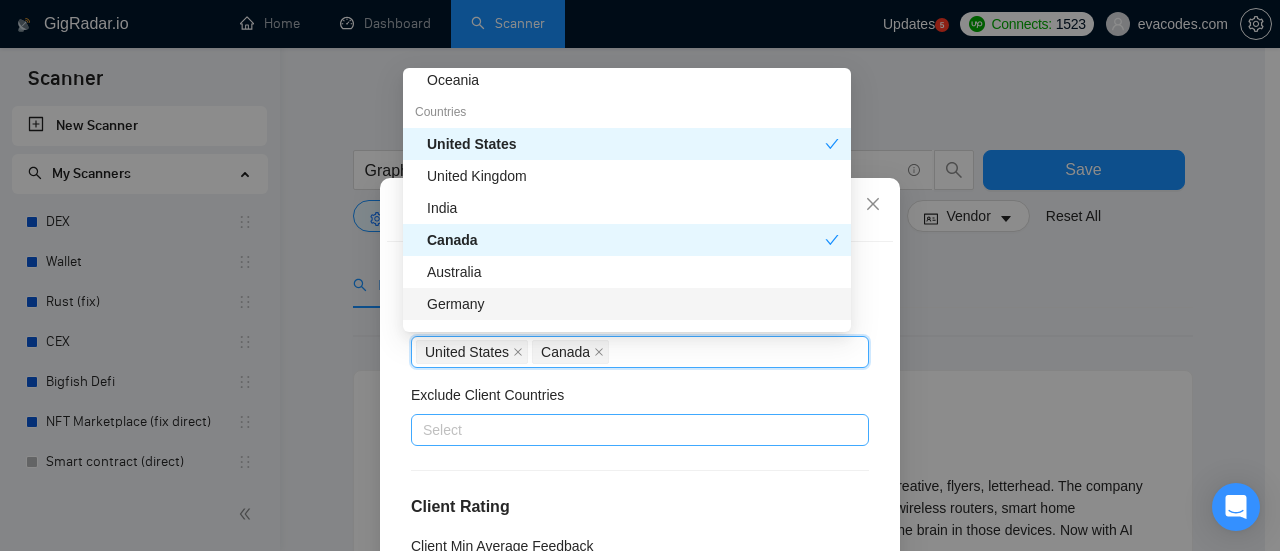 click at bounding box center (630, 430) 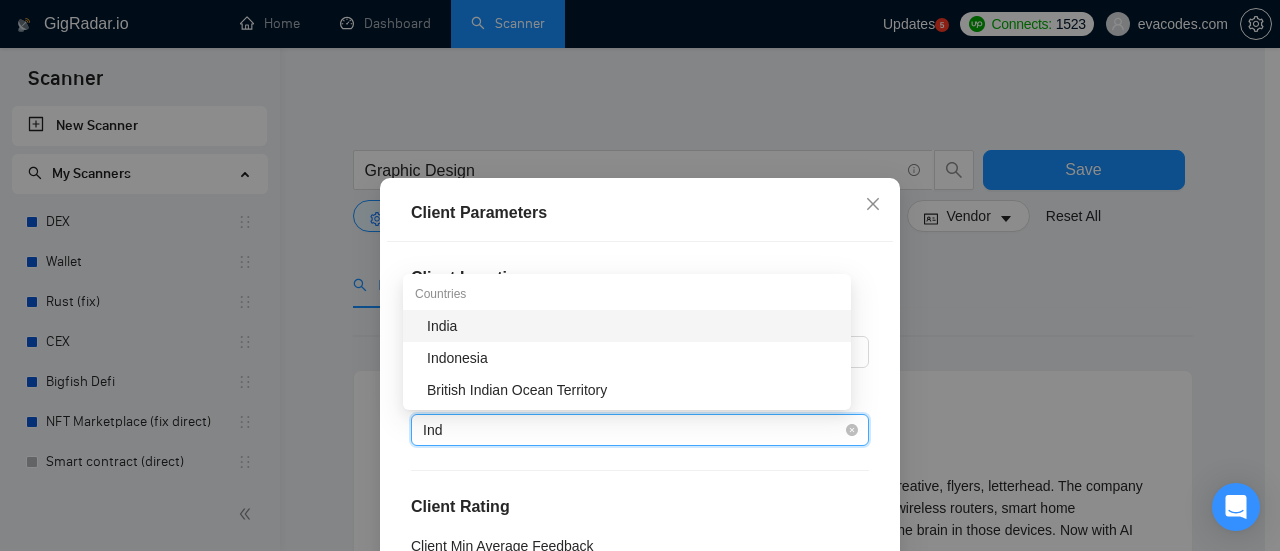 type on "Indi" 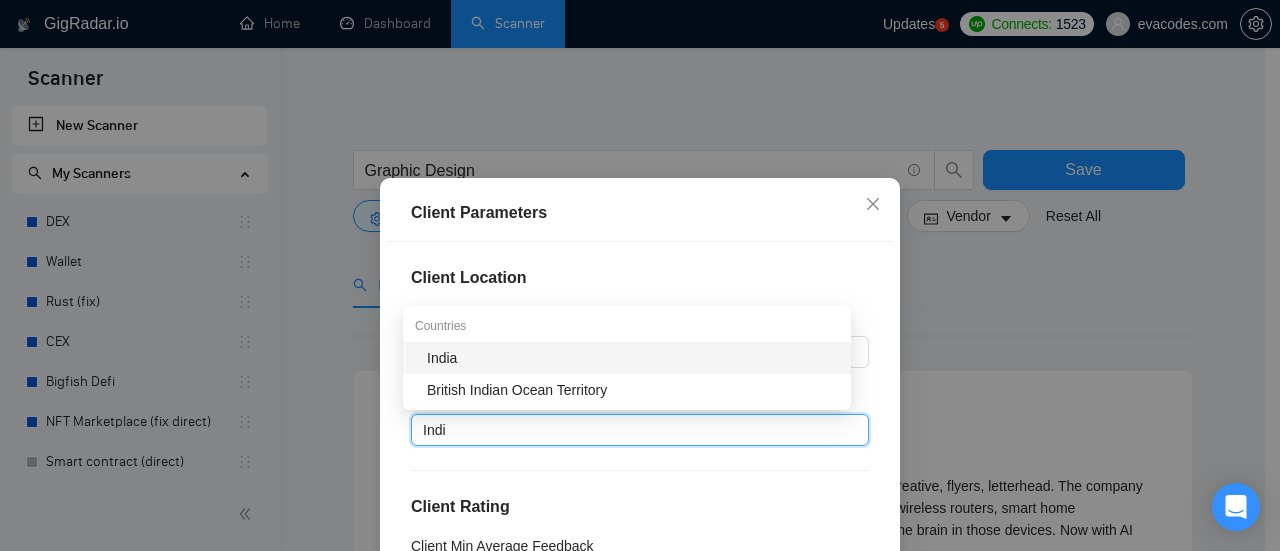 click on "India" at bounding box center (633, 358) 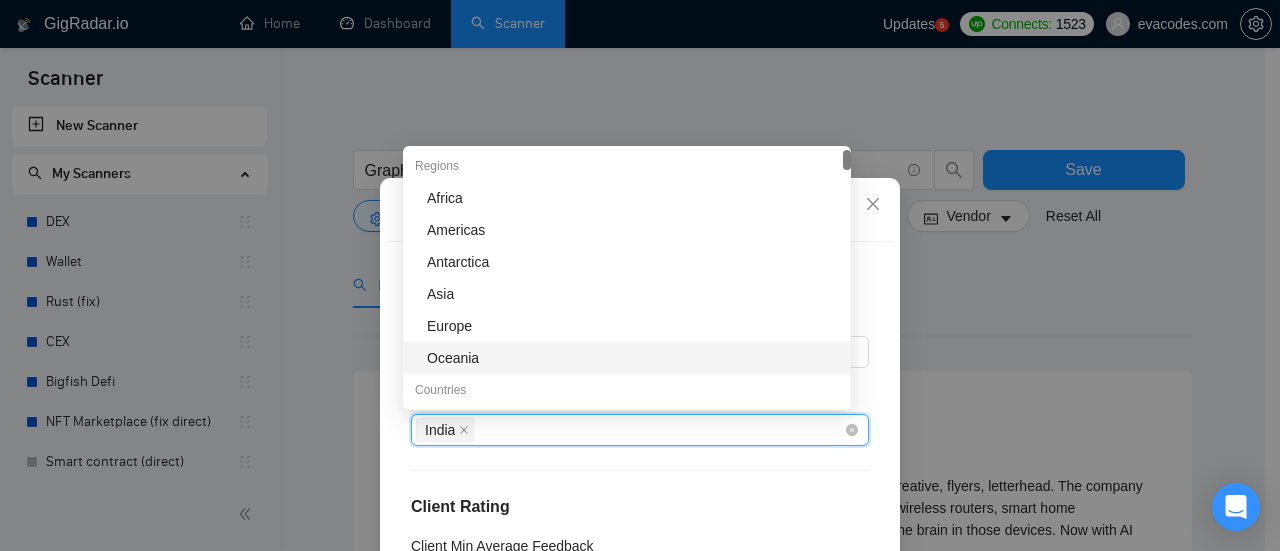 click on "India" at bounding box center (630, 430) 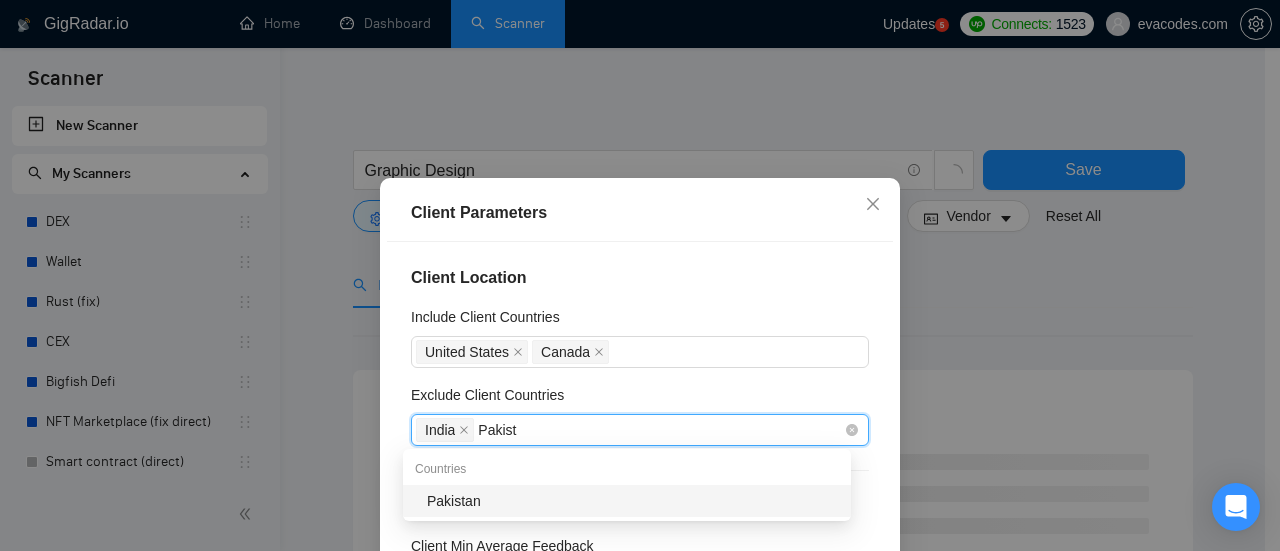 type on "Pakistan" 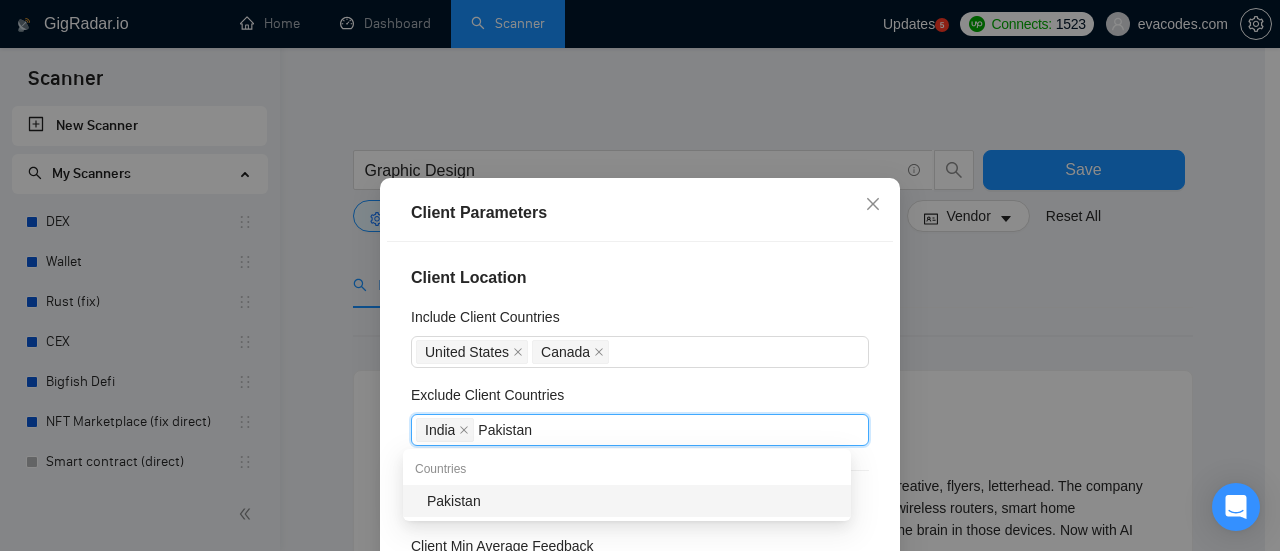 click on "Pakistan" at bounding box center [633, 501] 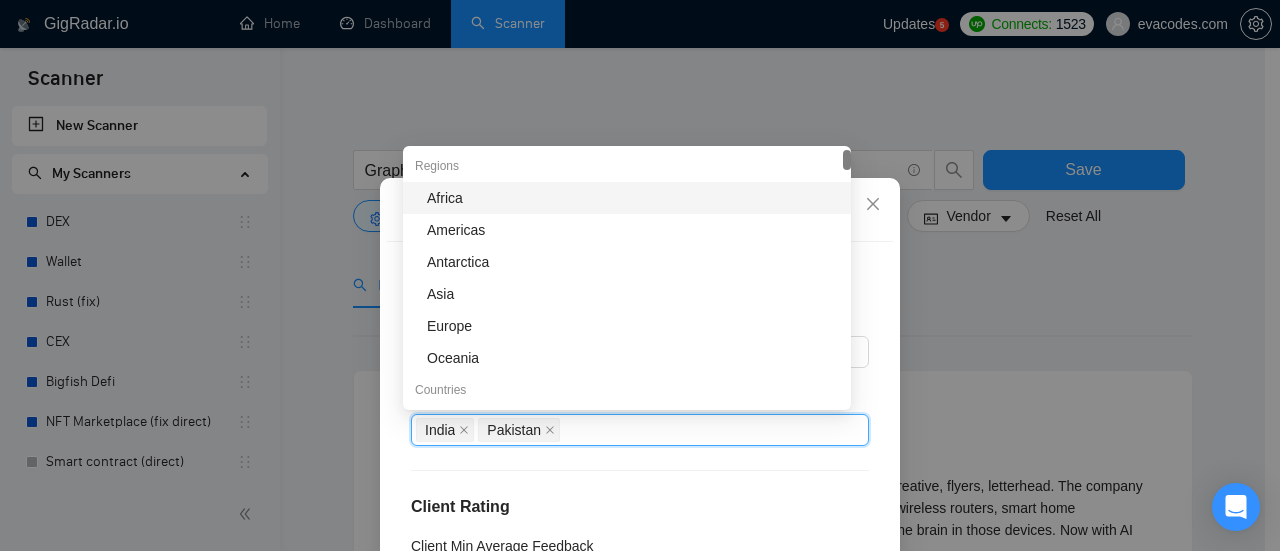 click on "Client Location Include Client Countries [STATE] [STATE]  Exclude Client Countries [STATE] [STATE]  Client Rating Client Min Average Feedback Include clients with no feedback Client Payment Details Payment Verified Hire Rate Stats   Client Total Spent $ Min - $ Max Client Hire Rate New   Any hire rate   Avg Hourly Rate Paid New $ Min - $ Max Include Clients without Sufficient History Client Profile Client Industry New   Any industry Client Company Size   Any company size Enterprise Clients New   Any clients" at bounding box center [640, 435] 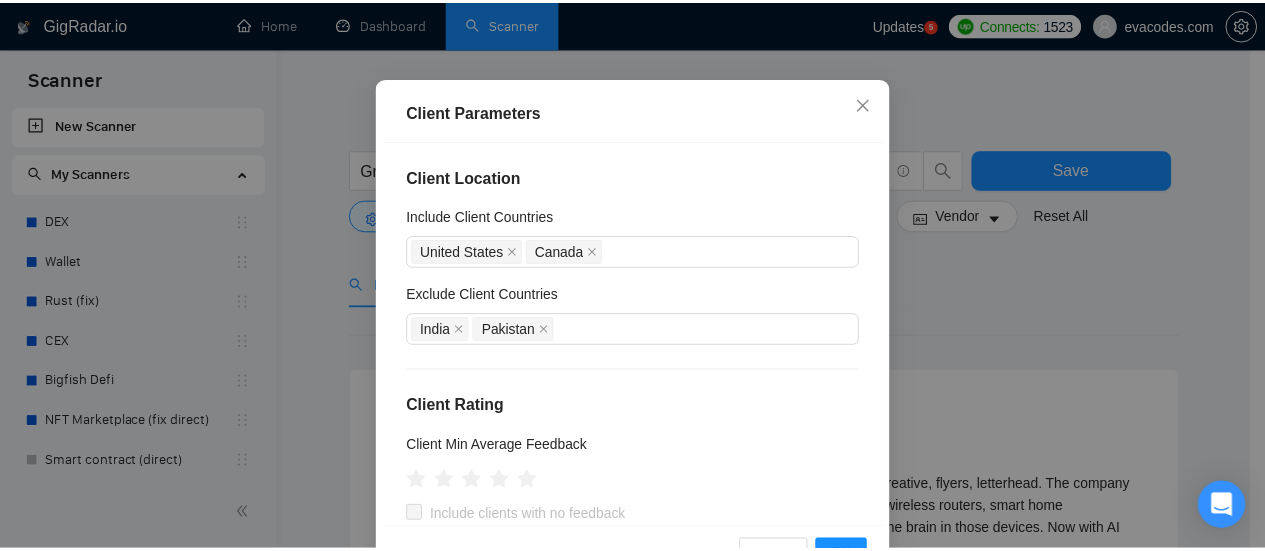 scroll, scrollTop: 164, scrollLeft: 0, axis: vertical 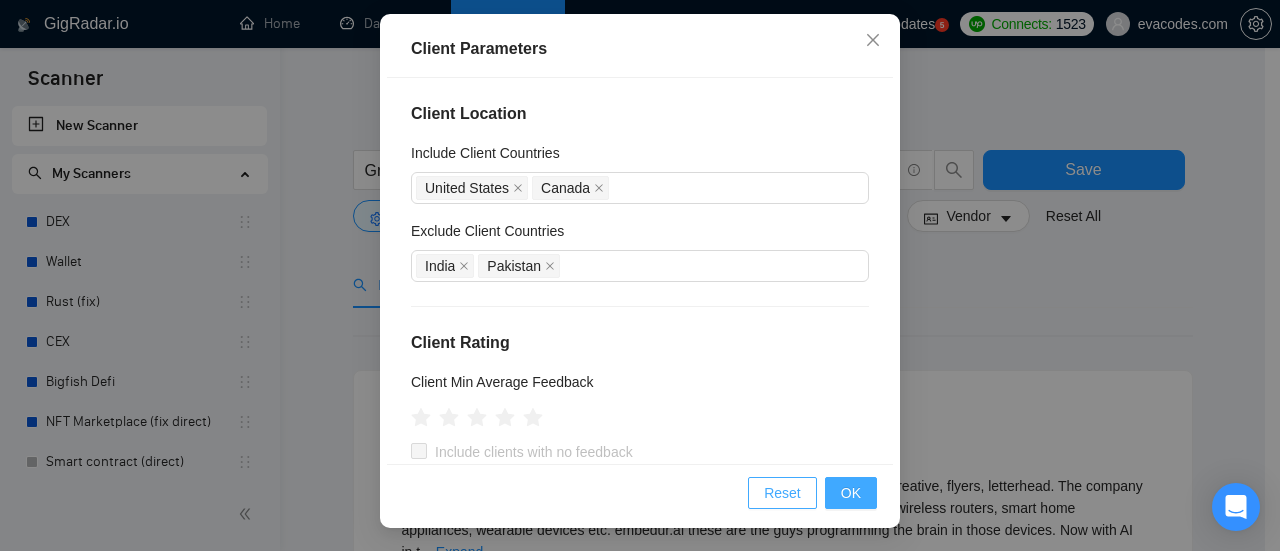 click on "OK" at bounding box center (851, 493) 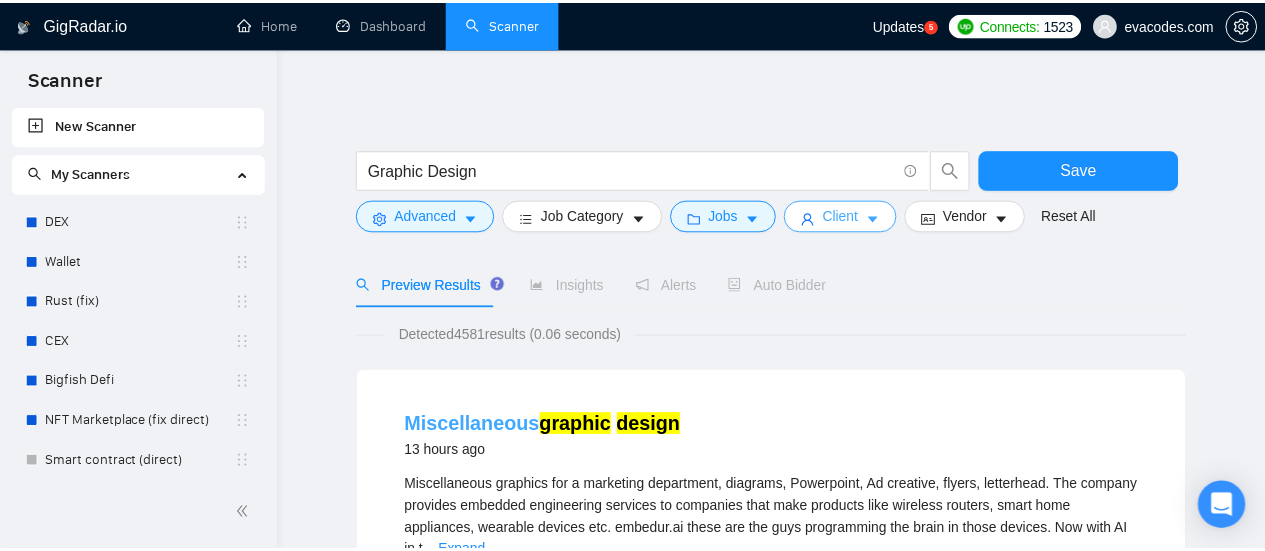 scroll, scrollTop: 0, scrollLeft: 0, axis: both 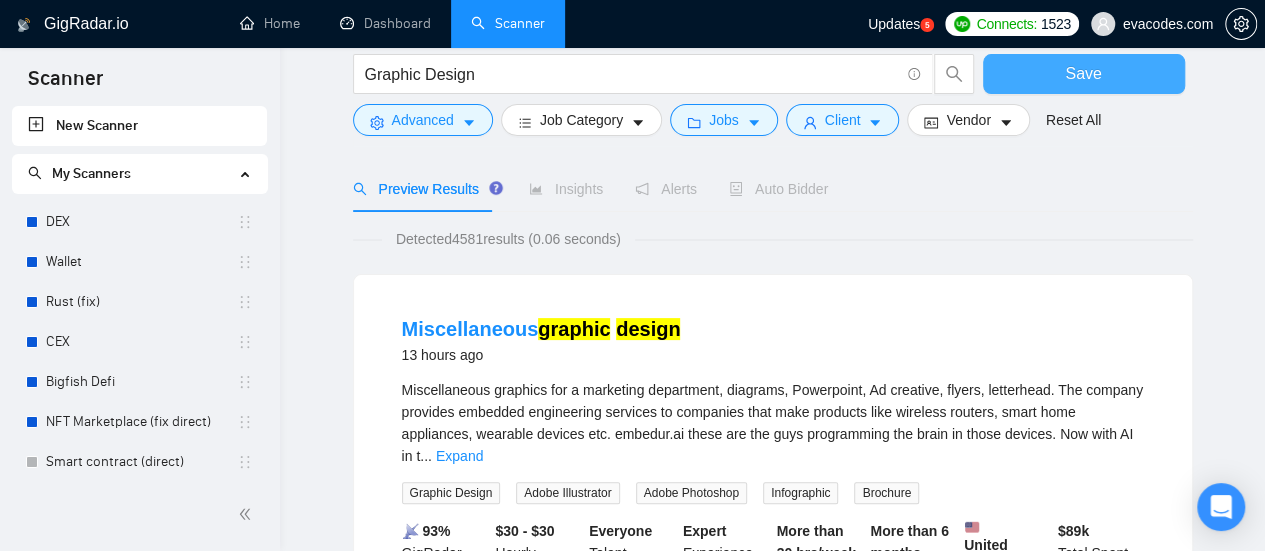click on "Save" at bounding box center [1084, 74] 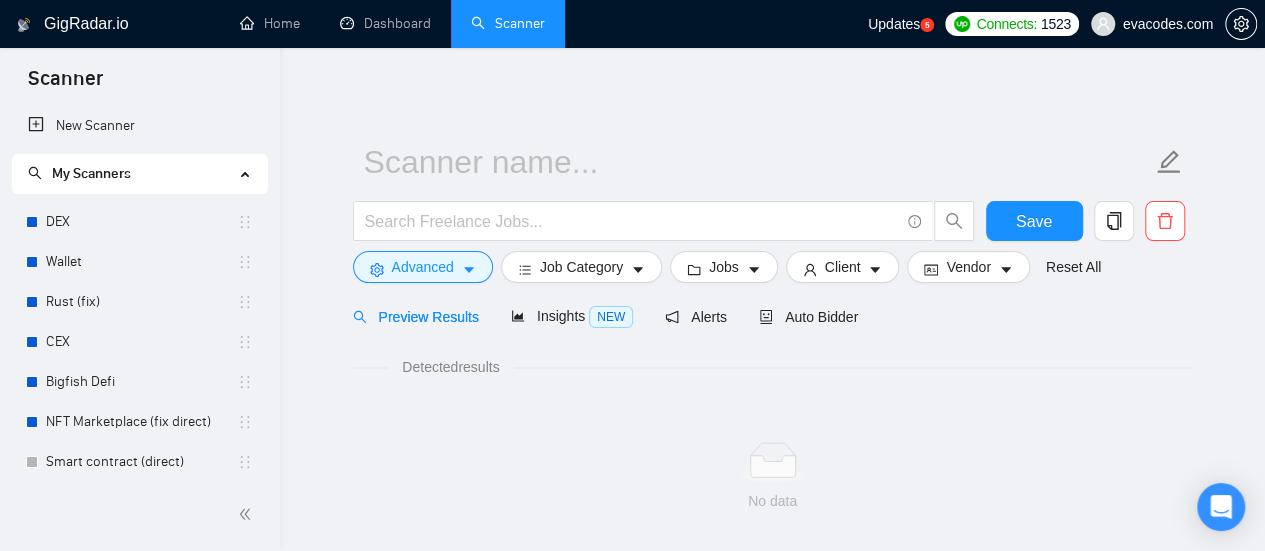 click at bounding box center [773, 293] 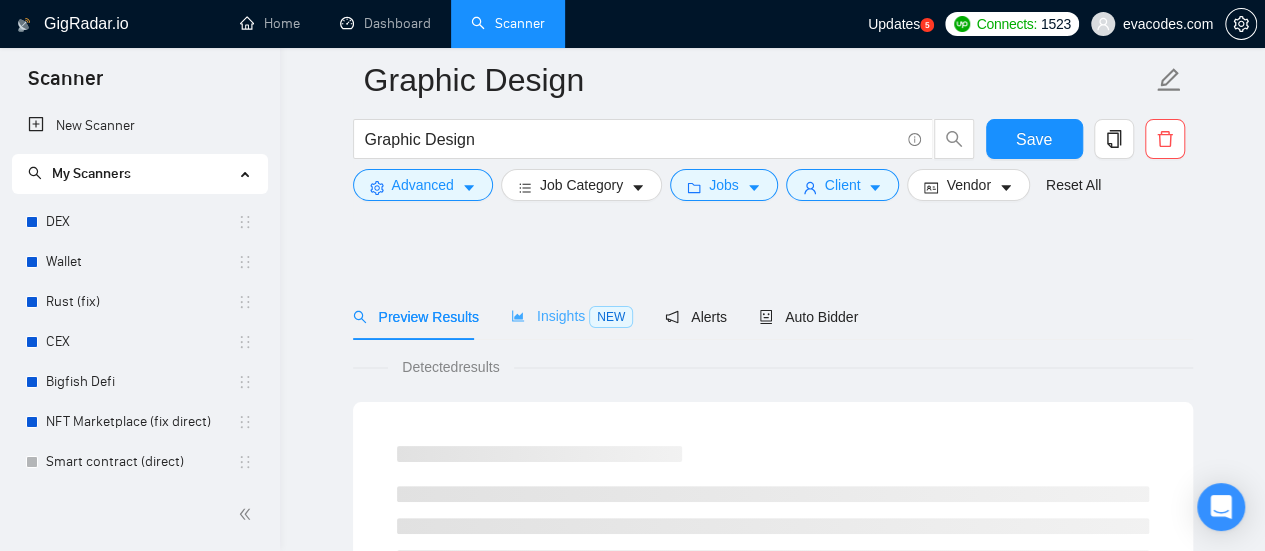 scroll, scrollTop: 100, scrollLeft: 0, axis: vertical 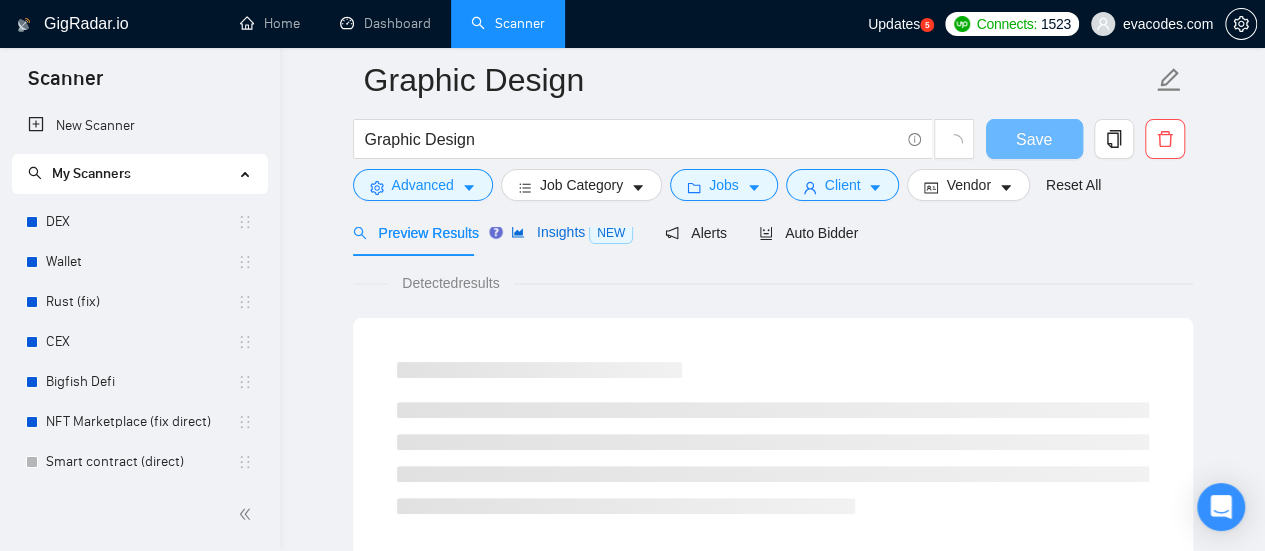 click on "Insights NEW" at bounding box center (572, 232) 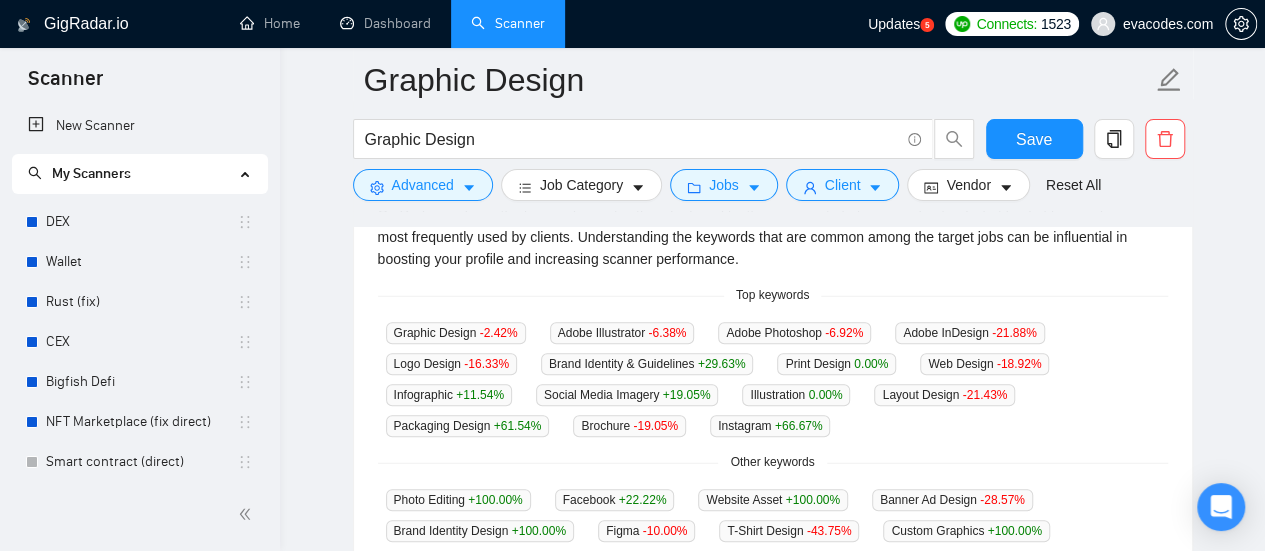 scroll, scrollTop: 500, scrollLeft: 0, axis: vertical 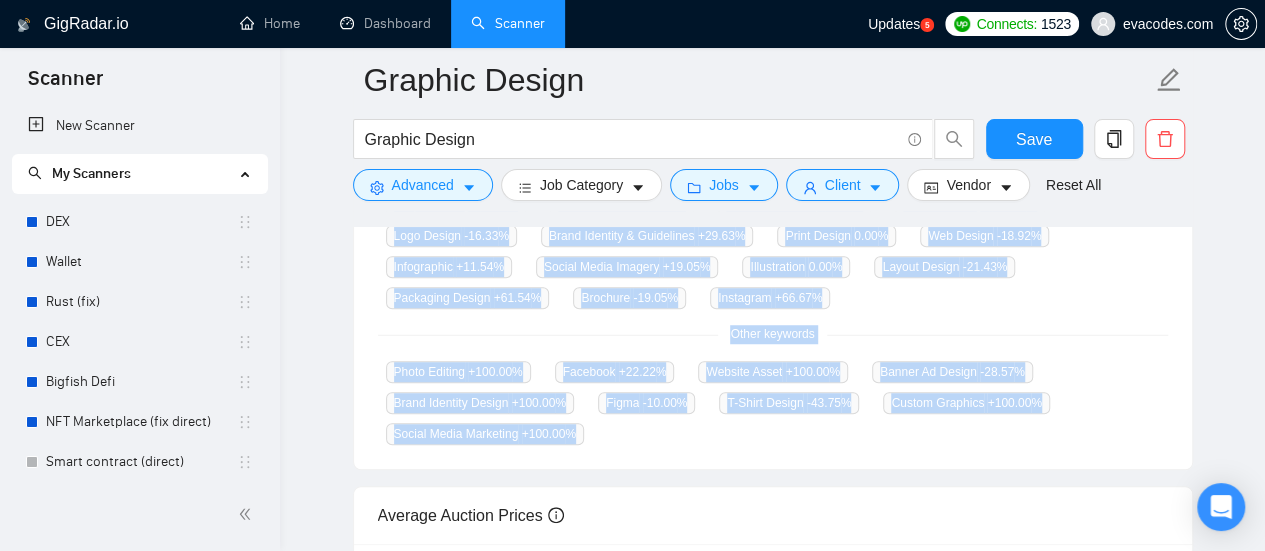 drag, startPoint x: 387, startPoint y: 301, endPoint x: 727, endPoint y: 447, distance: 370.0216 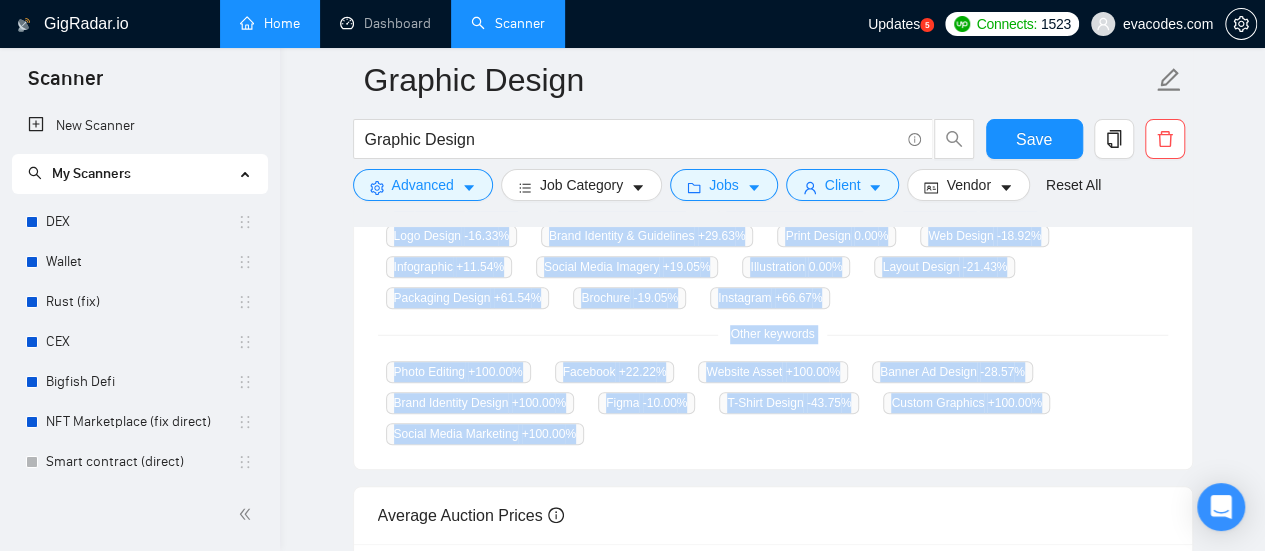 click on "Home" at bounding box center [270, 23] 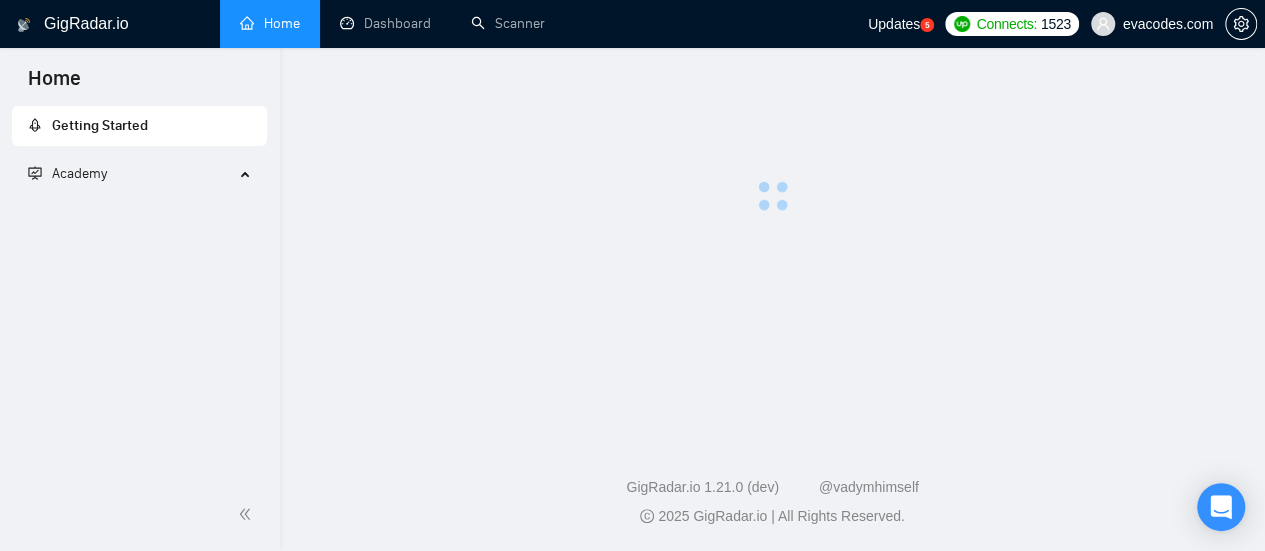 scroll, scrollTop: 0, scrollLeft: 0, axis: both 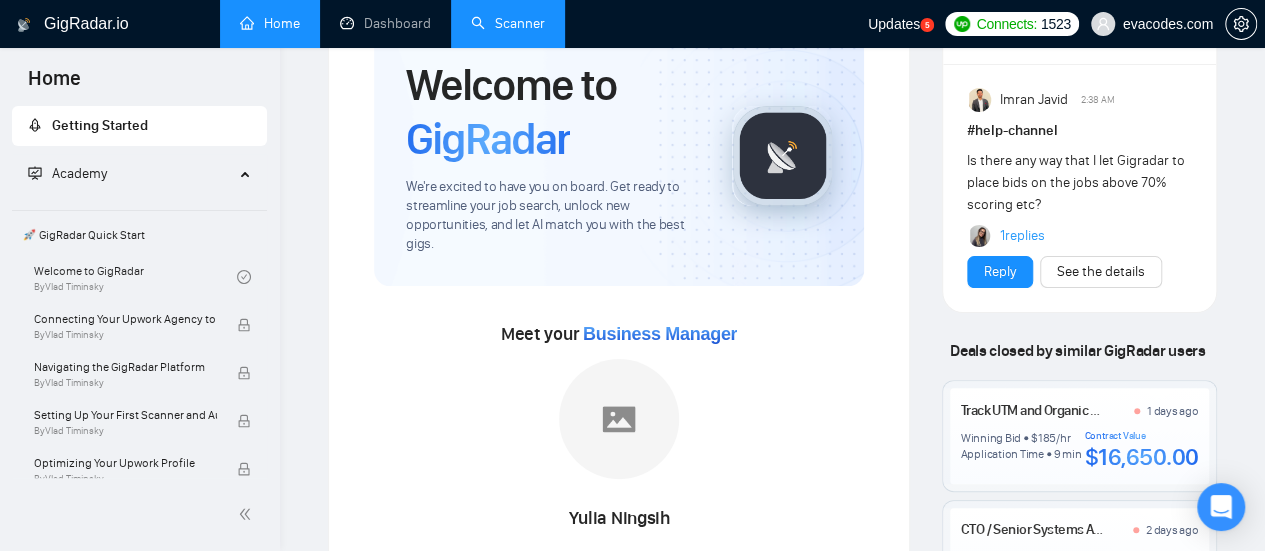 drag, startPoint x: 524, startPoint y: 25, endPoint x: 523, endPoint y: 42, distance: 17.029387 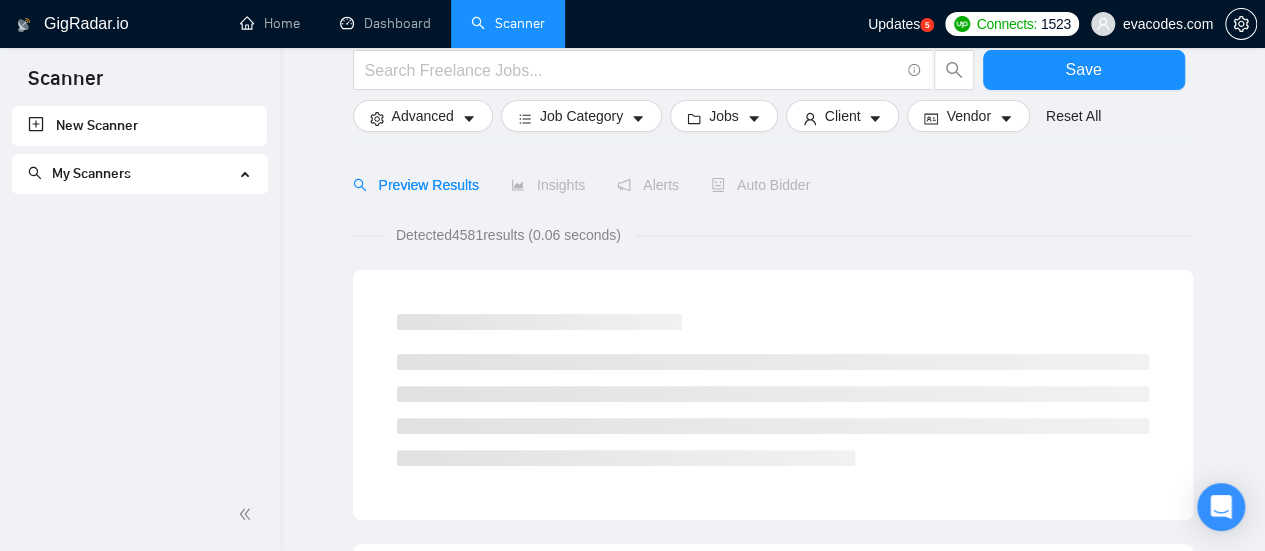 scroll, scrollTop: 0, scrollLeft: 0, axis: both 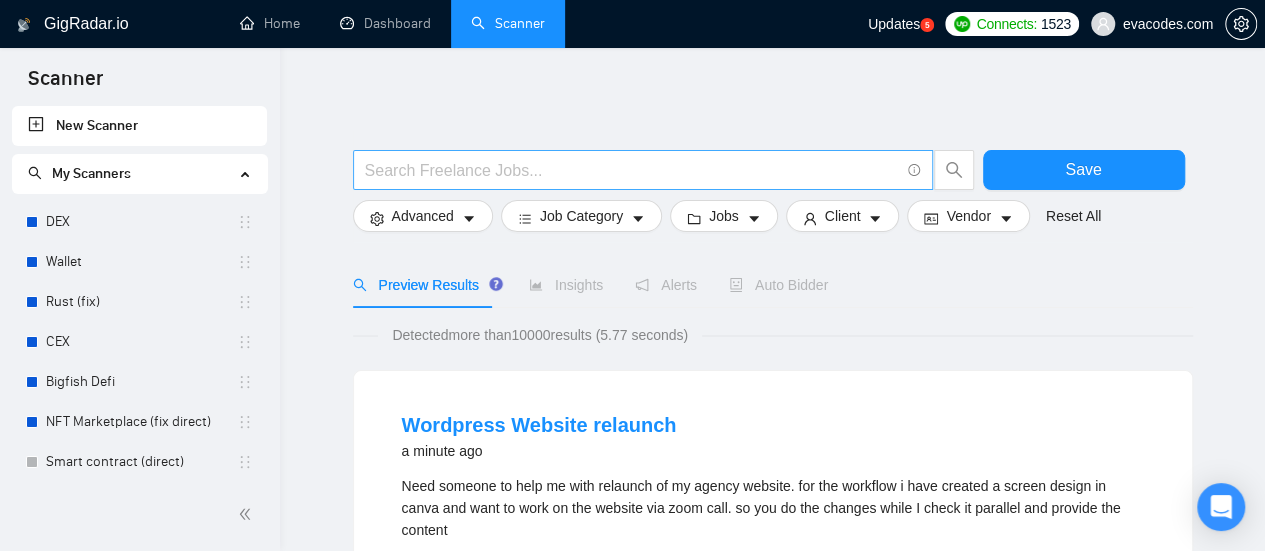 click at bounding box center [632, 170] 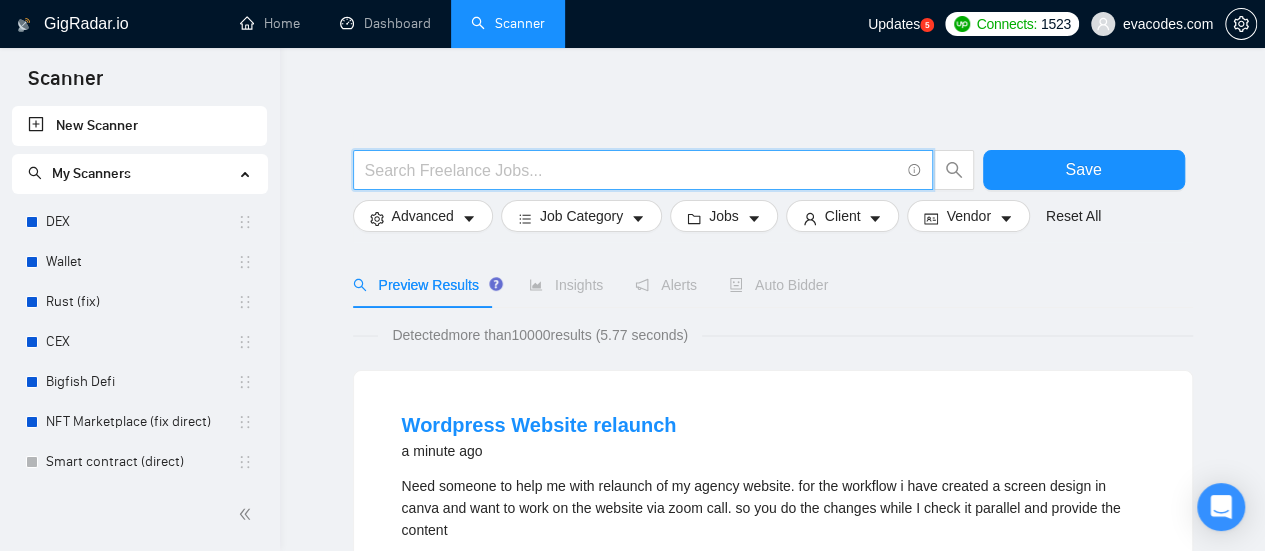 type on "(email | "e mail" | "e - mail") ((market*) | campaign | company | automation | flow | template | HTML)" 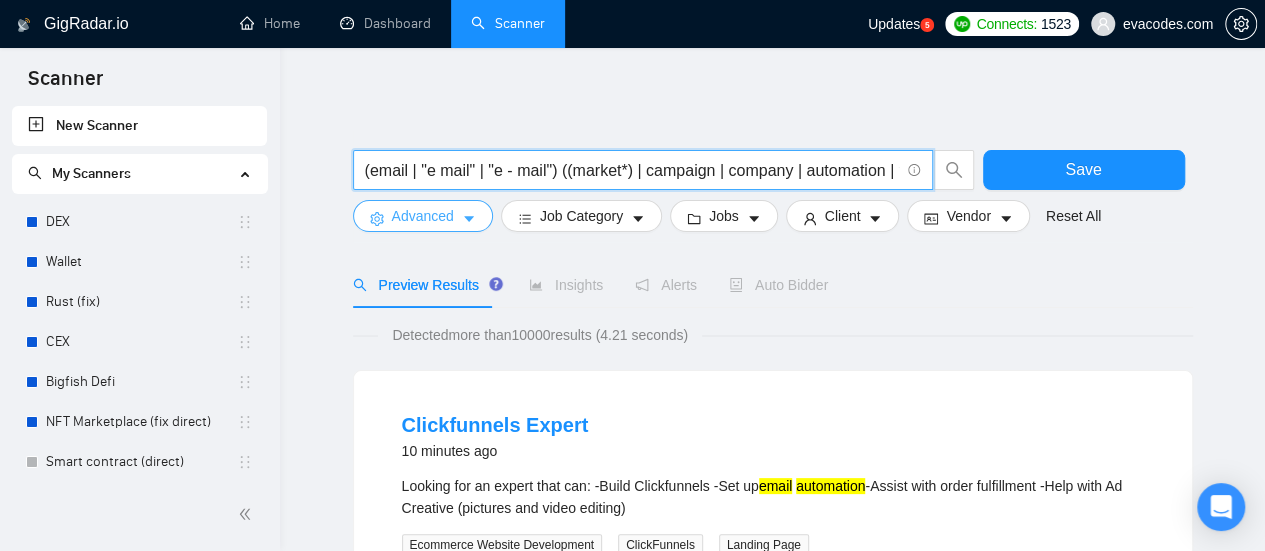 click on "Advanced" at bounding box center [423, 216] 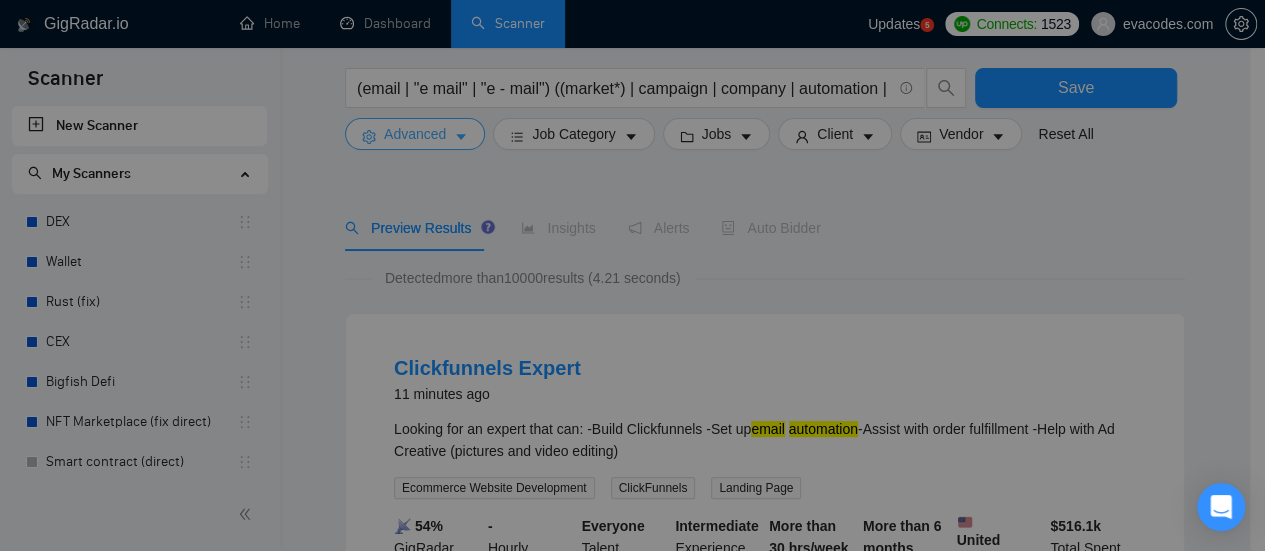 scroll, scrollTop: 100, scrollLeft: 0, axis: vertical 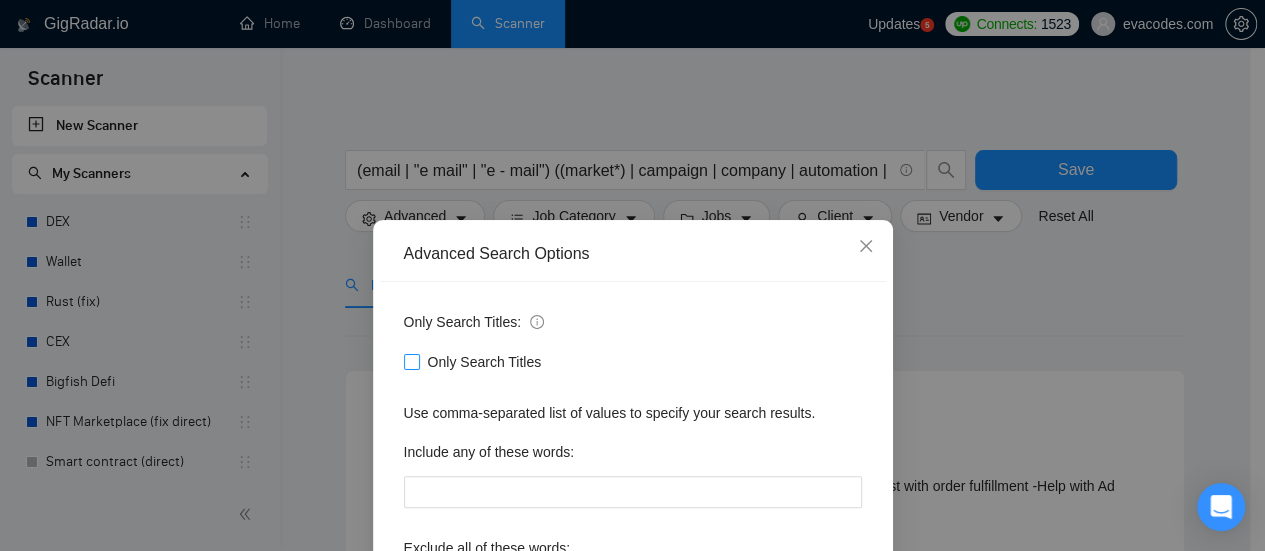 click on "Only Search Titles" at bounding box center [411, 361] 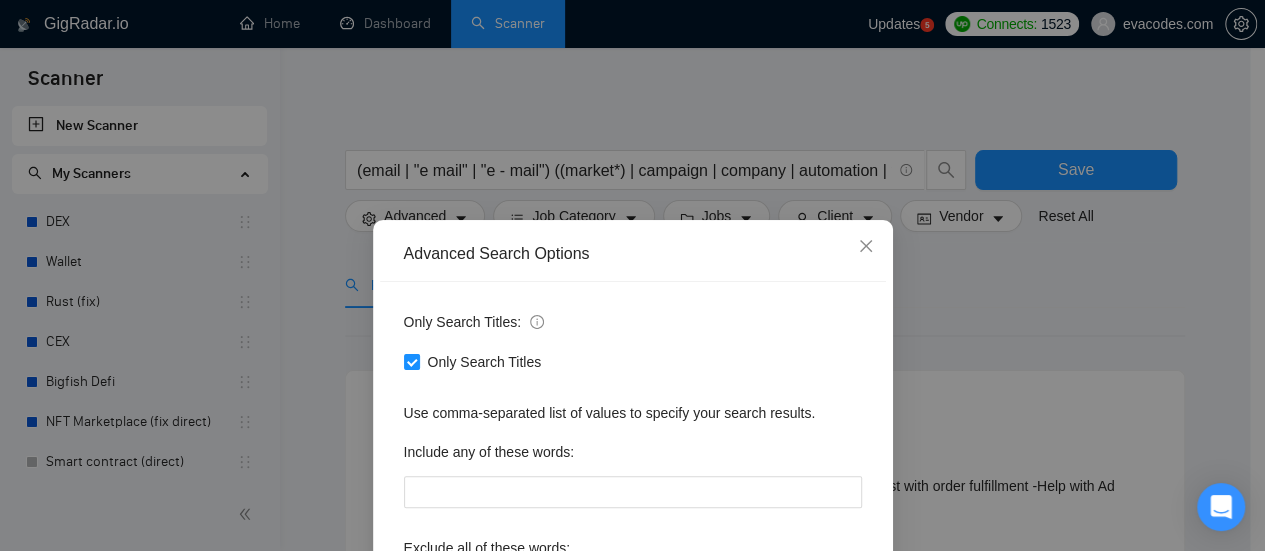 click on "Advanced Search Options Only Search Titles:   Only Search Titles Use comma-separated list of values to specify your search results. Include any of these words: Exclude all of these words: Include skills list in the search:   Also  exclude  on Skills Reset OK" at bounding box center (632, 275) 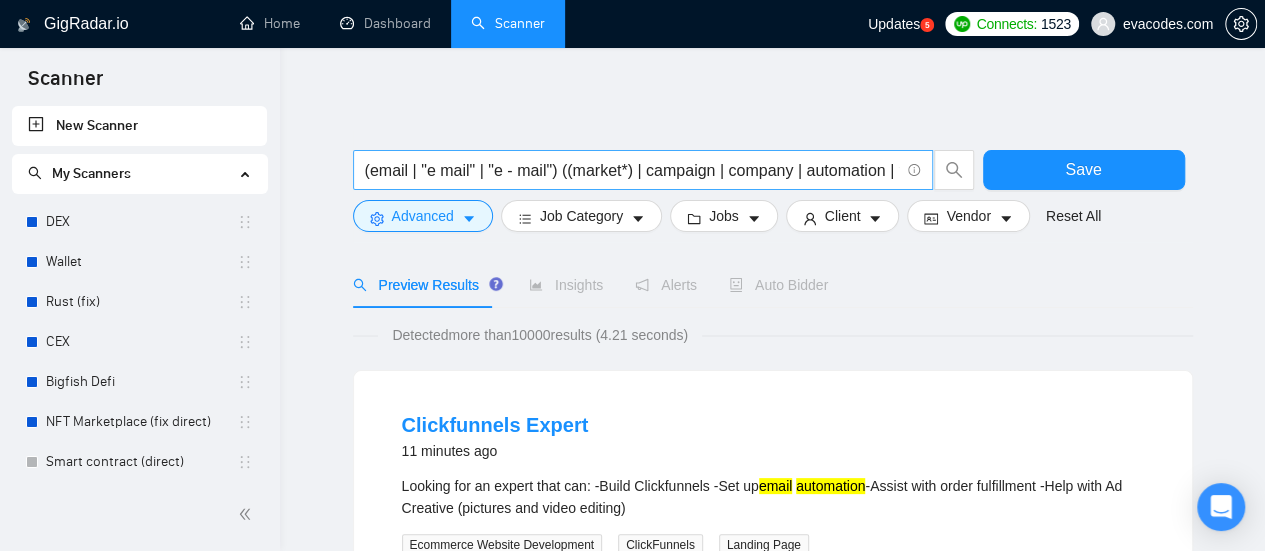 click on "(email | "e mail" | "e - mail") ((market*) | campaign | company | automation | flow | template | HTML)" at bounding box center (632, 170) 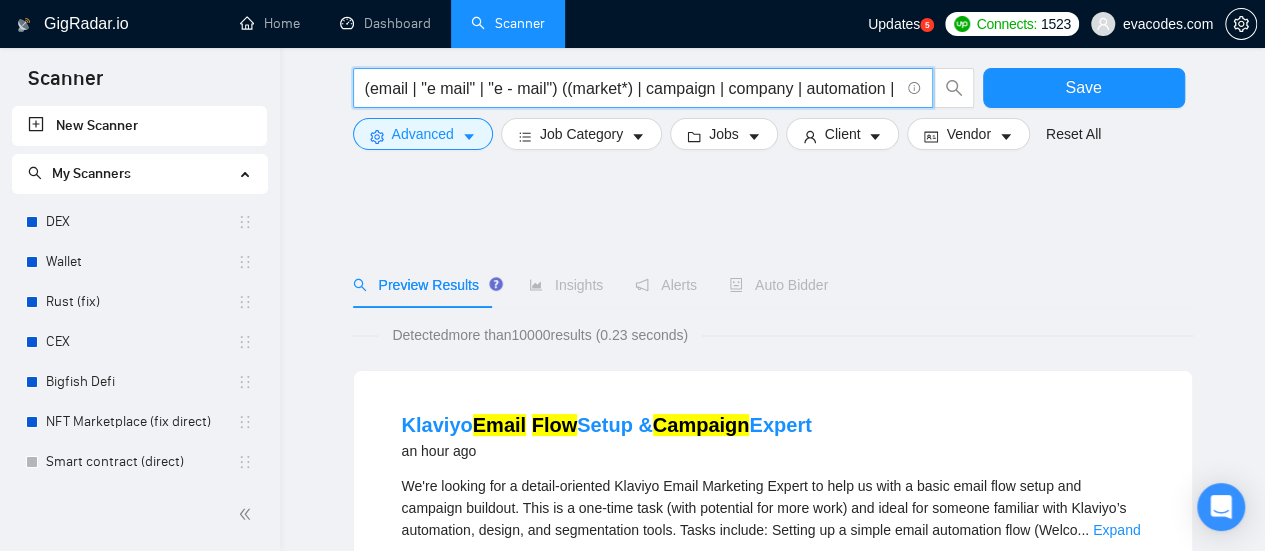 scroll, scrollTop: 100, scrollLeft: 0, axis: vertical 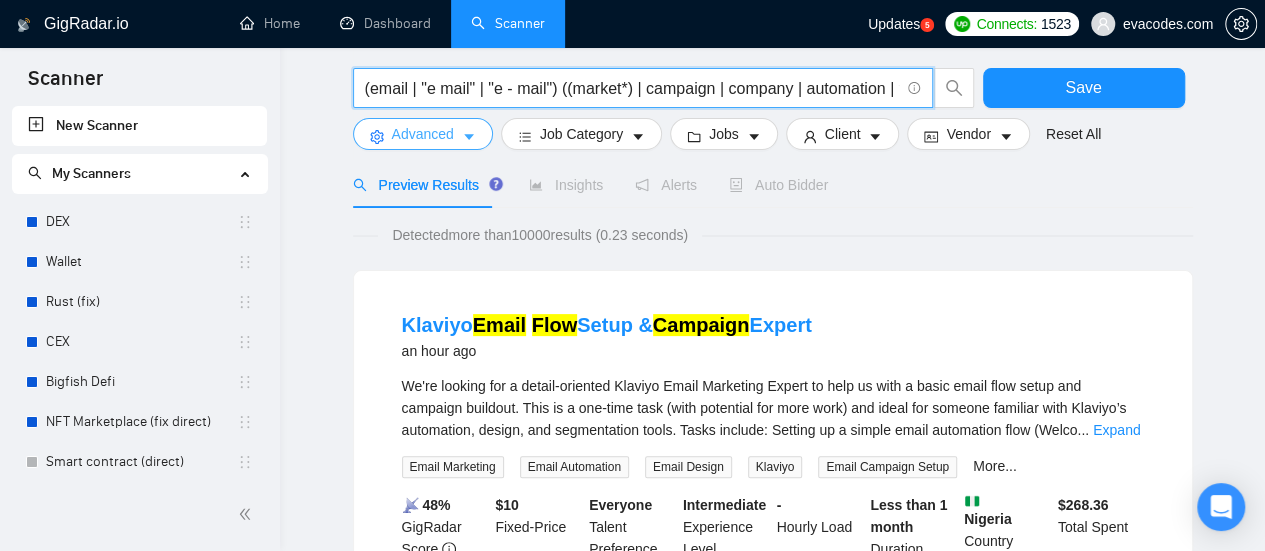 click 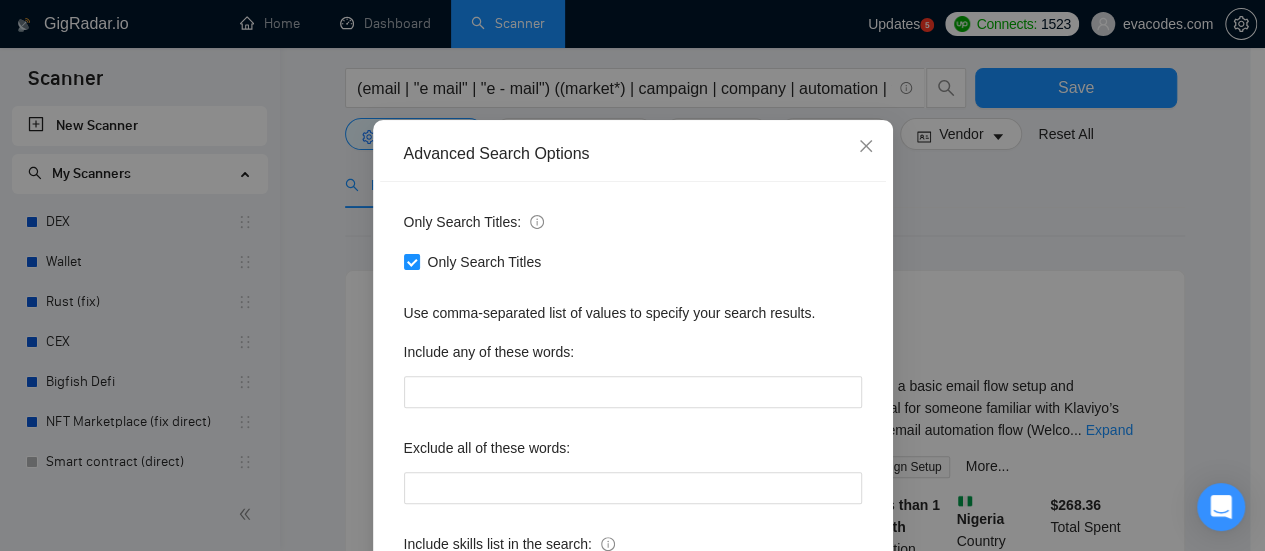 scroll, scrollTop: 200, scrollLeft: 0, axis: vertical 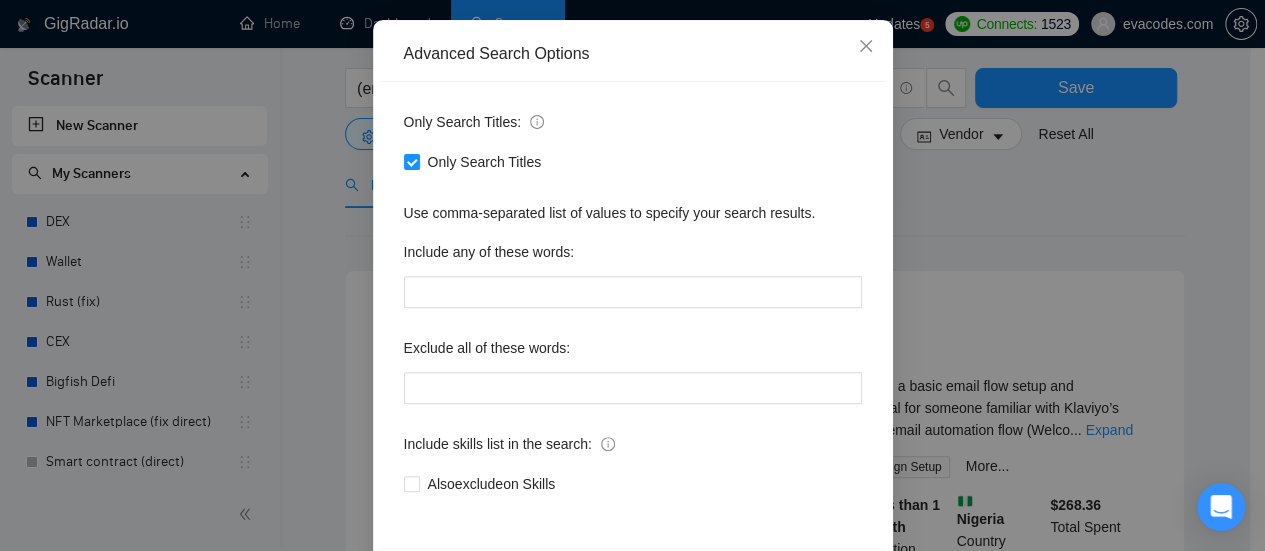 click on "Advanced Search Options Only Search Titles:   Only Search Titles Use comma-separated list of values to specify your search results. Include any of these words: Exclude all of these words: Include skills list in the search:   Also  exclude  on Skills Reset OK" at bounding box center (632, 275) 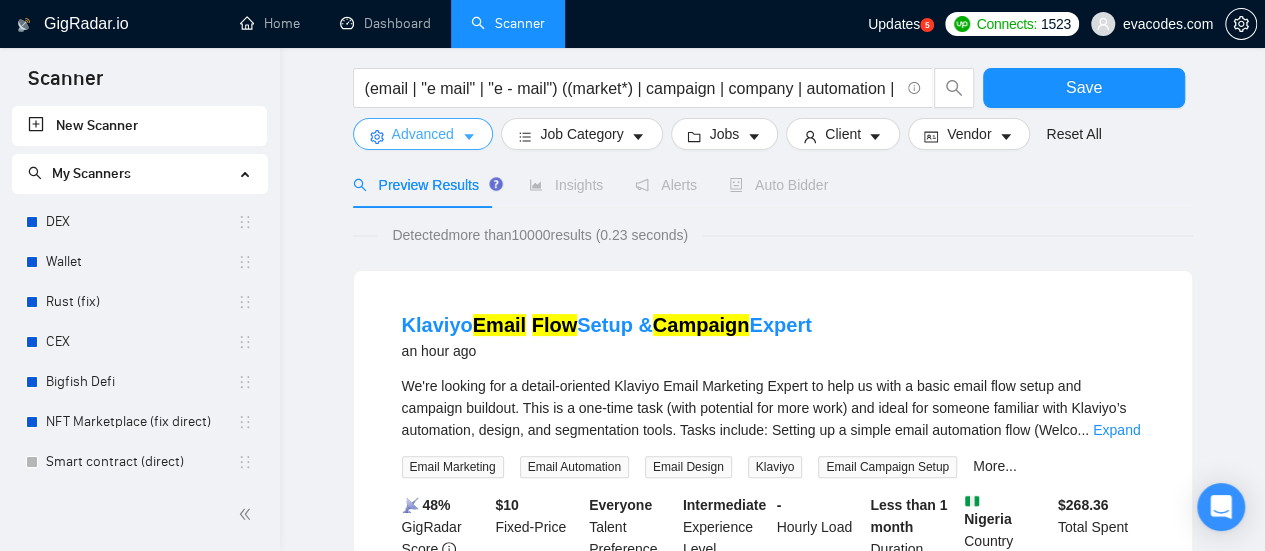 scroll, scrollTop: 0, scrollLeft: 0, axis: both 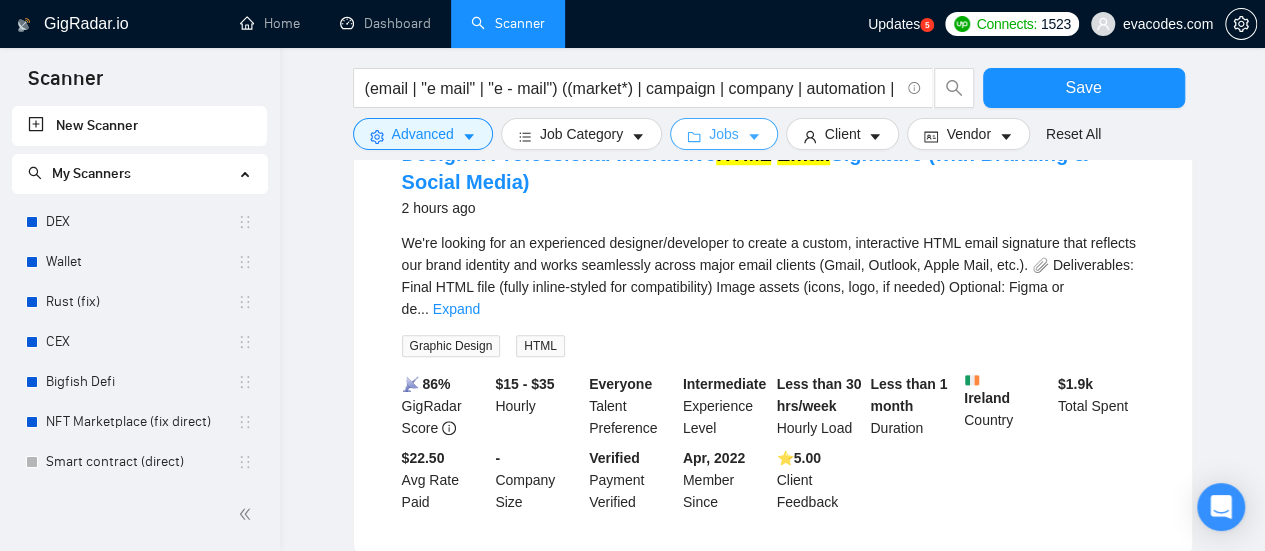 click on "Jobs" at bounding box center [724, 134] 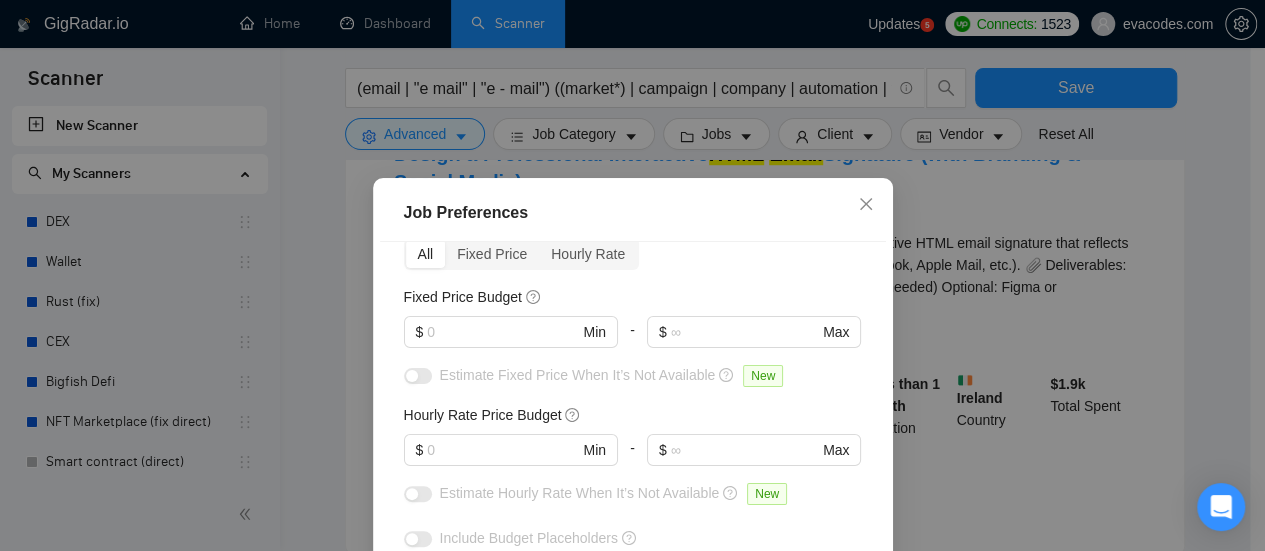 scroll, scrollTop: 0, scrollLeft: 0, axis: both 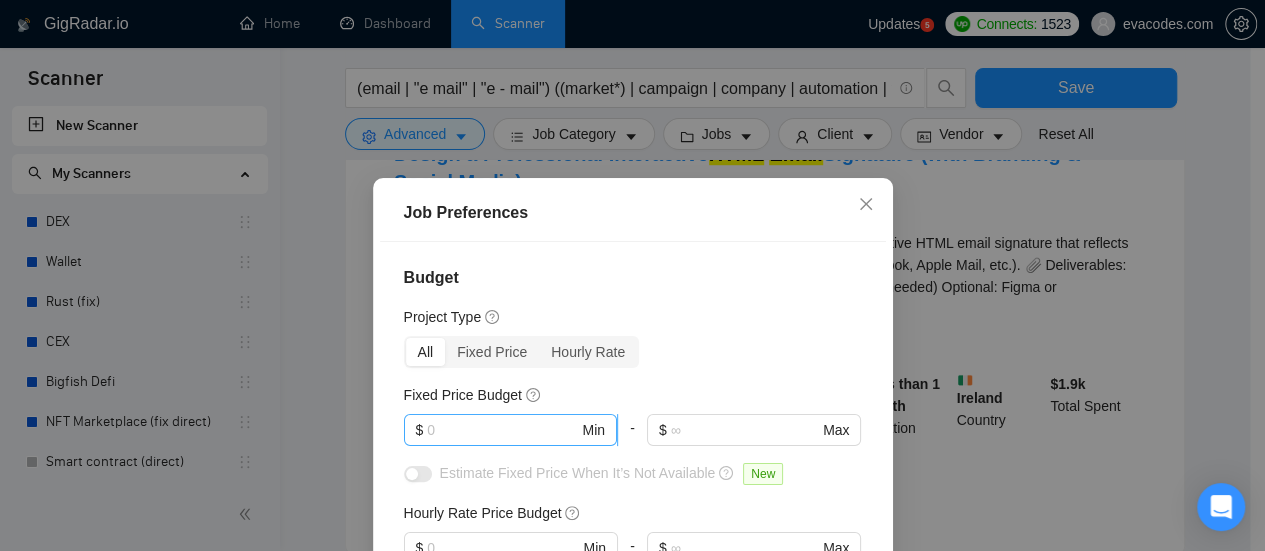 click at bounding box center [502, 430] 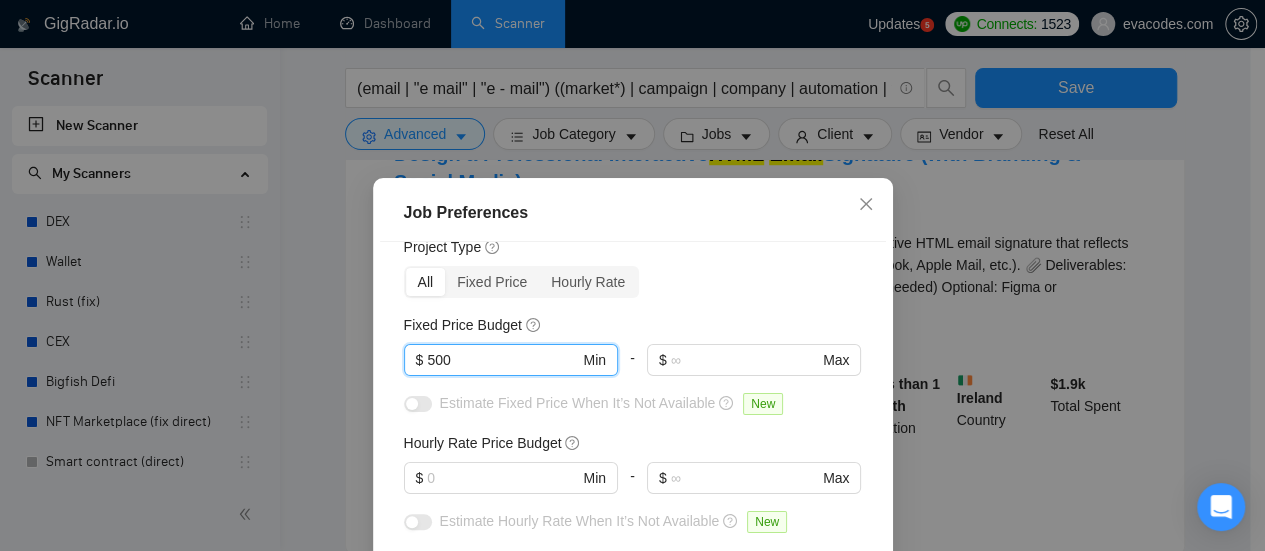 scroll, scrollTop: 100, scrollLeft: 0, axis: vertical 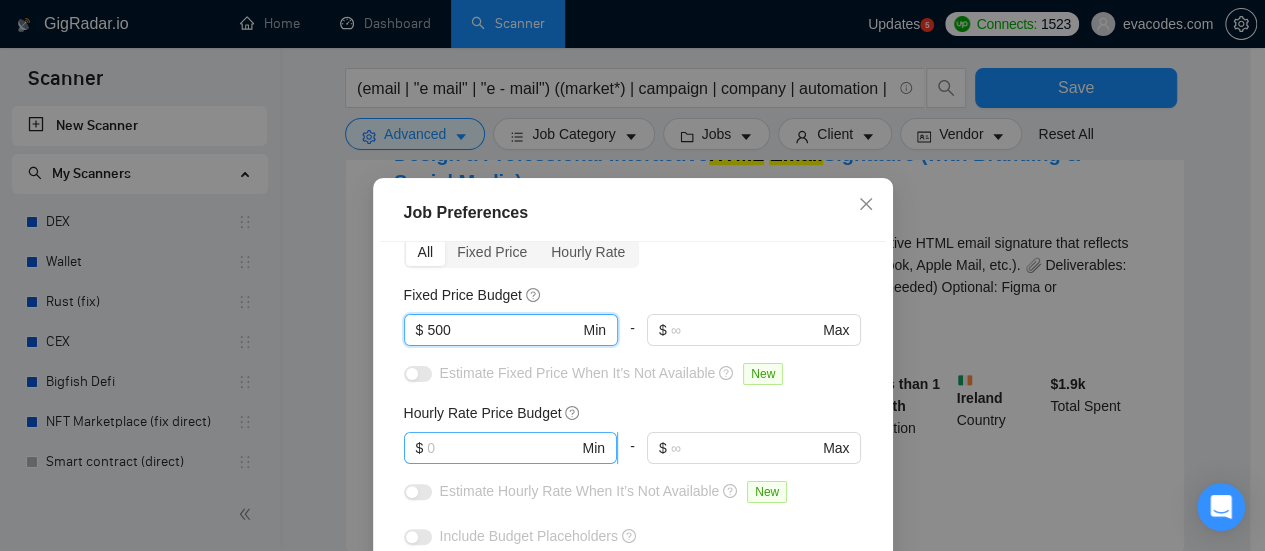 type on "500" 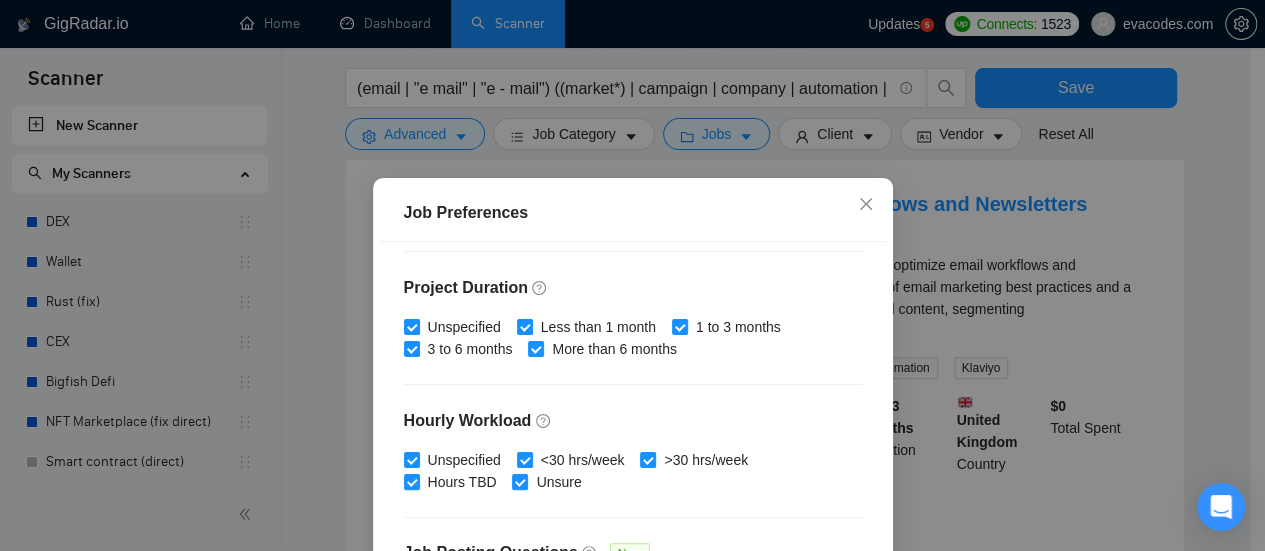 scroll, scrollTop: 700, scrollLeft: 0, axis: vertical 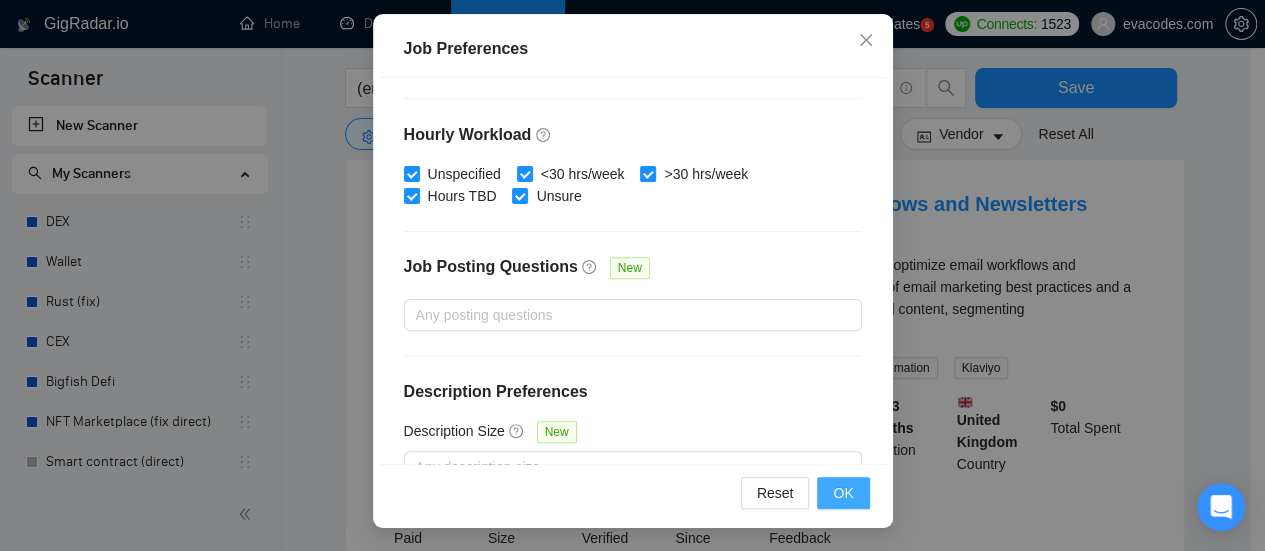 type on "25" 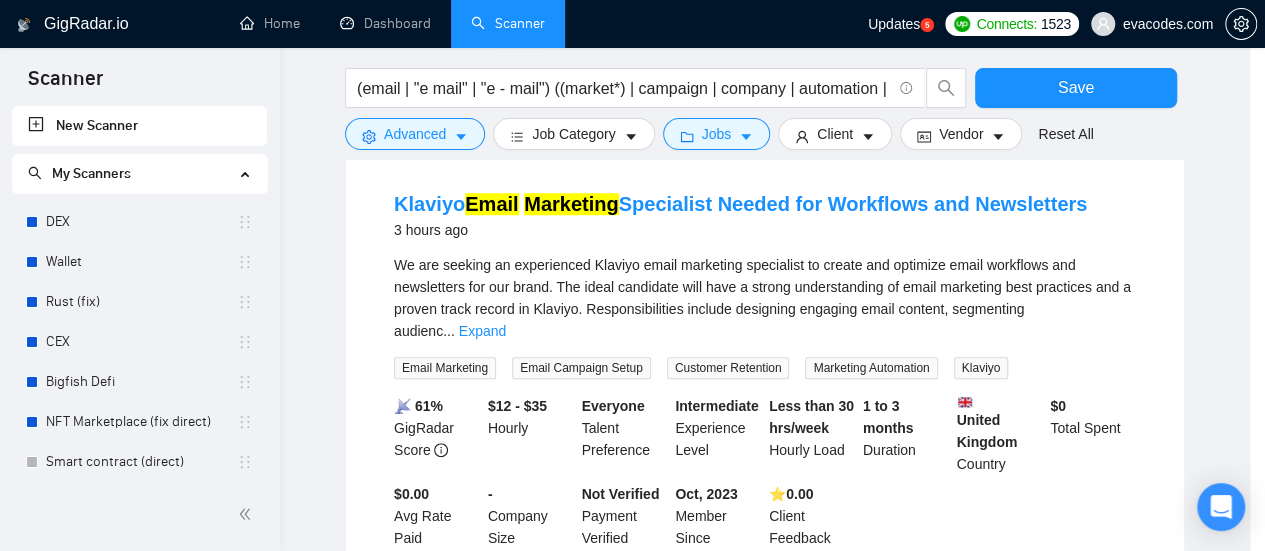 scroll, scrollTop: 740, scrollLeft: 0, axis: vertical 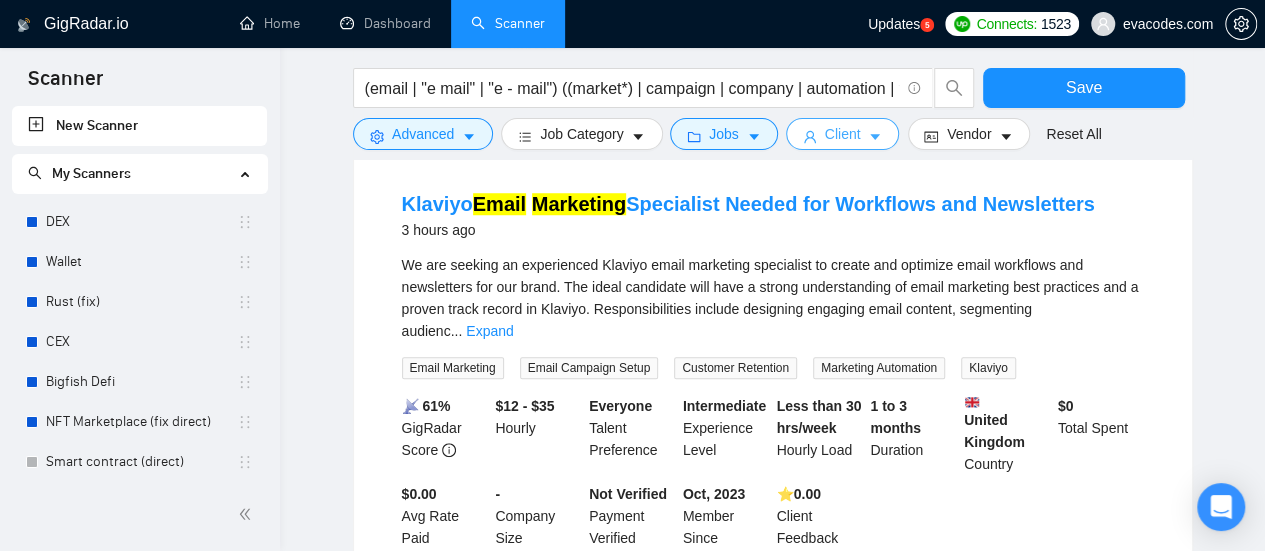 click on "Client" at bounding box center (843, 134) 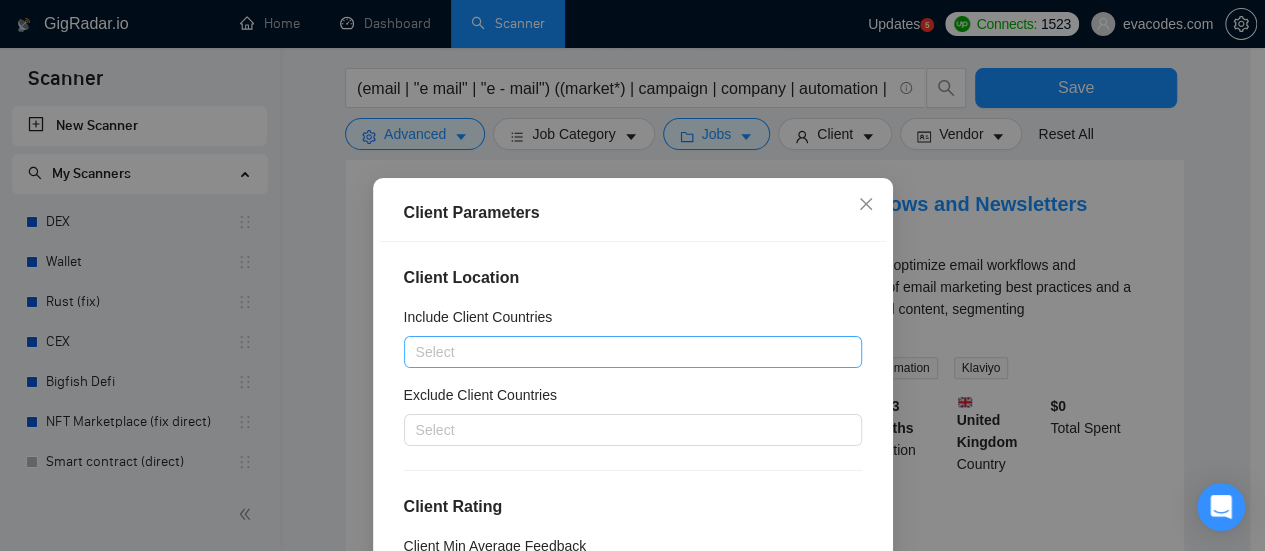 click at bounding box center [623, 352] 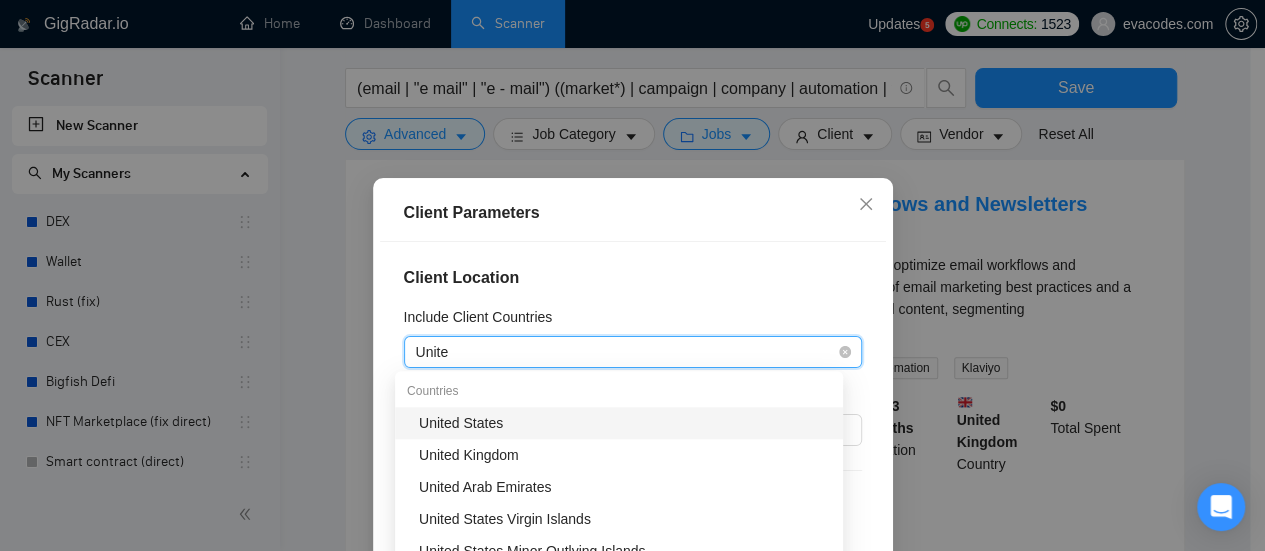 type on "United" 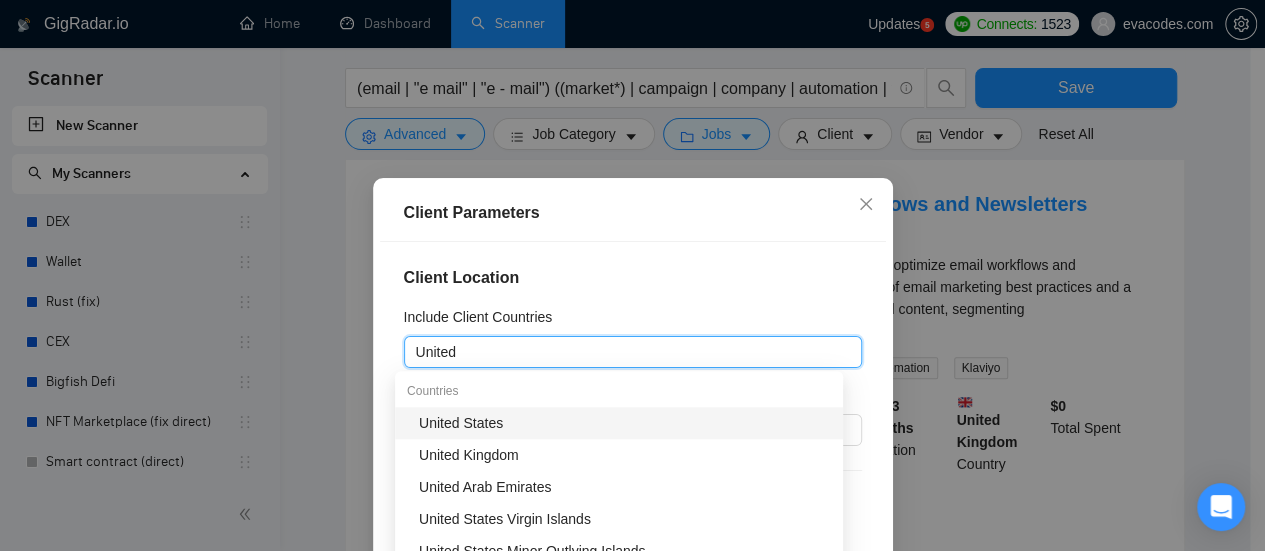 click on "United States" at bounding box center [625, 423] 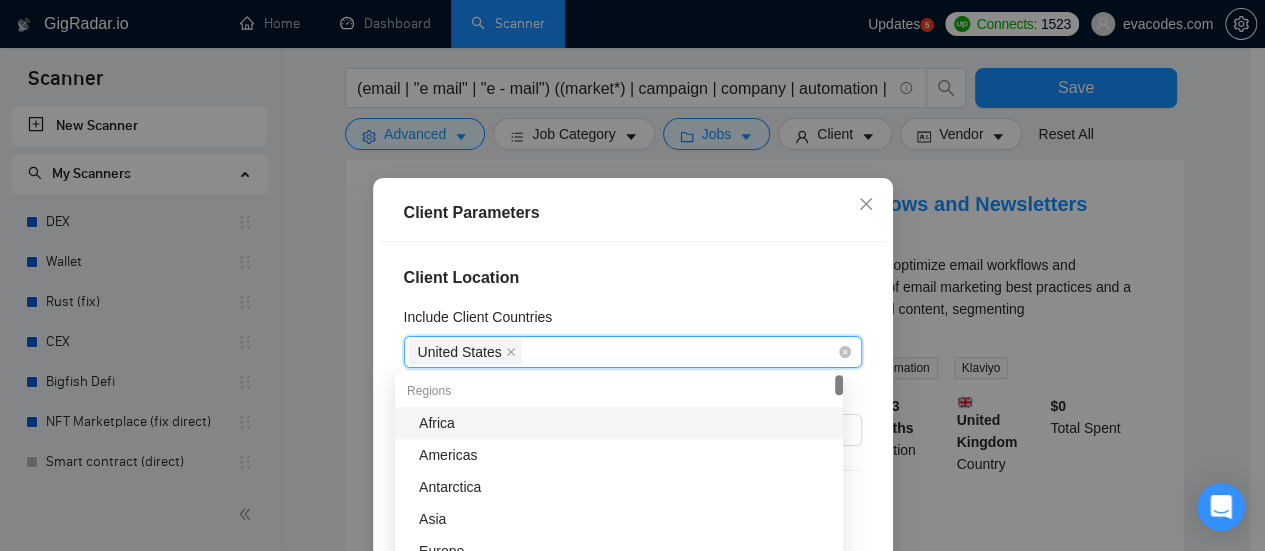 click on "United States" at bounding box center (623, 352) 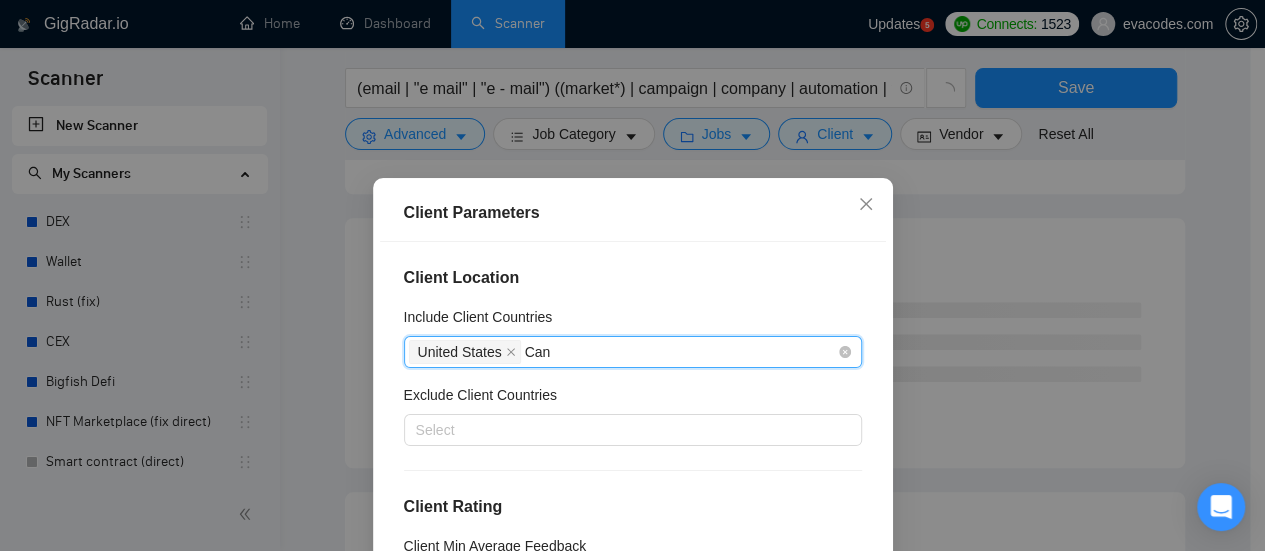 type on "Cana" 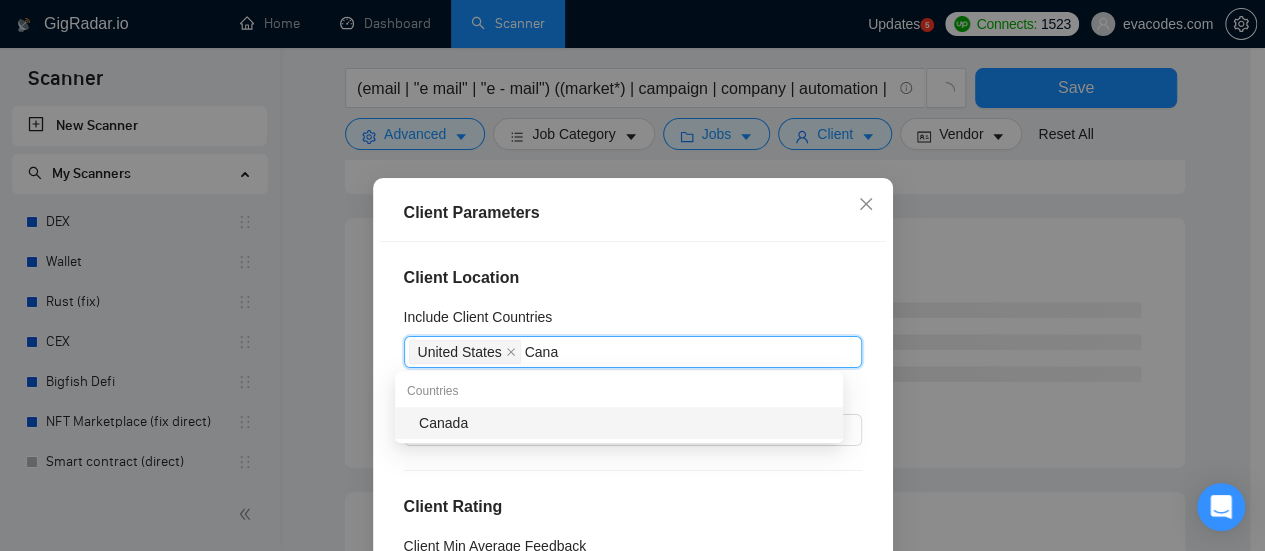 click on "Canada" at bounding box center (625, 423) 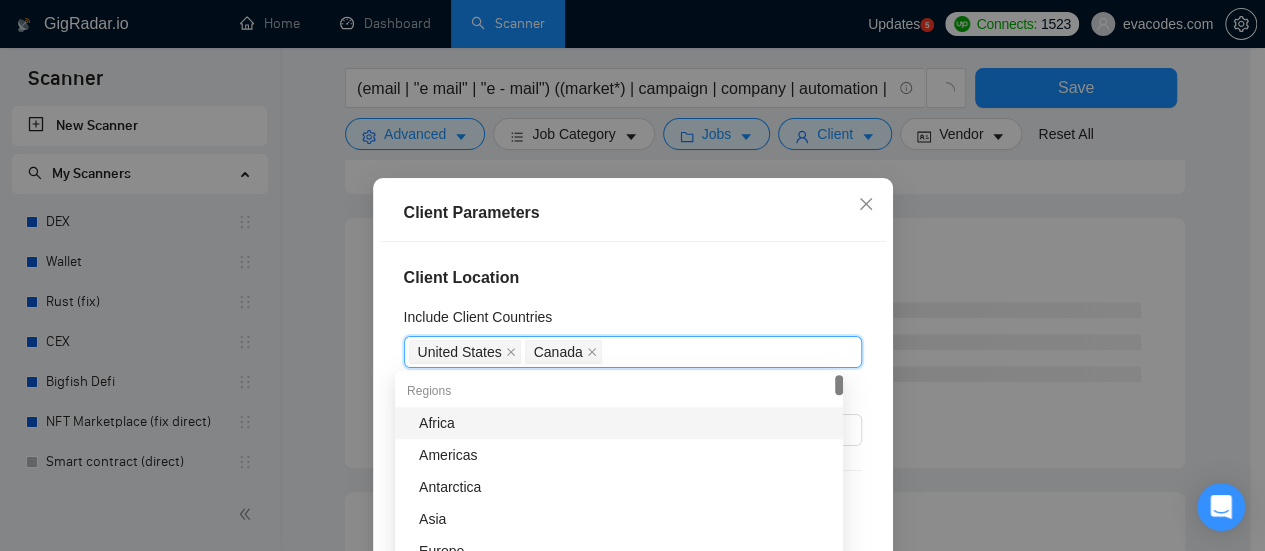 click on "Client Location Include Client Countries United States Canada   Exclude Client Countries   Select Client Rating Client Min Average Feedback Include clients with no feedback Client Payment Details Payment Verified Hire Rate Stats   Client Total Spent $ Min - $ Max Client Hire Rate New   Any hire rate   Avg Hourly Rate Paid New $ Min - $ Max Include Clients without Sufficient History Client Profile Client Industry New   Any industry Client Company Size   Any company size Enterprise Clients New   Any clients" at bounding box center [633, 435] 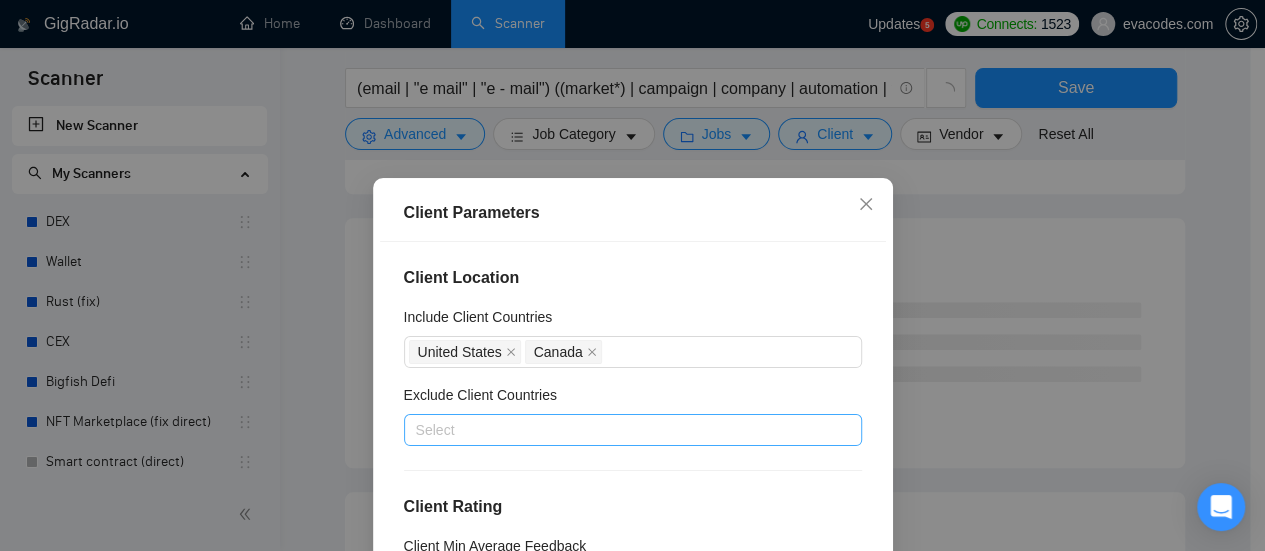 click at bounding box center [623, 430] 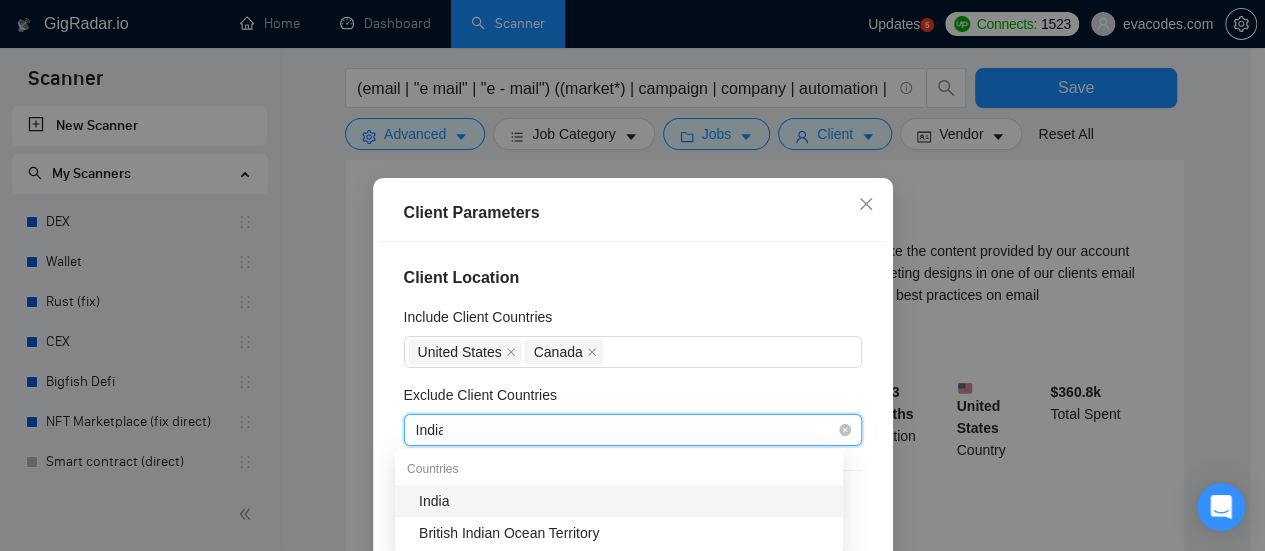 type on "India" 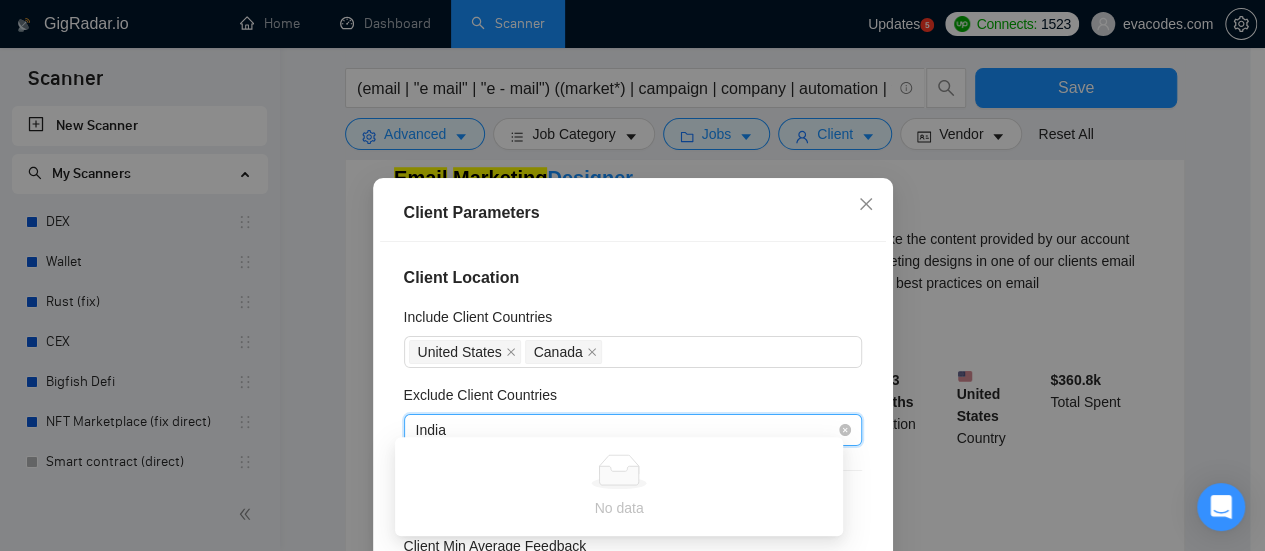 scroll, scrollTop: 600, scrollLeft: 0, axis: vertical 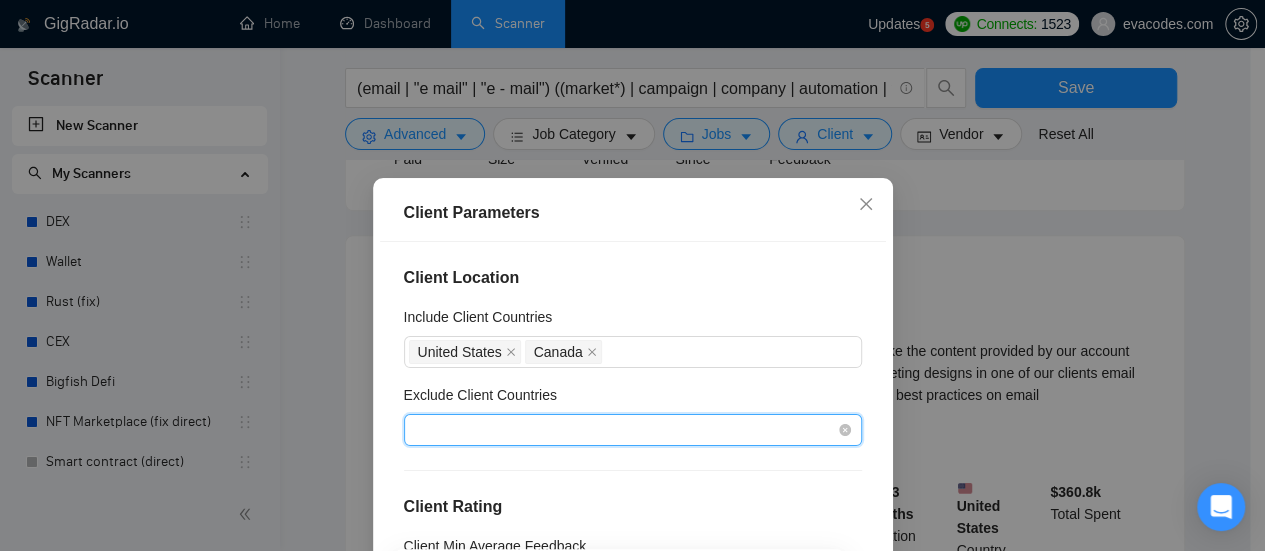 click on "India" at bounding box center (623, 430) 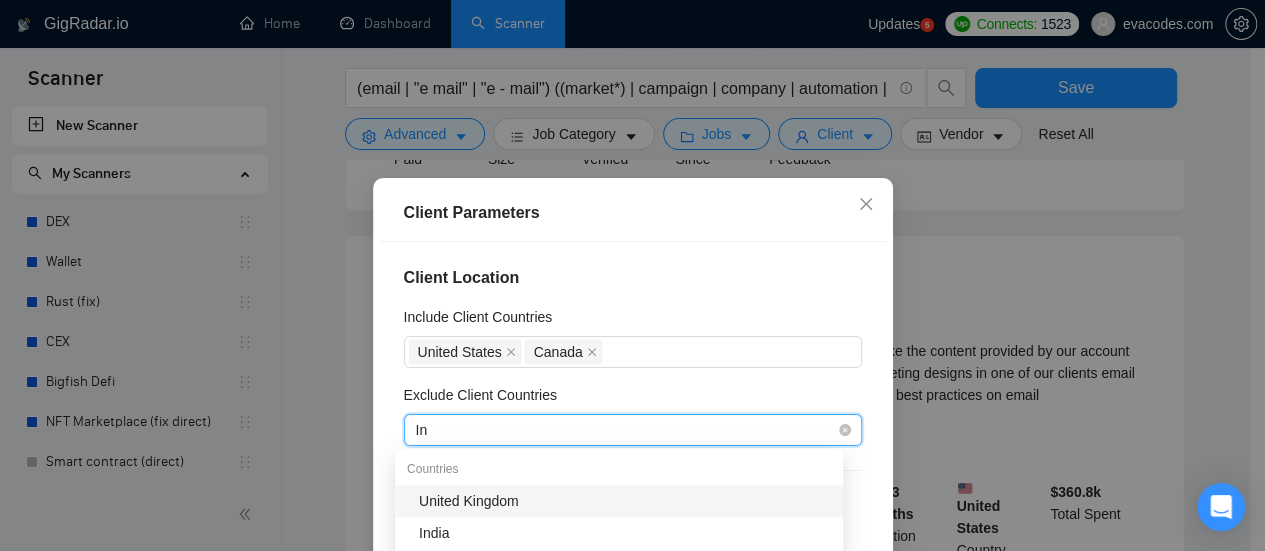 type on "Ind" 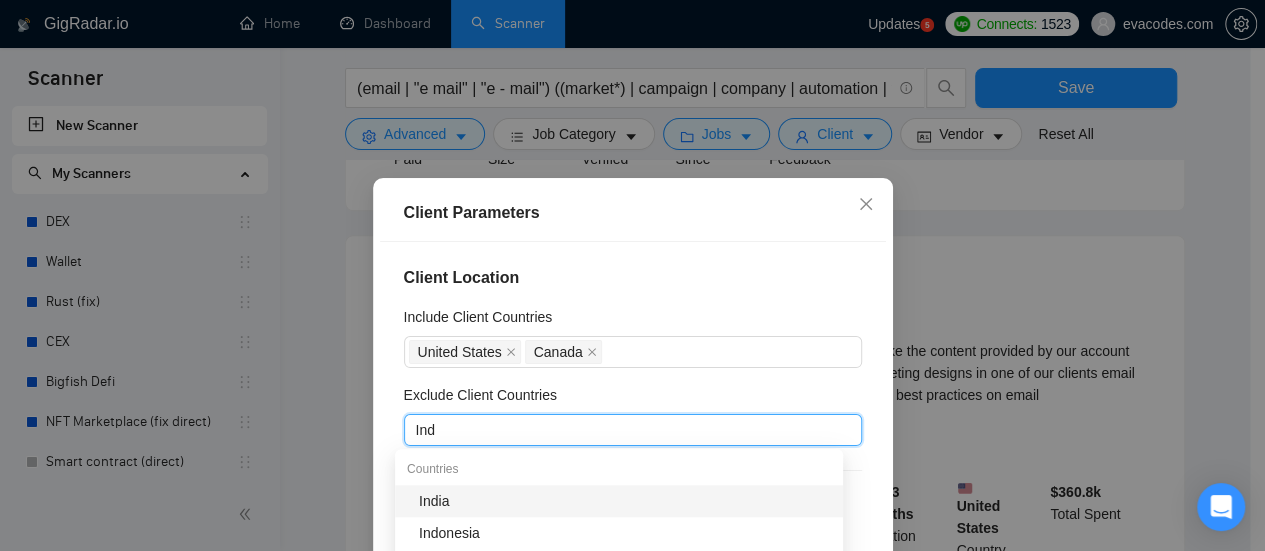 click on "India" at bounding box center [625, 501] 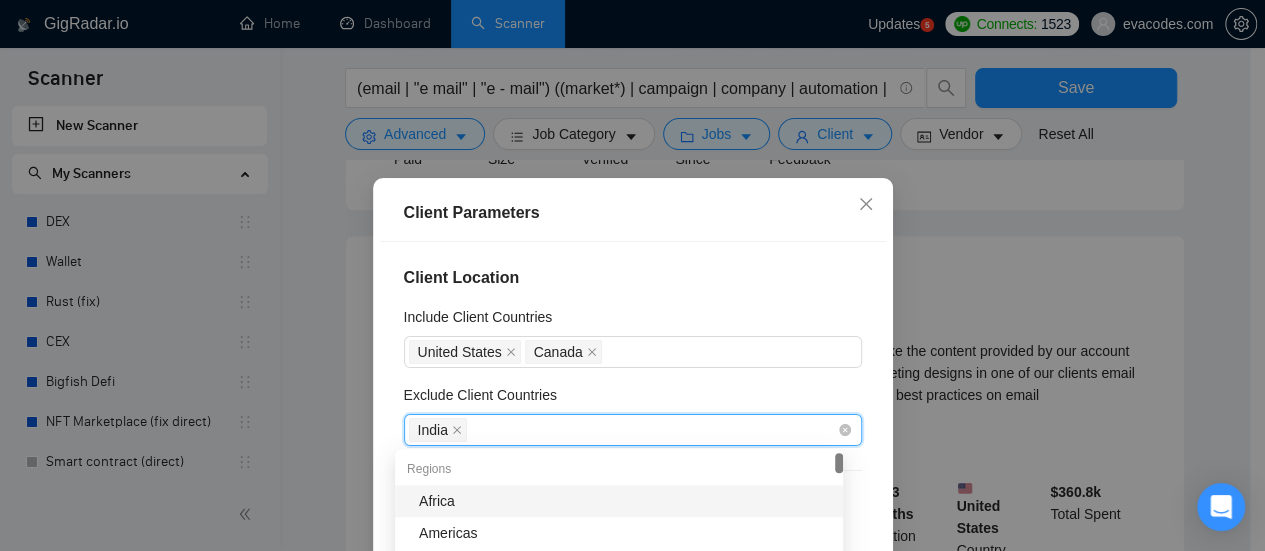 click on "India" at bounding box center [623, 430] 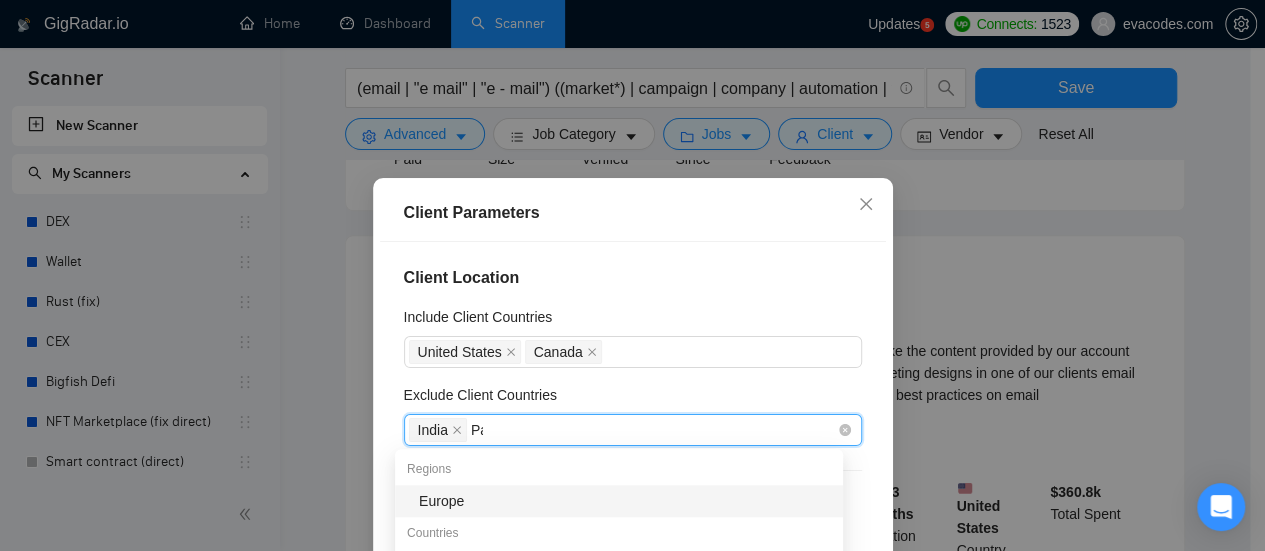 type on "Paki" 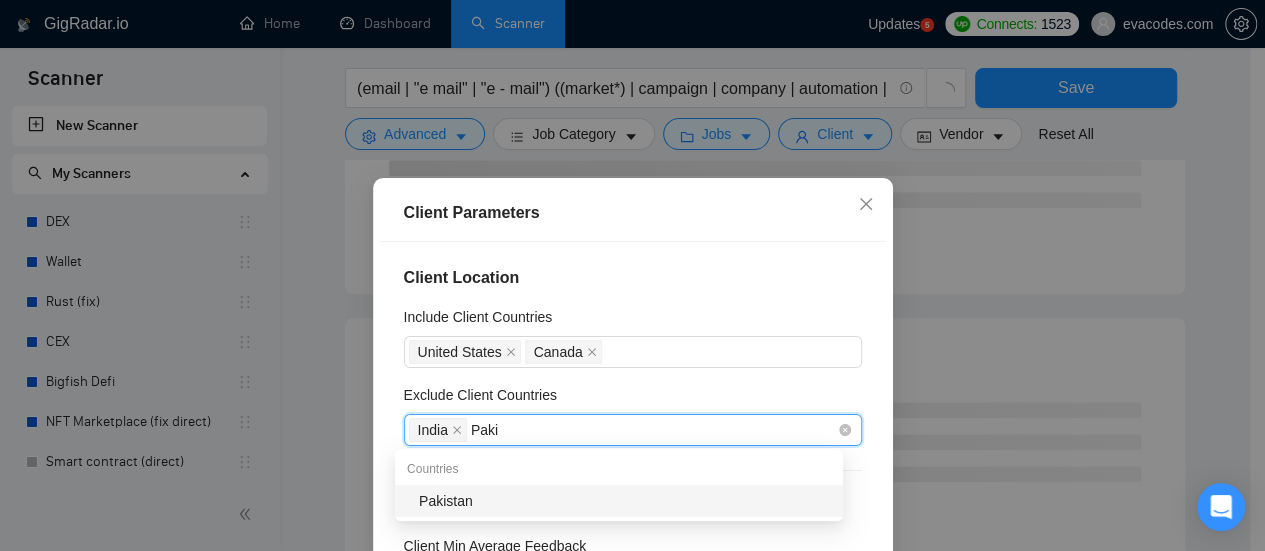 click on "Pakistan" at bounding box center [625, 501] 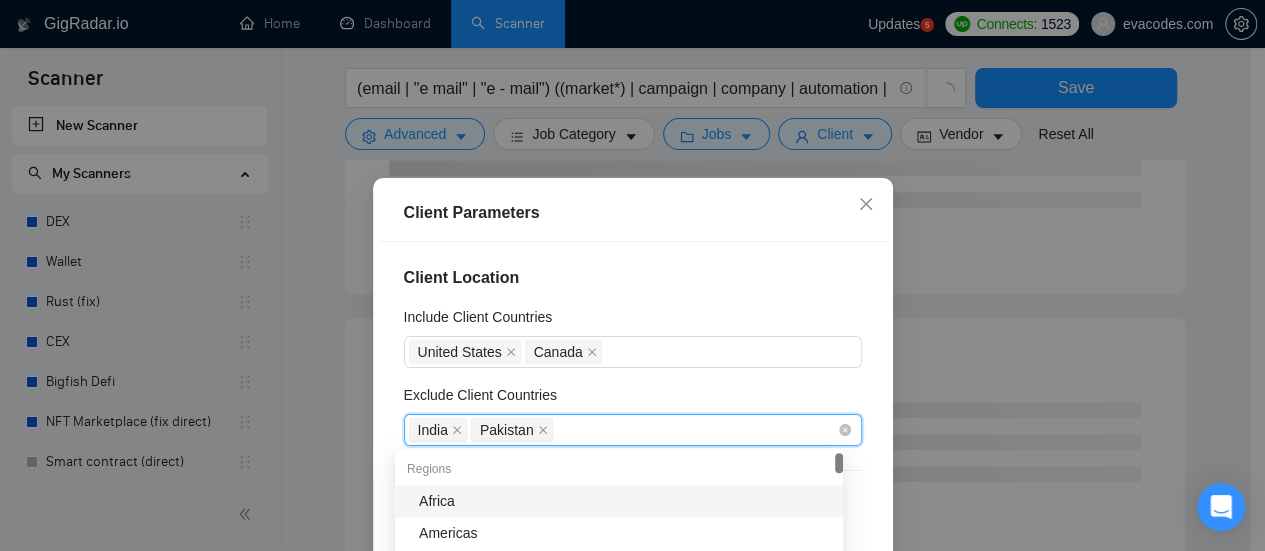 click on "[COUNTRY] [COUNTRY]" at bounding box center (623, 430) 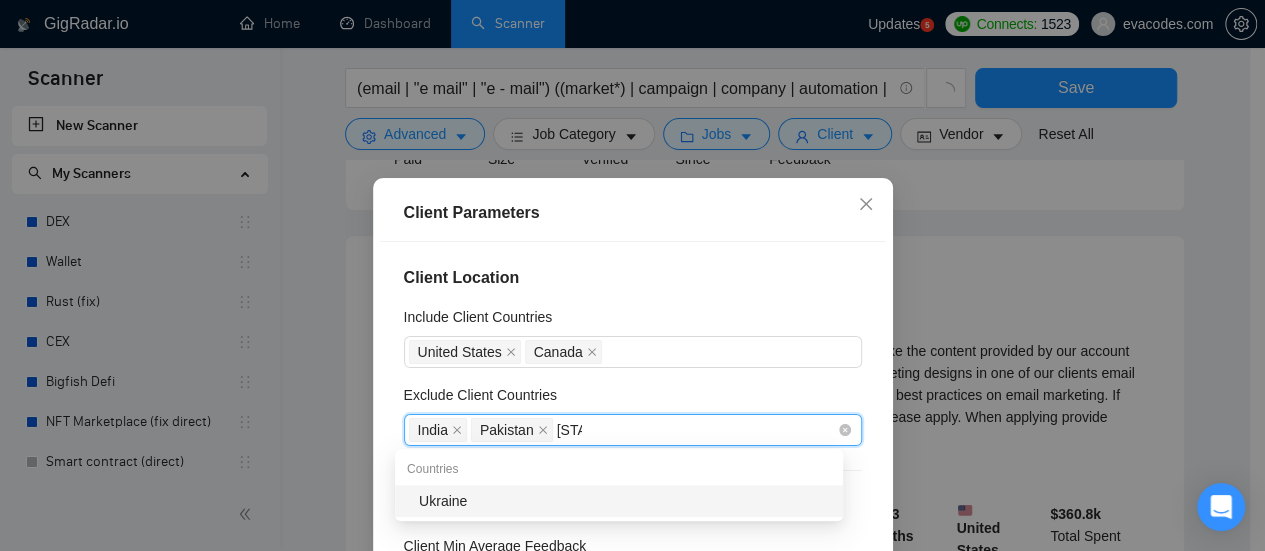 type on "[COUNTRY]" 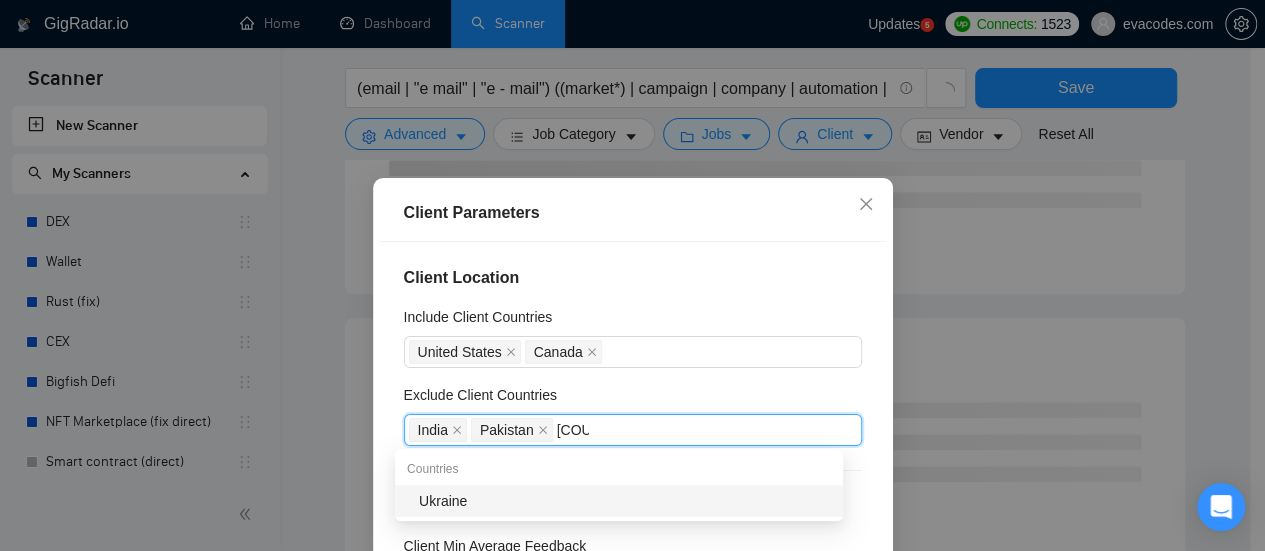click on "Ukraine" at bounding box center [625, 501] 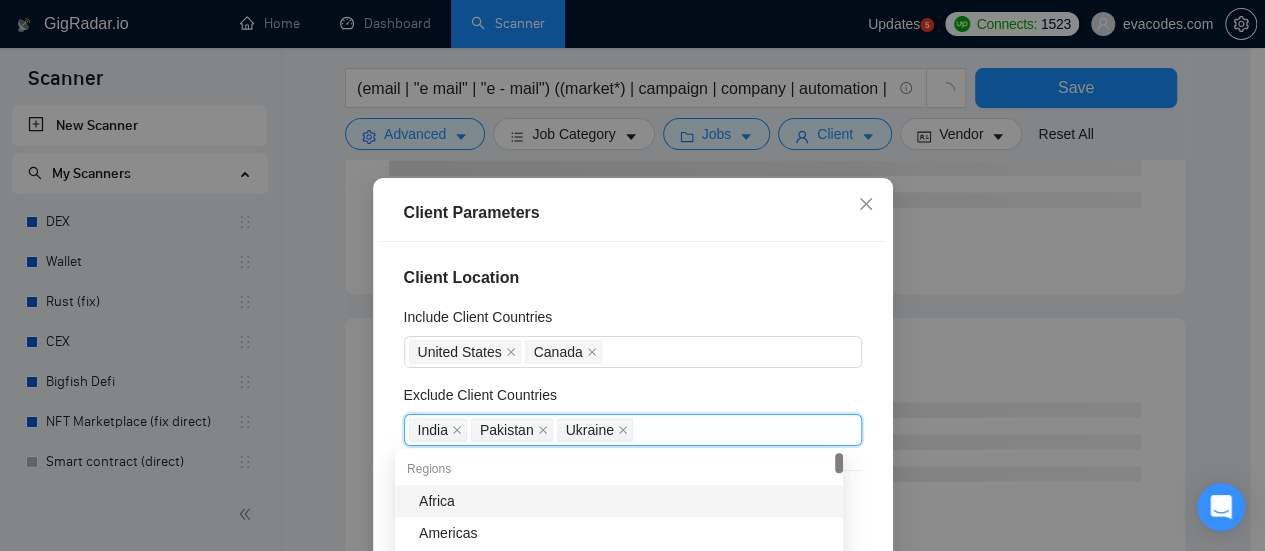 click on "India Pakistan Ukraine" at bounding box center (623, 430) 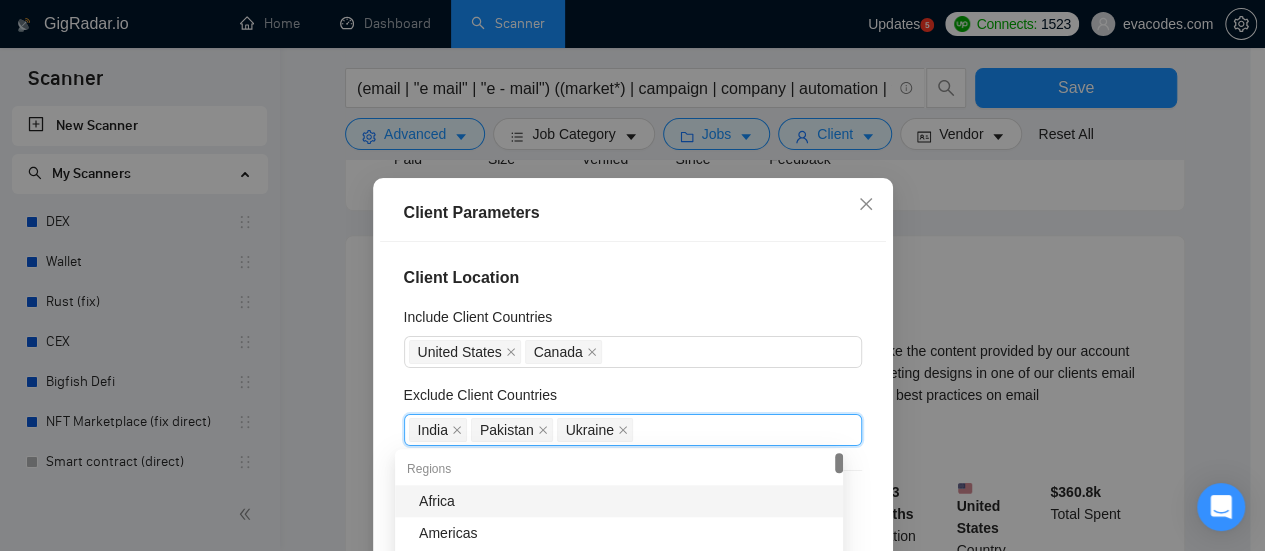 click on "Client Location Include Client Countries [STATE] [STATE]  Exclude Client Countries [STATE], [STATE], [STATE] [STATE] [STATE]  Client Rating Client Min Average Feedback Include clients with no feedback Client Payment Details Payment Verified Hire Rate Stats   Client Total Spent $ Min - $ Max Client Hire Rate New   Any hire rate   Avg Hourly Rate Paid New $ Min - $ Max Include Clients without Sufficient History Client Profile Client Industry New   Any industry Client Company Size   Any company size Enterprise Clients New   Any clients" at bounding box center (633, 435) 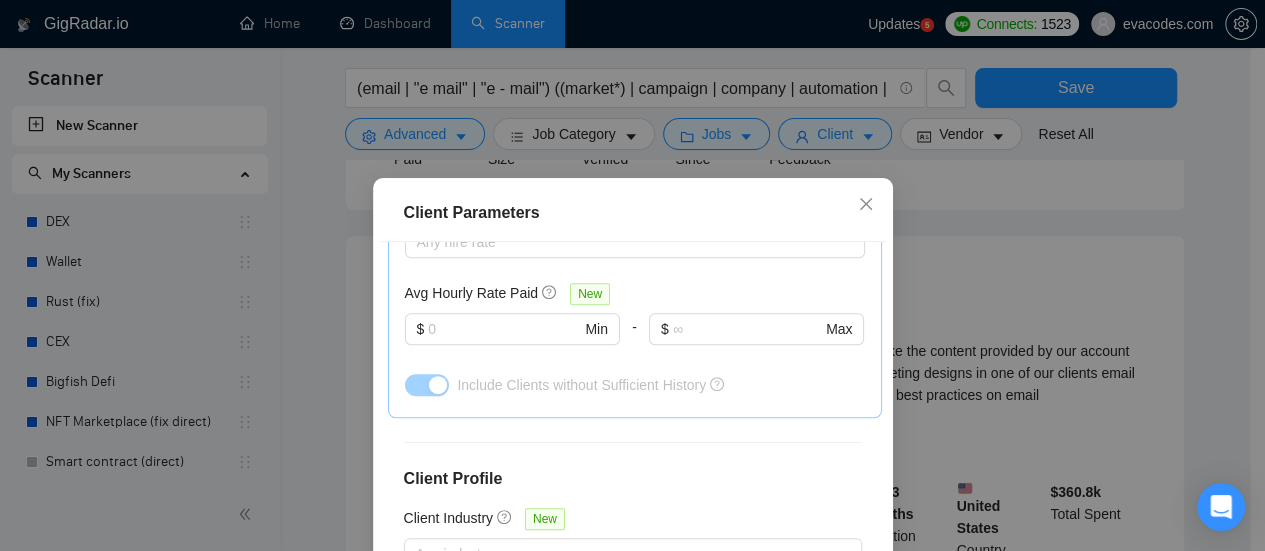 scroll, scrollTop: 786, scrollLeft: 0, axis: vertical 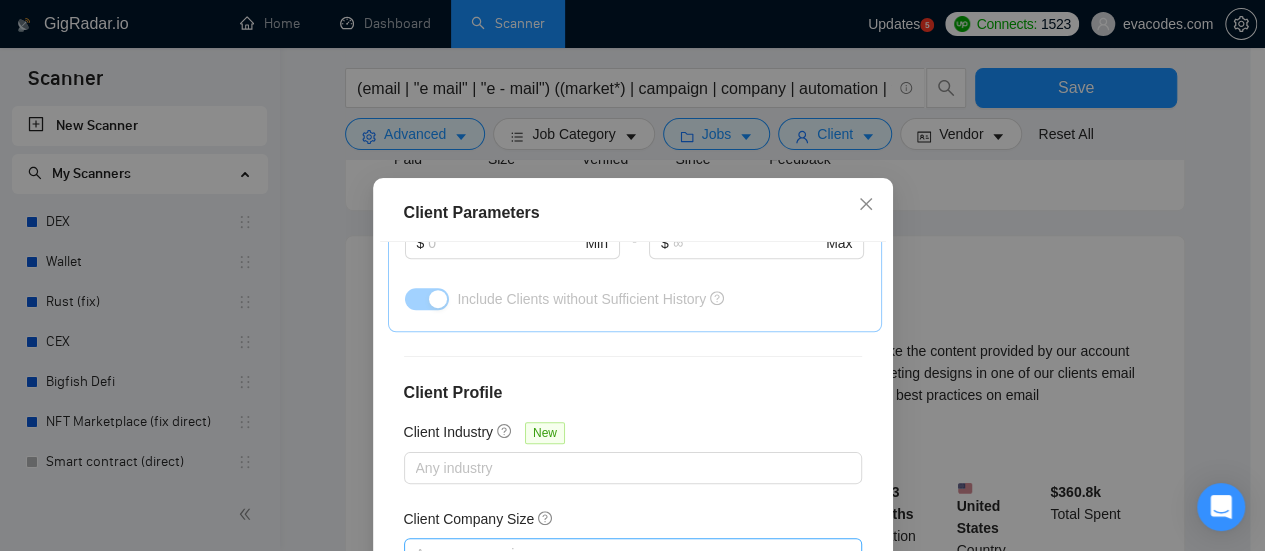 click on "OK" at bounding box center (843, 657) 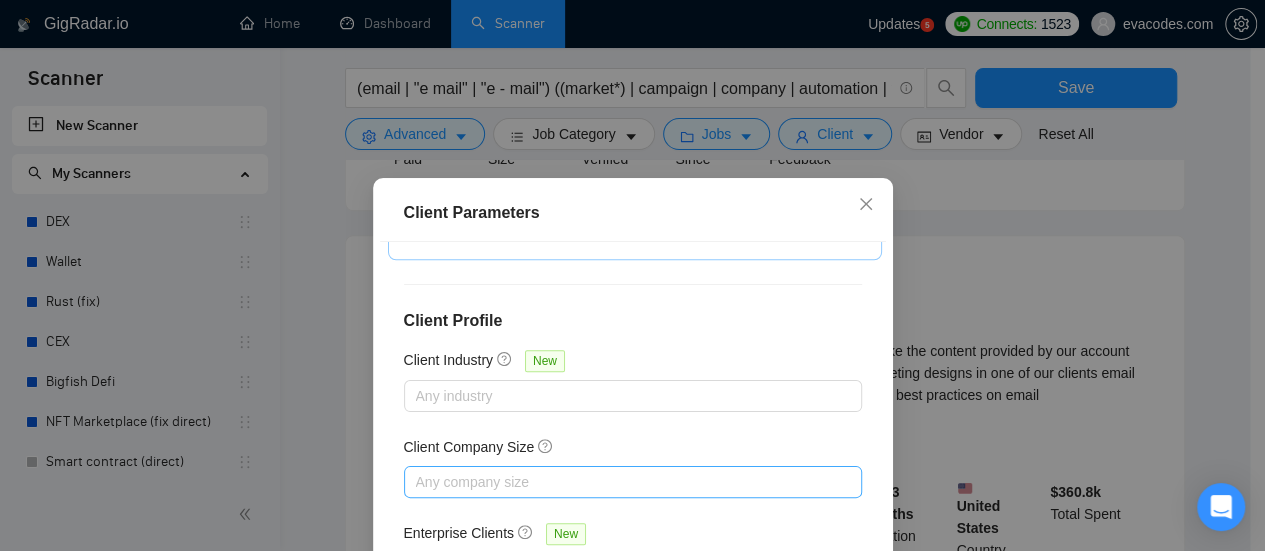 scroll, scrollTop: 164, scrollLeft: 0, axis: vertical 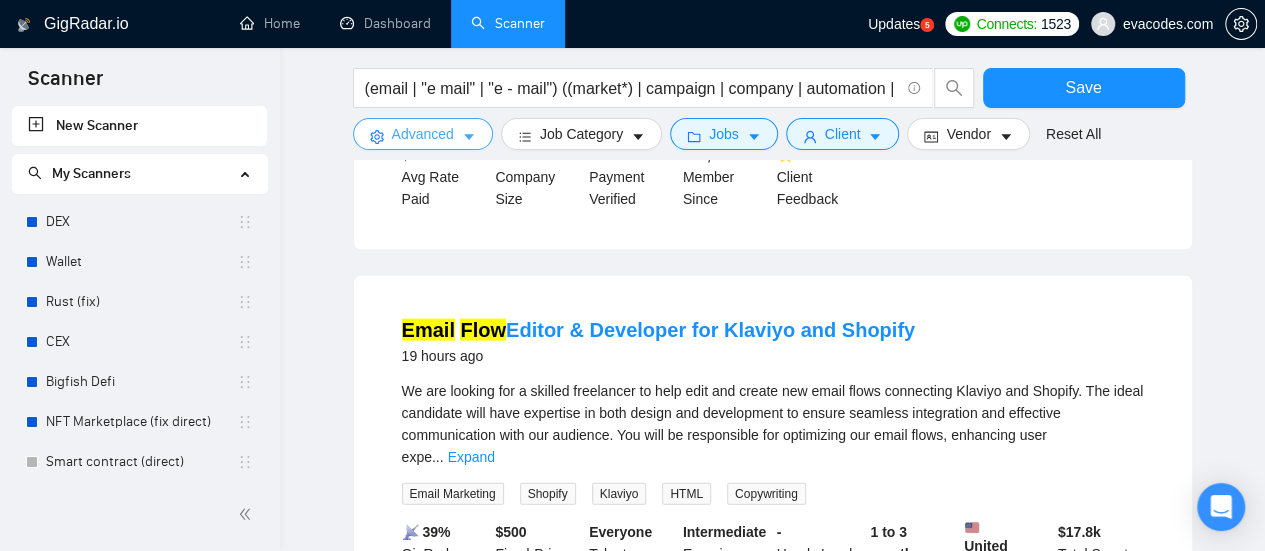 click on "Advanced" at bounding box center [423, 134] 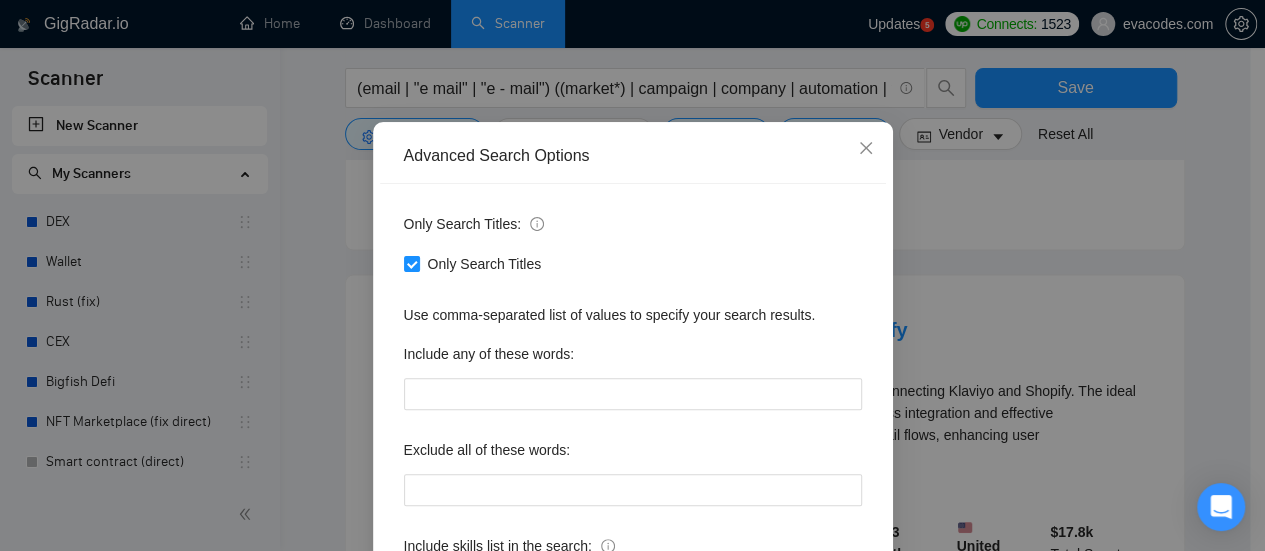 scroll, scrollTop: 200, scrollLeft: 0, axis: vertical 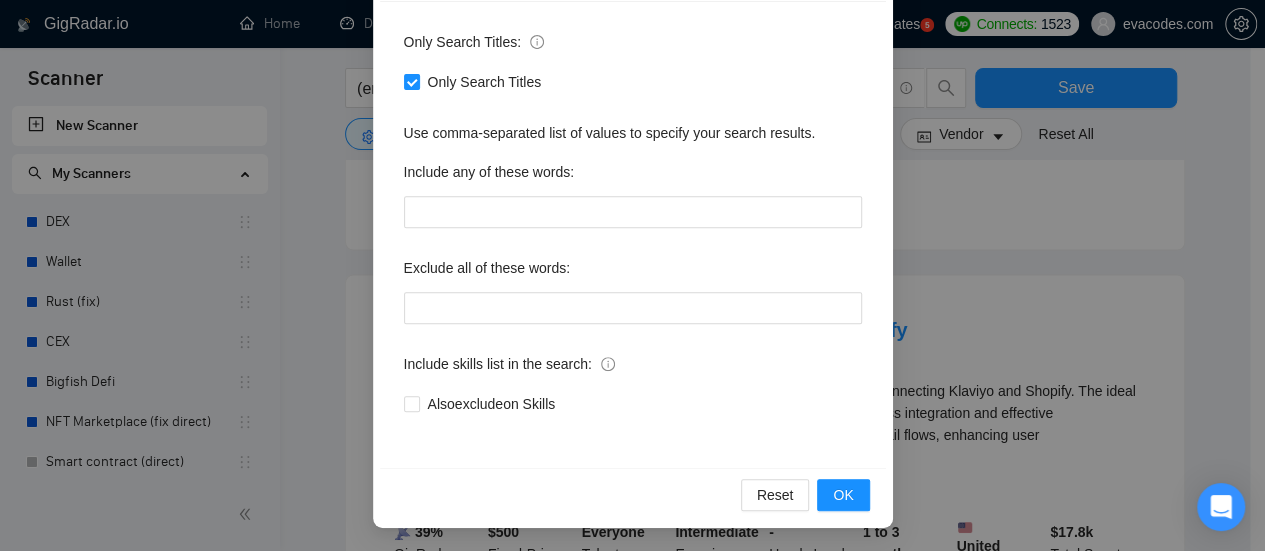 click on "Advanced Search Options Only Search Titles:   Only Search Titles Use comma-separated list of values to specify your search results. Include any of these words: Exclude all of these words: Include skills list in the search:   Also  exclude  on Skills Reset OK" at bounding box center (632, 275) 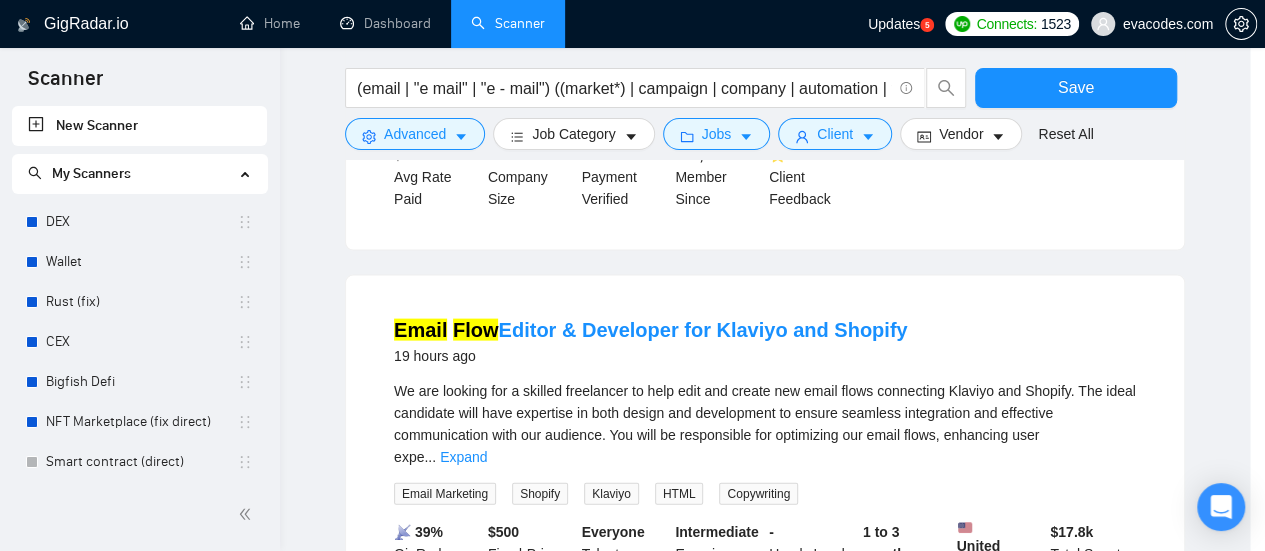 scroll, scrollTop: 180, scrollLeft: 0, axis: vertical 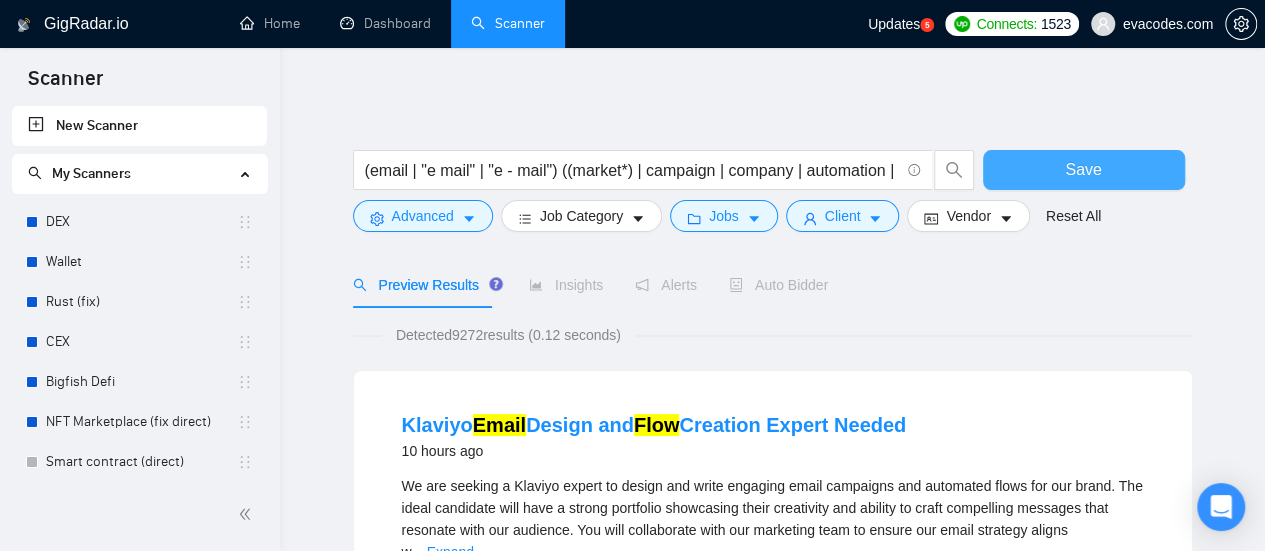 click on "Save" at bounding box center [1084, 170] 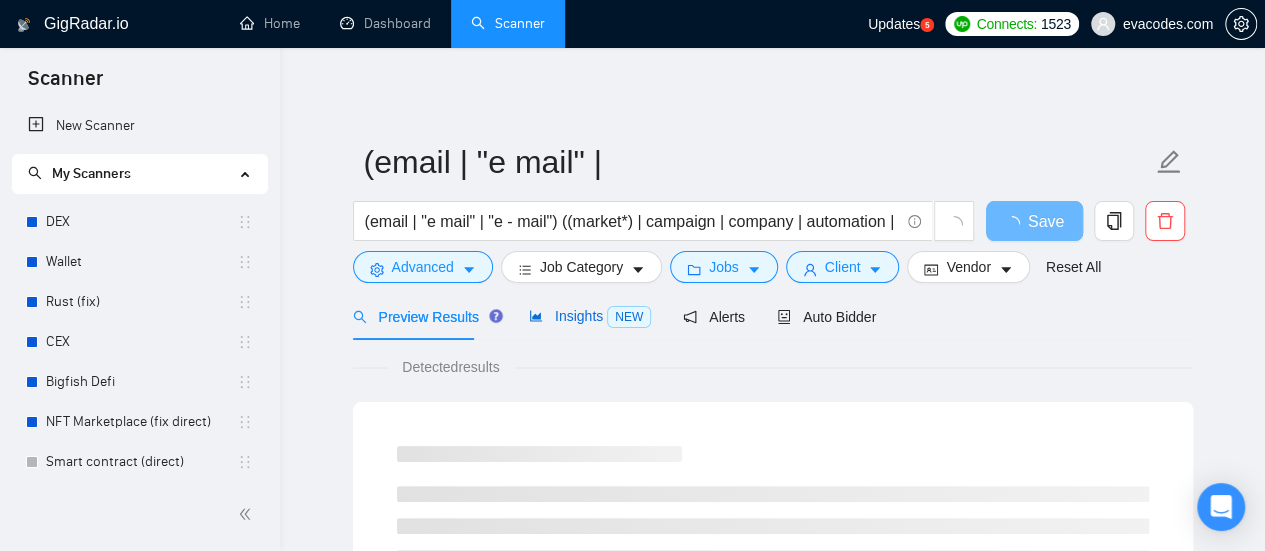click on "Insights NEW" at bounding box center (590, 316) 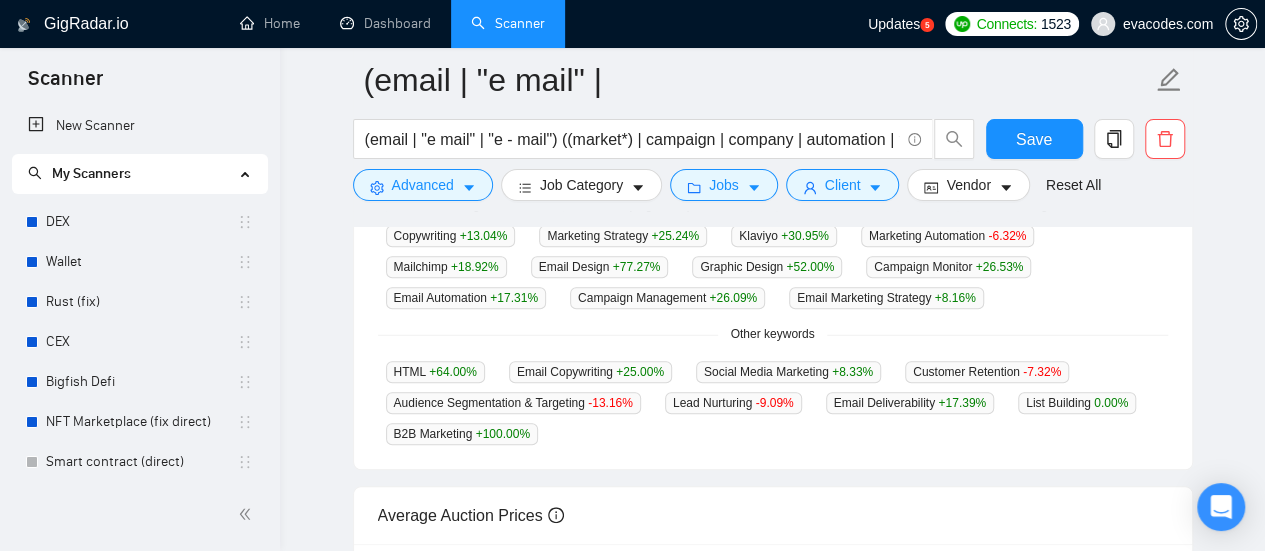 scroll, scrollTop: 500, scrollLeft: 0, axis: vertical 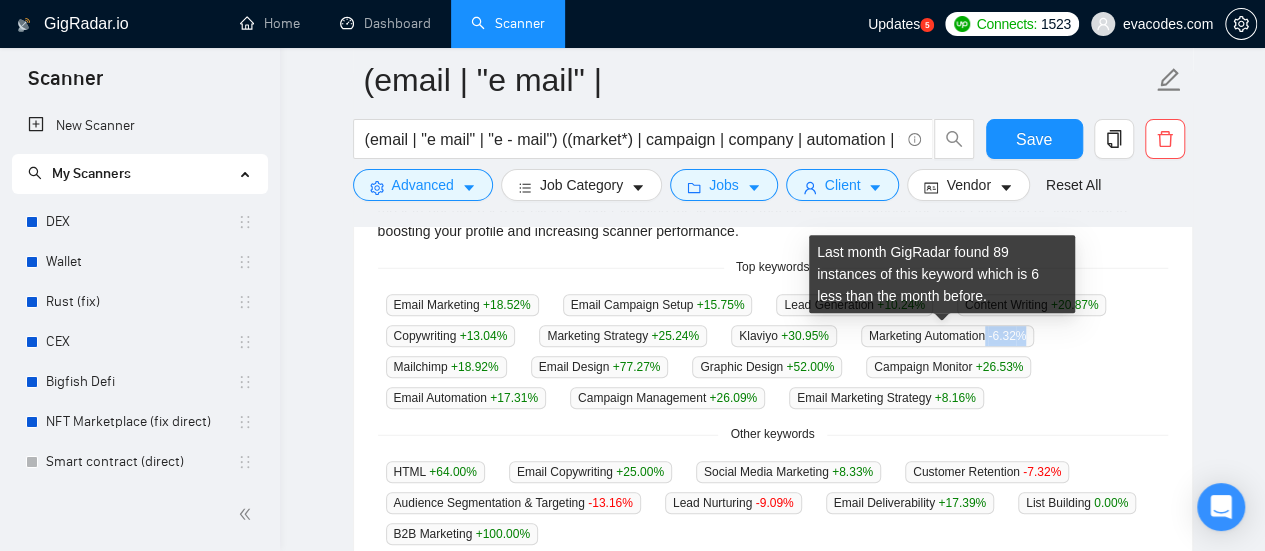 drag, startPoint x: 983, startPoint y: 334, endPoint x: 1021, endPoint y: 334, distance: 38 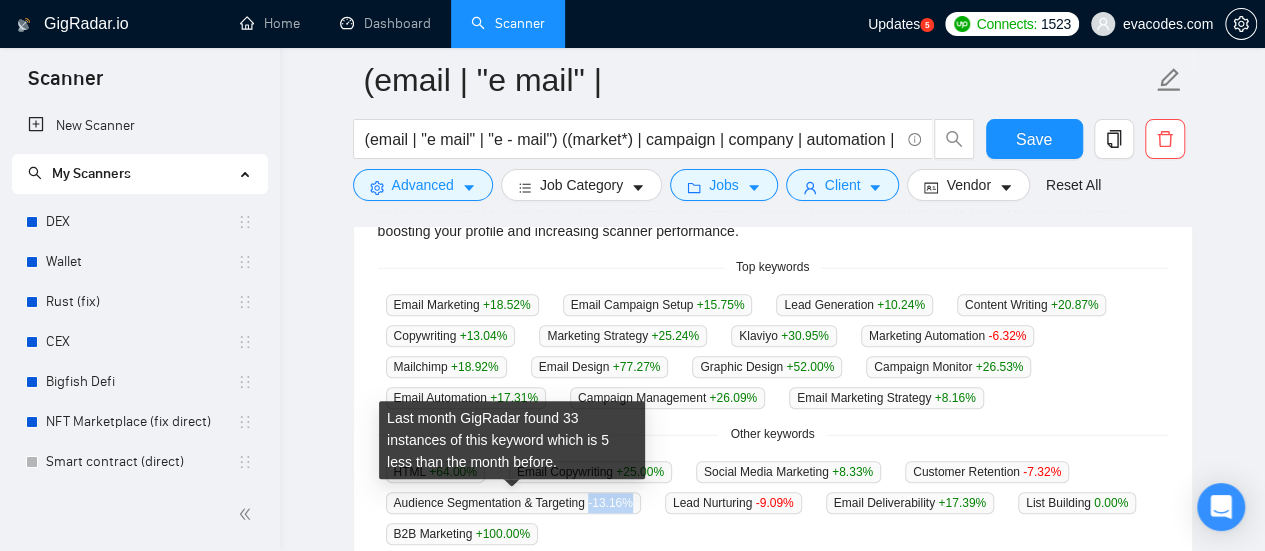 drag, startPoint x: 586, startPoint y: 499, endPoint x: 638, endPoint y: 497, distance: 52.03845 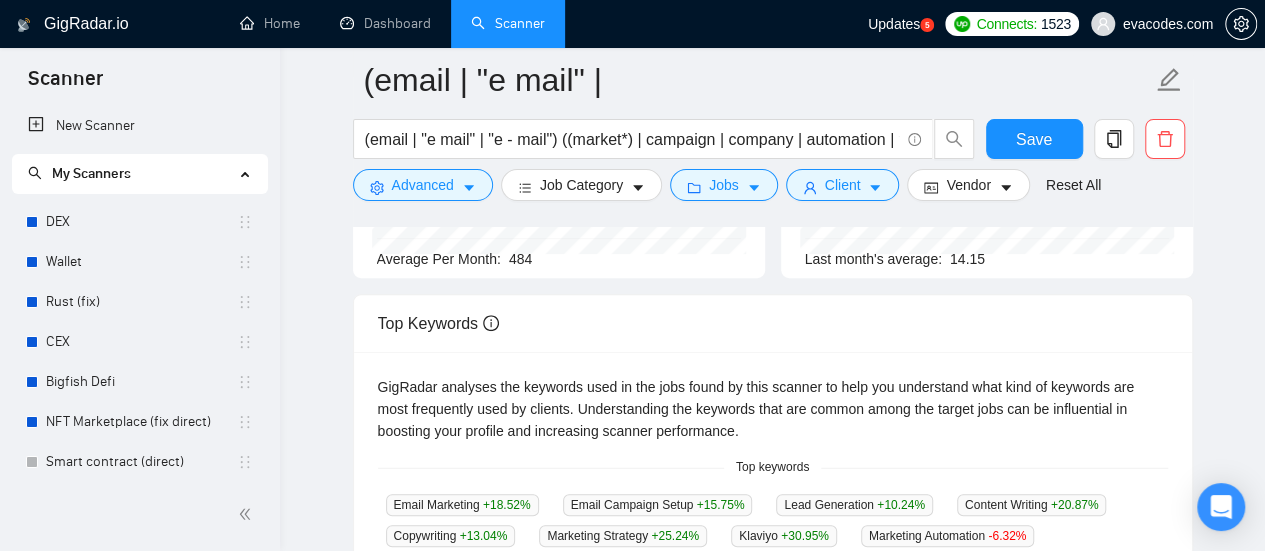 scroll, scrollTop: 76, scrollLeft: 0, axis: vertical 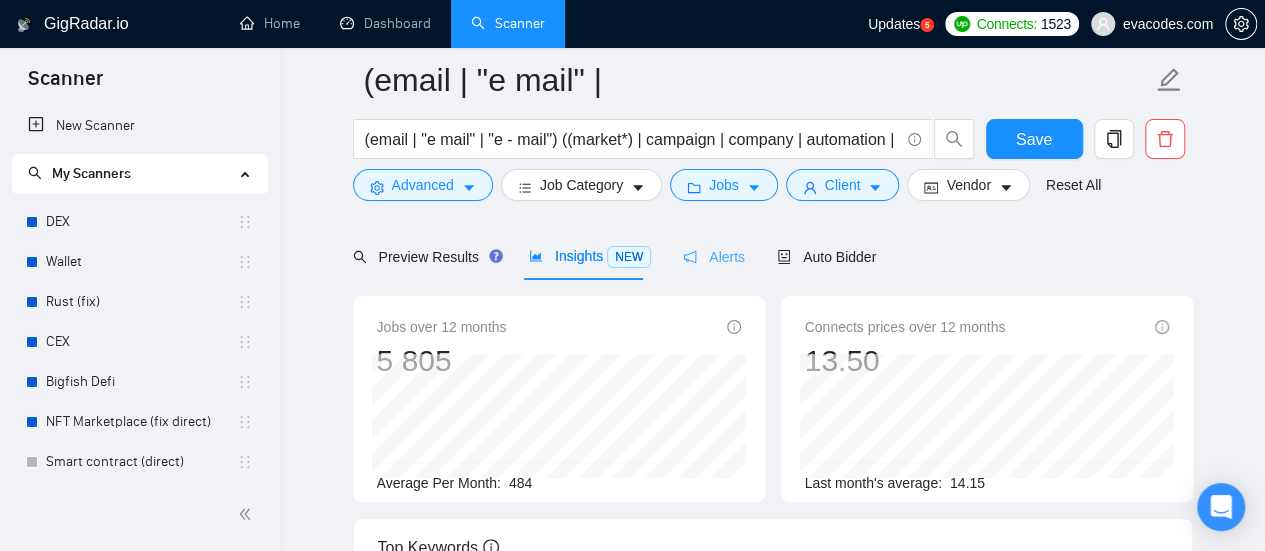 click on "Jobs over 12 months 5 805
Dec 2024 425 Average Per Month: 484" at bounding box center [559, 399] 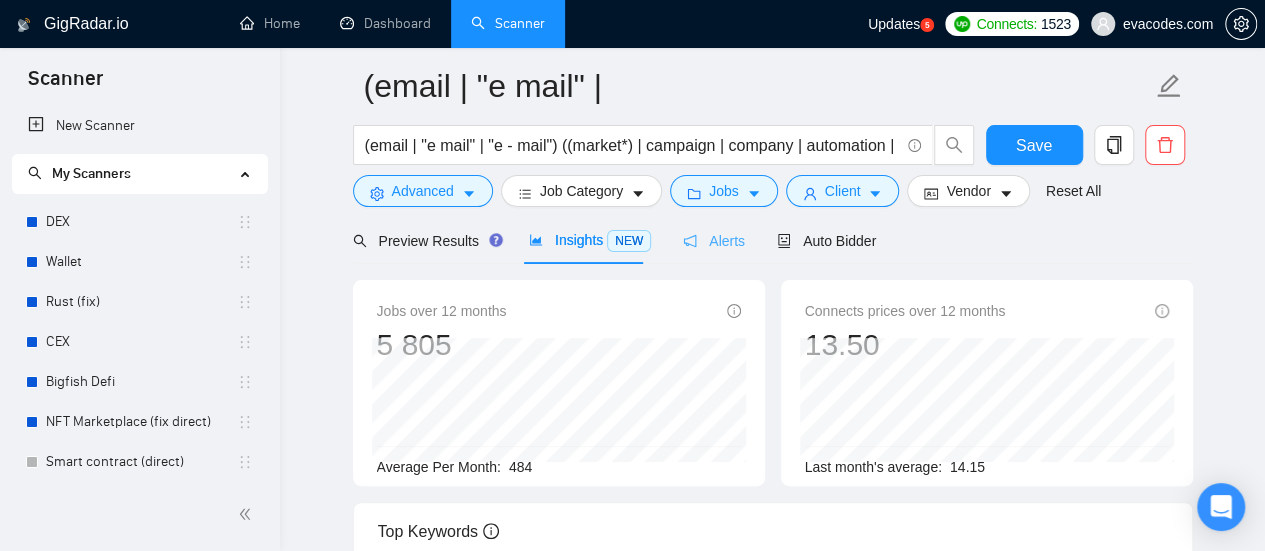 scroll, scrollTop: 0, scrollLeft: 0, axis: both 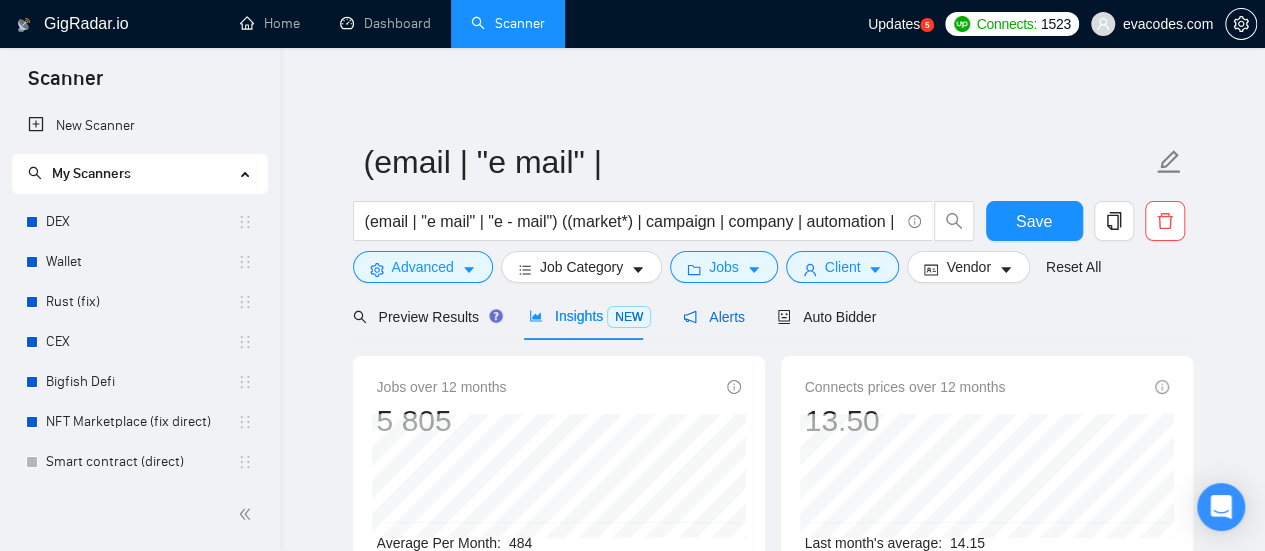 click on "Alerts" at bounding box center (714, 317) 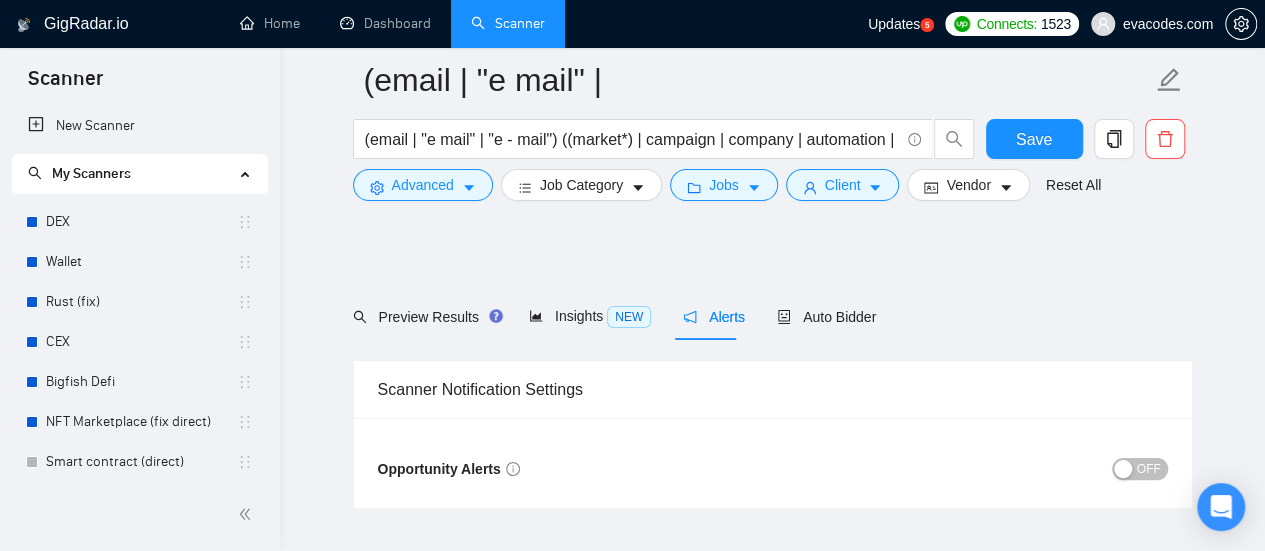 scroll, scrollTop: 100, scrollLeft: 0, axis: vertical 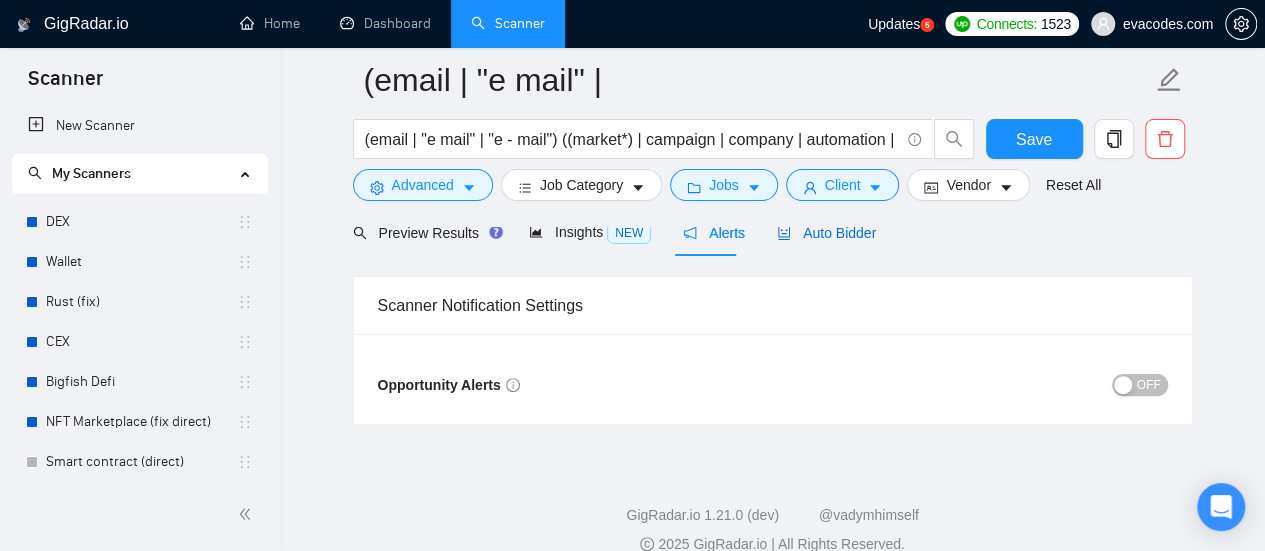 click on "Auto Bidder" at bounding box center (826, 233) 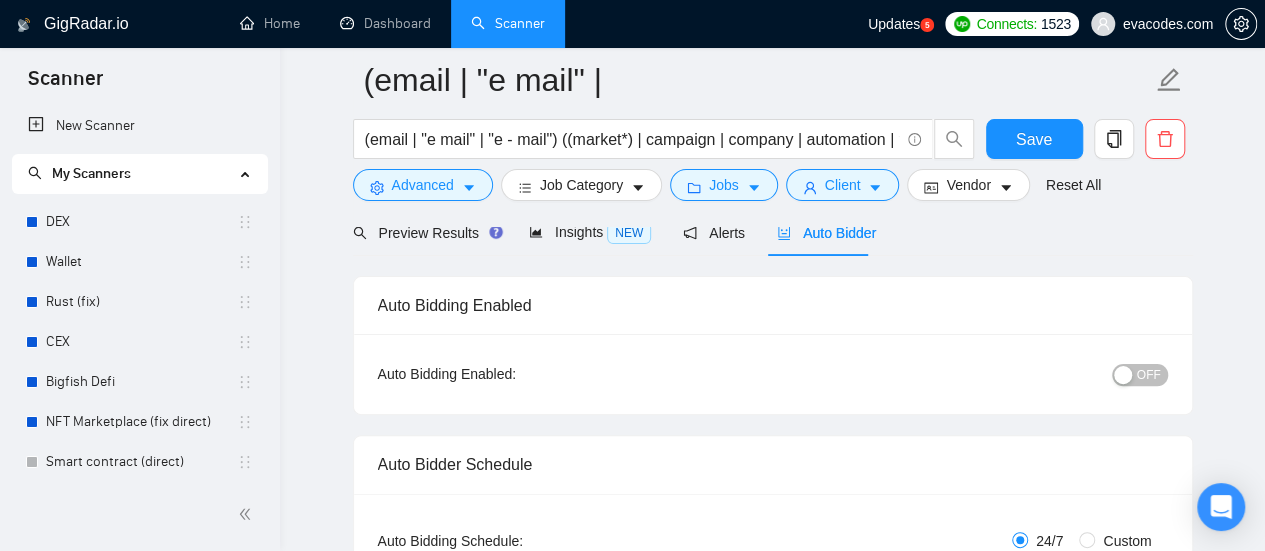 type 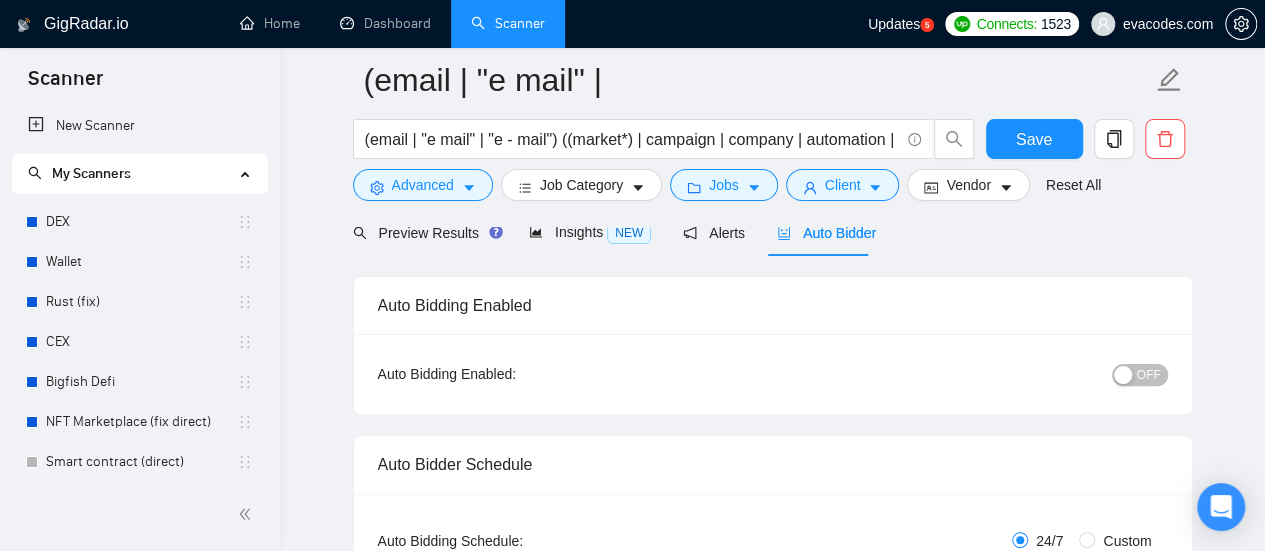 scroll, scrollTop: 300, scrollLeft: 0, axis: vertical 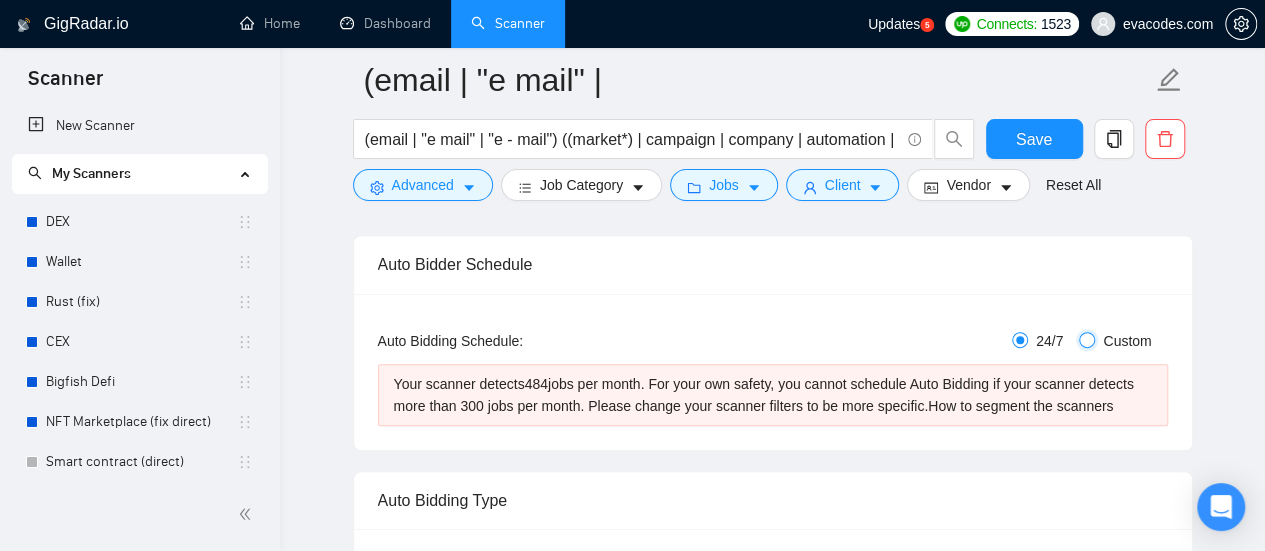 click on "Custom" at bounding box center [1087, 340] 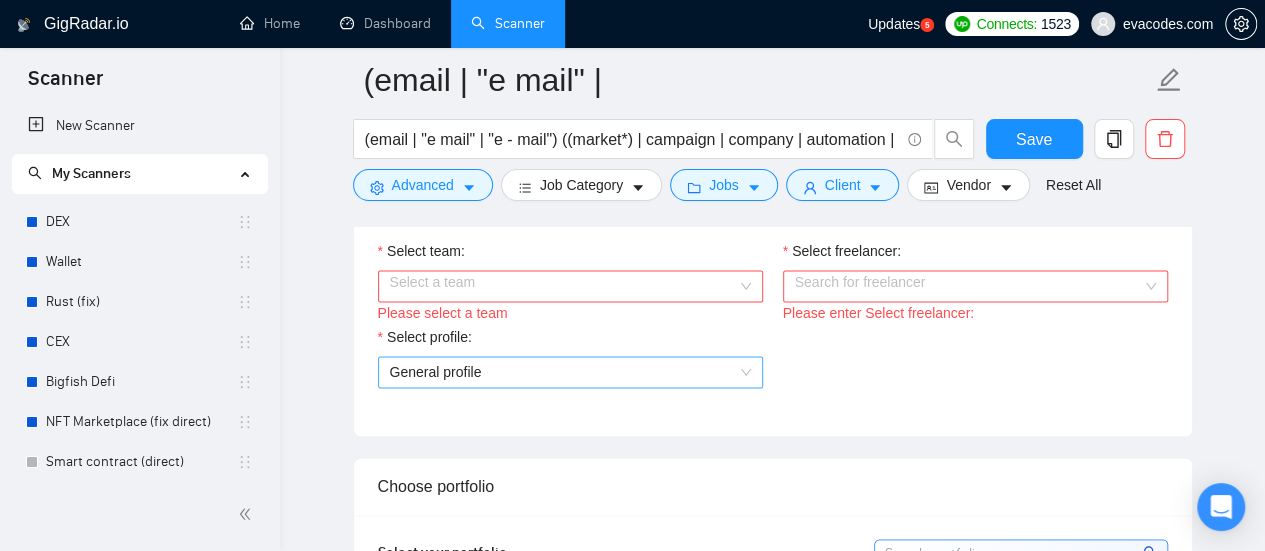 scroll, scrollTop: 1400, scrollLeft: 0, axis: vertical 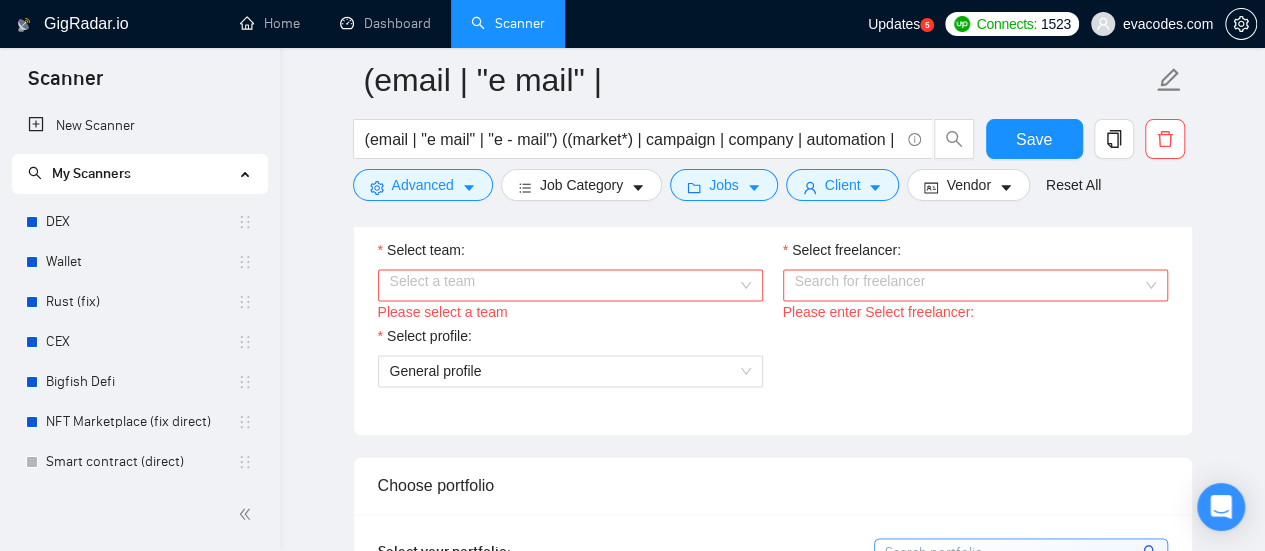 click on "Select team:" at bounding box center [563, 285] 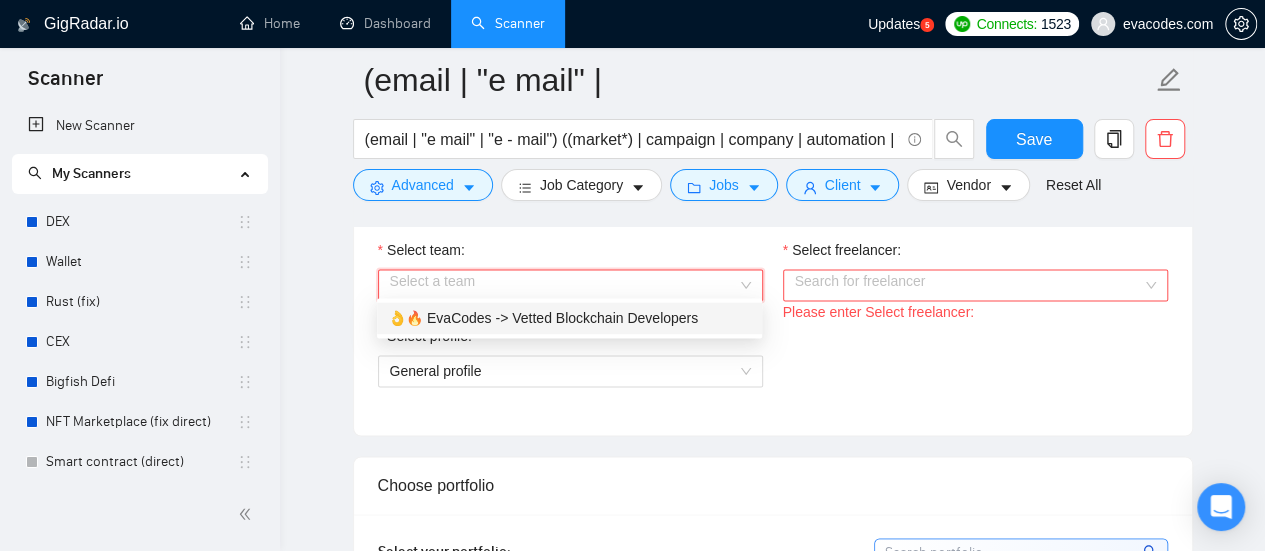click on "👌🔥 EvaCodes -> Vetted Blockchain Developers" at bounding box center [569, 318] 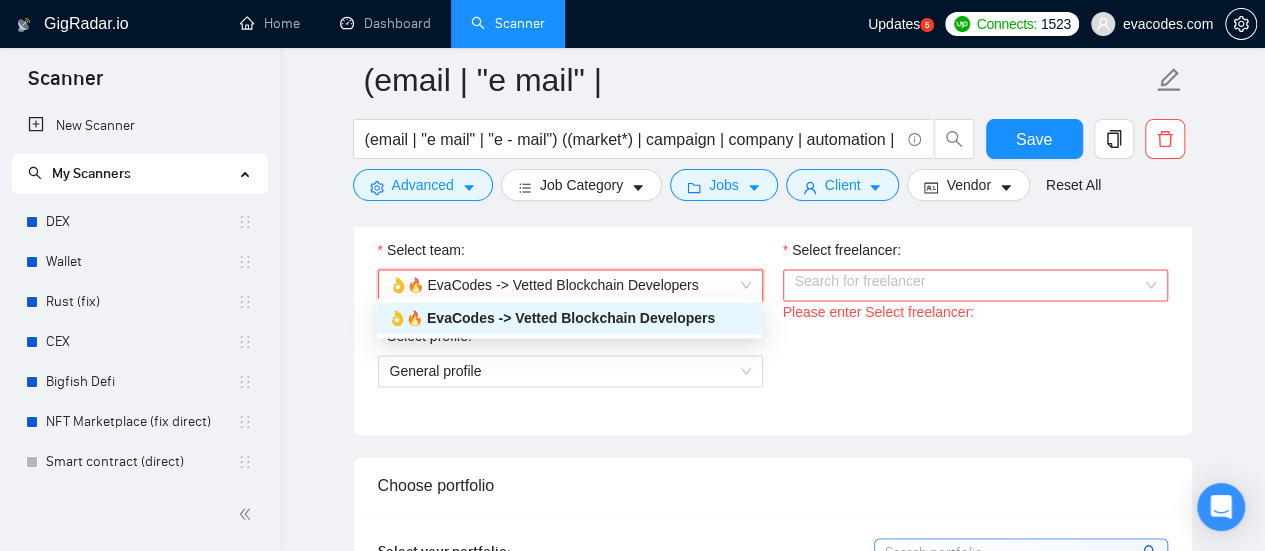 click on "Select freelancer:" at bounding box center [968, 285] 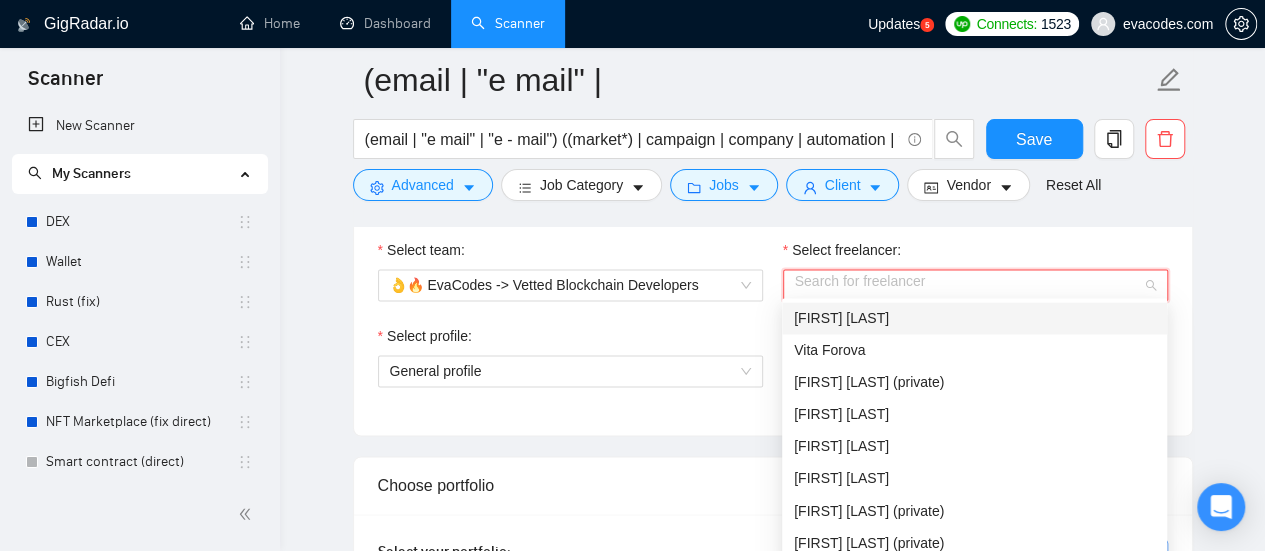 click on "[FIRST] [LAST]" at bounding box center [974, 318] 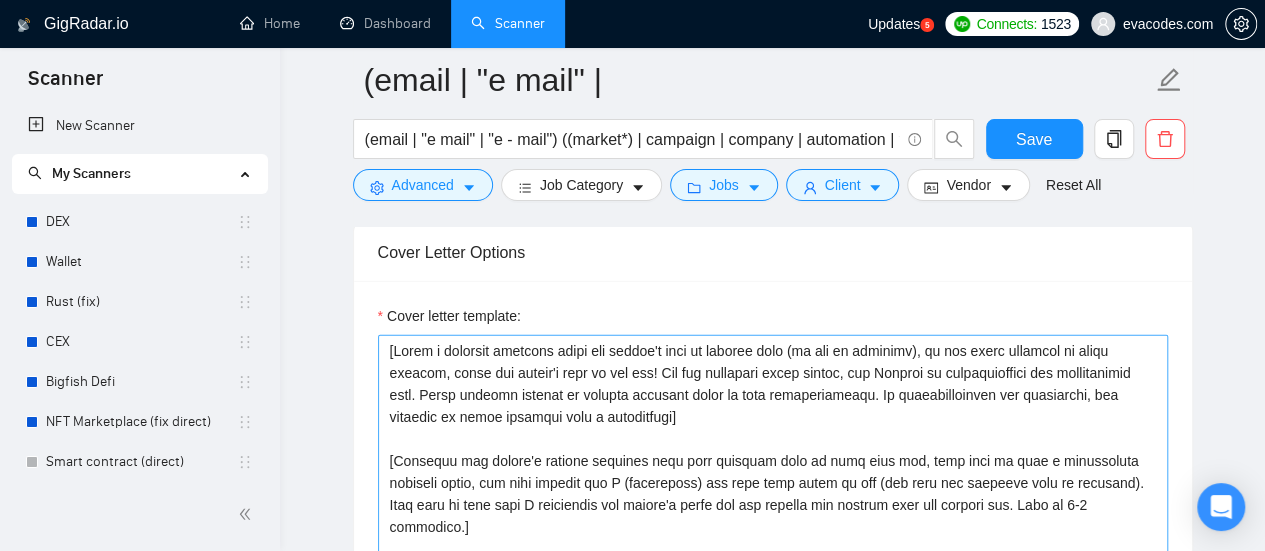 scroll, scrollTop: 2200, scrollLeft: 0, axis: vertical 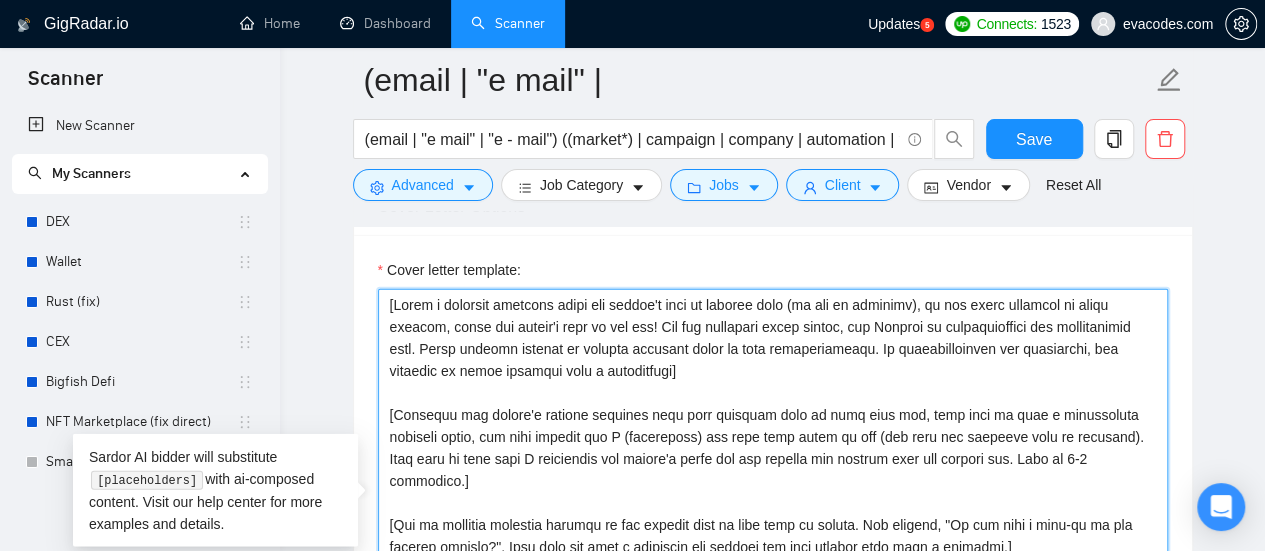 click on "Cover letter template:" at bounding box center [773, 514] 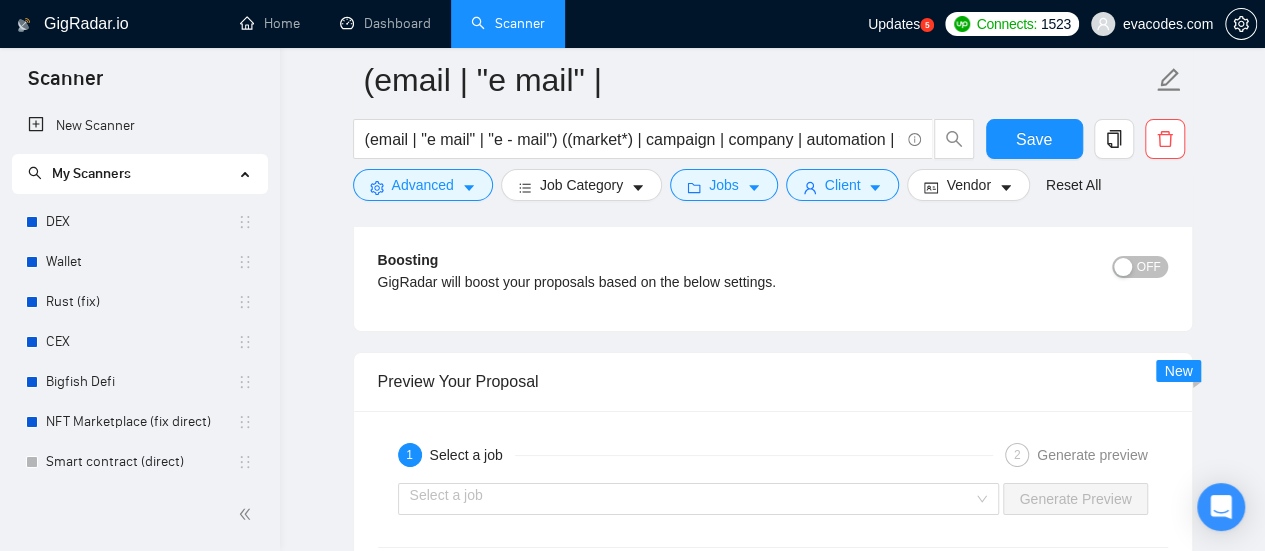 scroll, scrollTop: 3700, scrollLeft: 0, axis: vertical 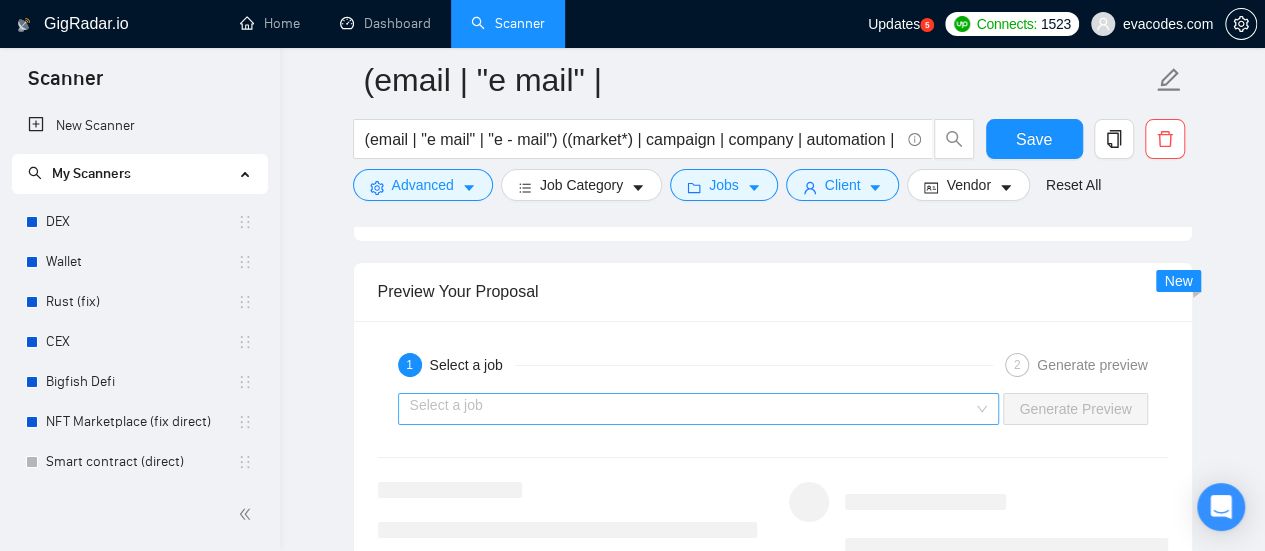 click at bounding box center (692, 409) 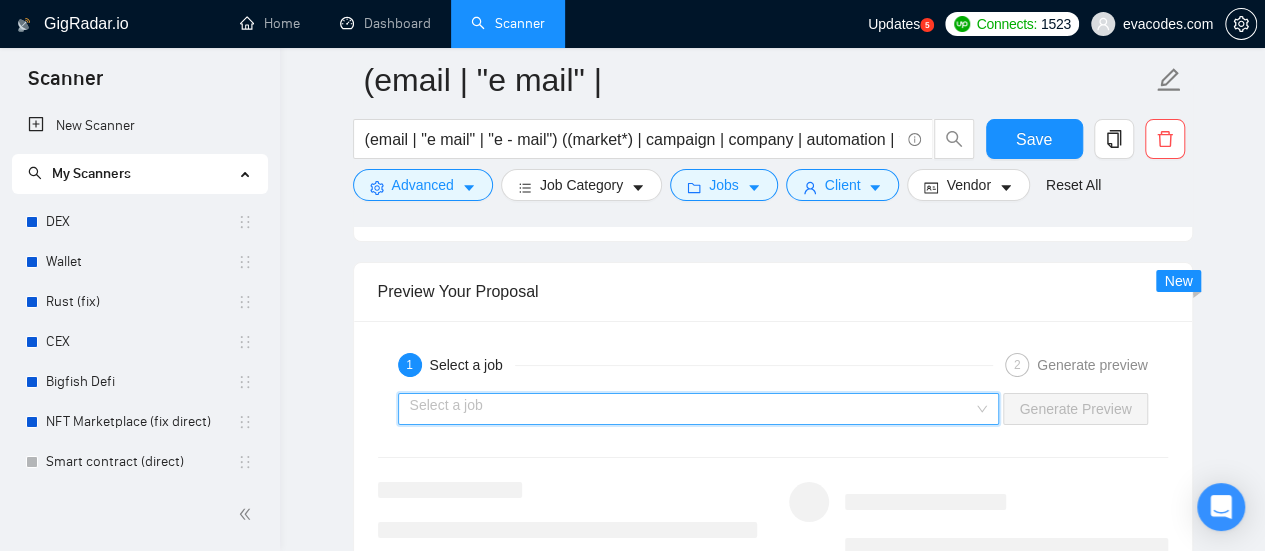 scroll, scrollTop: 3800, scrollLeft: 0, axis: vertical 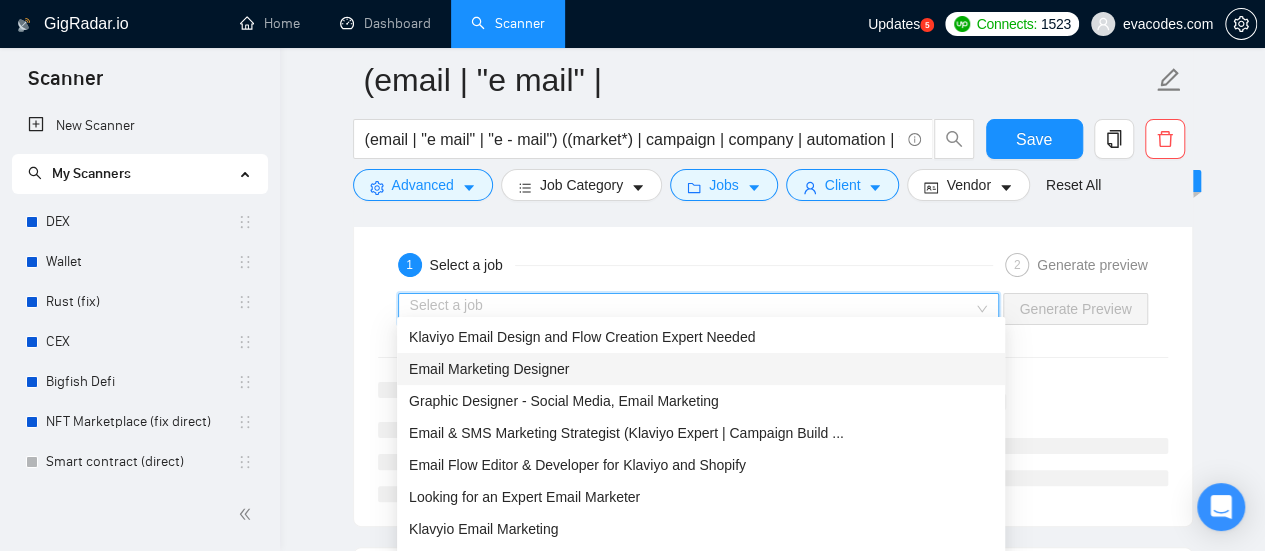 click on "Email Marketing Designer" at bounding box center [489, 369] 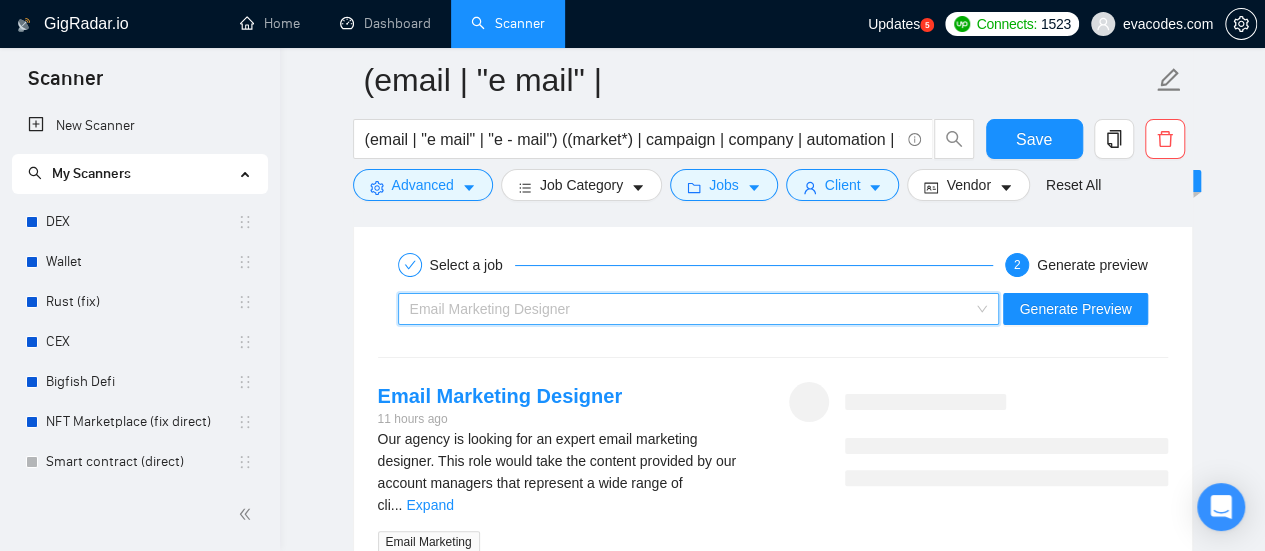 click on "Email Marketing Designer" at bounding box center [690, 309] 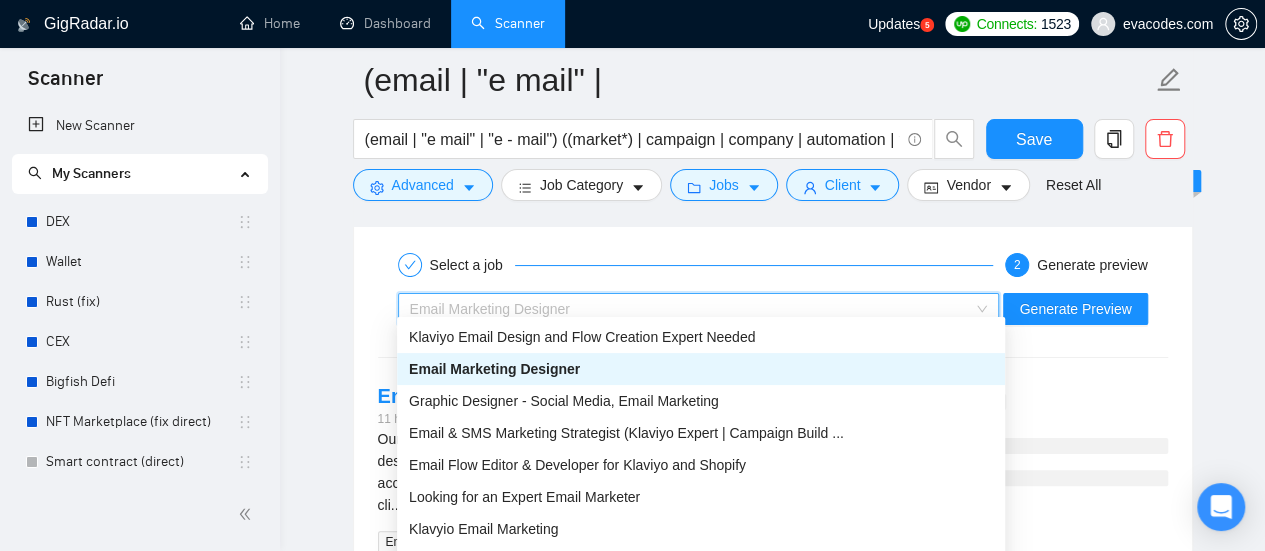 click on "Email Marketing Designer" at bounding box center [494, 369] 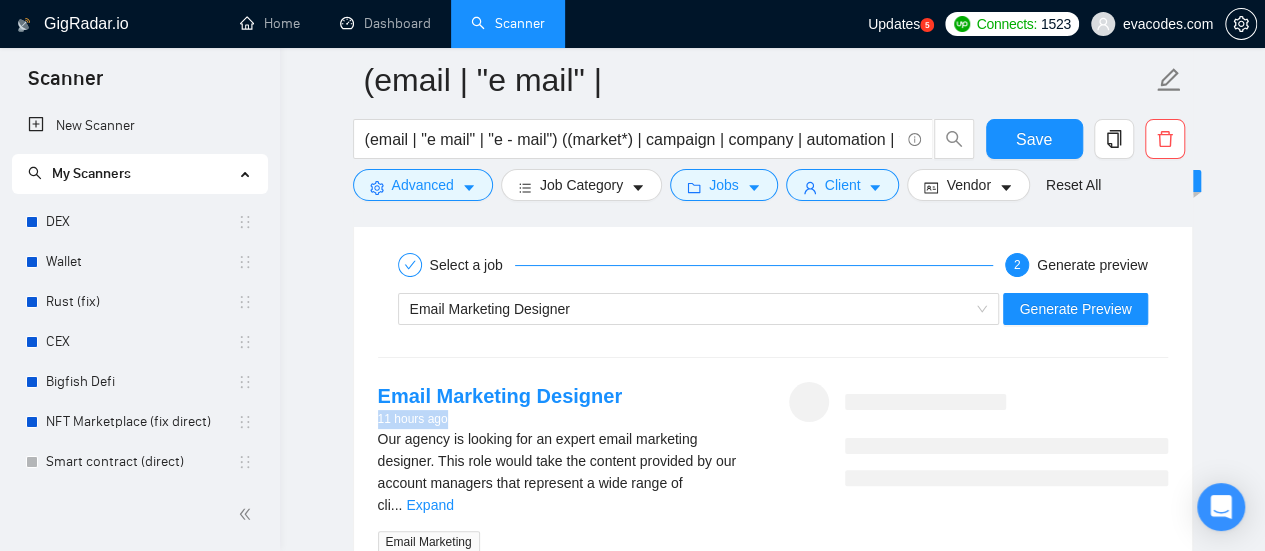 drag, startPoint x: 379, startPoint y: 409, endPoint x: 446, endPoint y: 406, distance: 67.06713 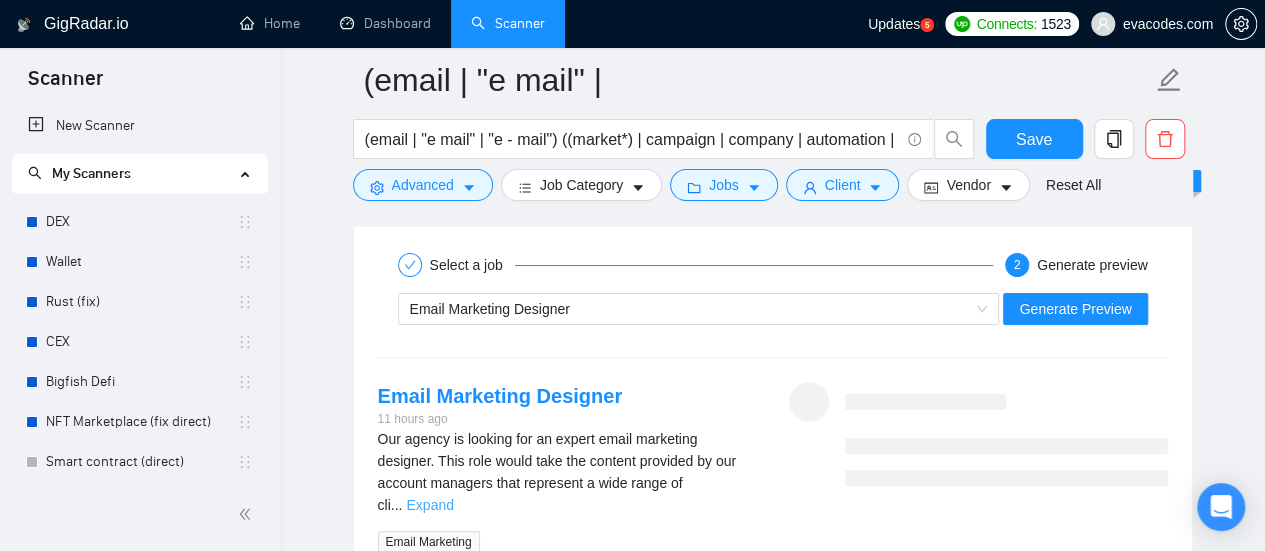 click on "Expand" at bounding box center (429, 505) 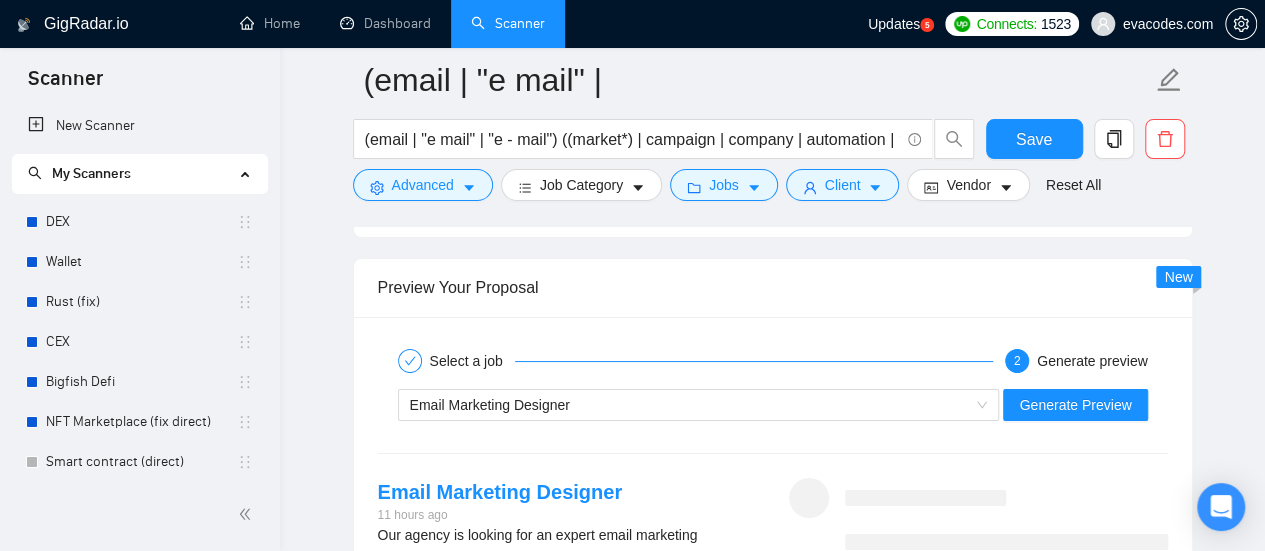 scroll, scrollTop: 3700, scrollLeft: 0, axis: vertical 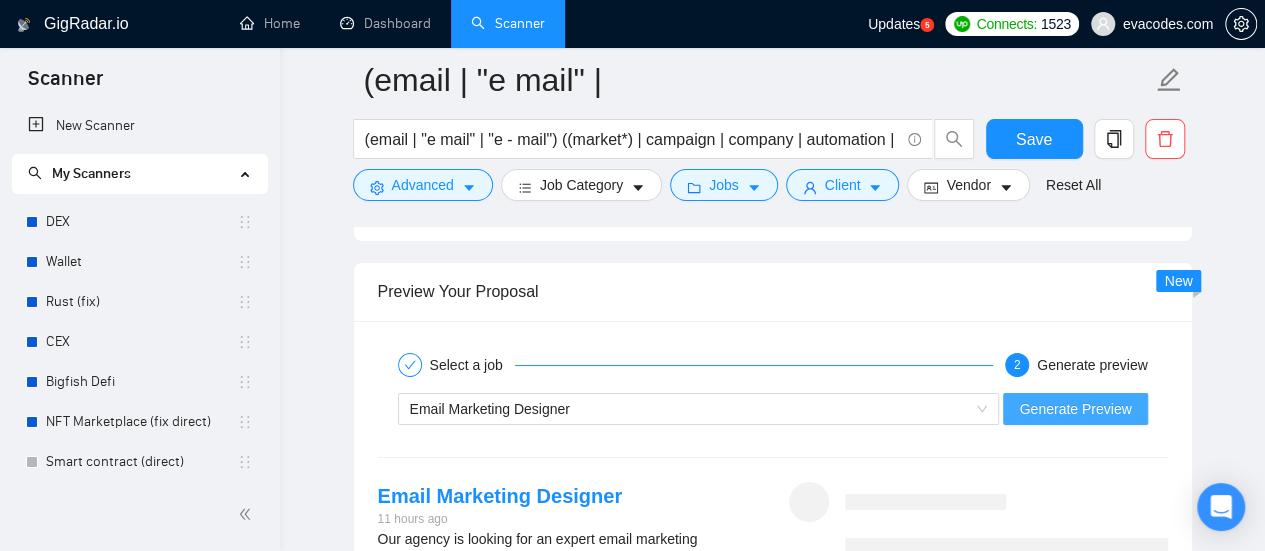 click on "Generate Preview" at bounding box center (1075, 409) 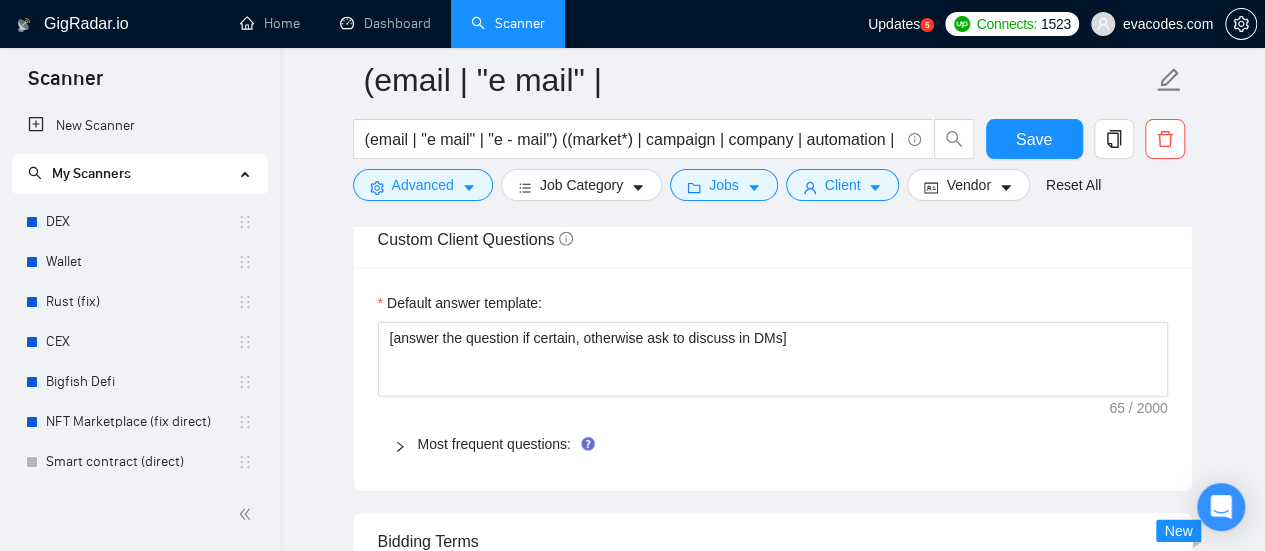 scroll, scrollTop: 2800, scrollLeft: 0, axis: vertical 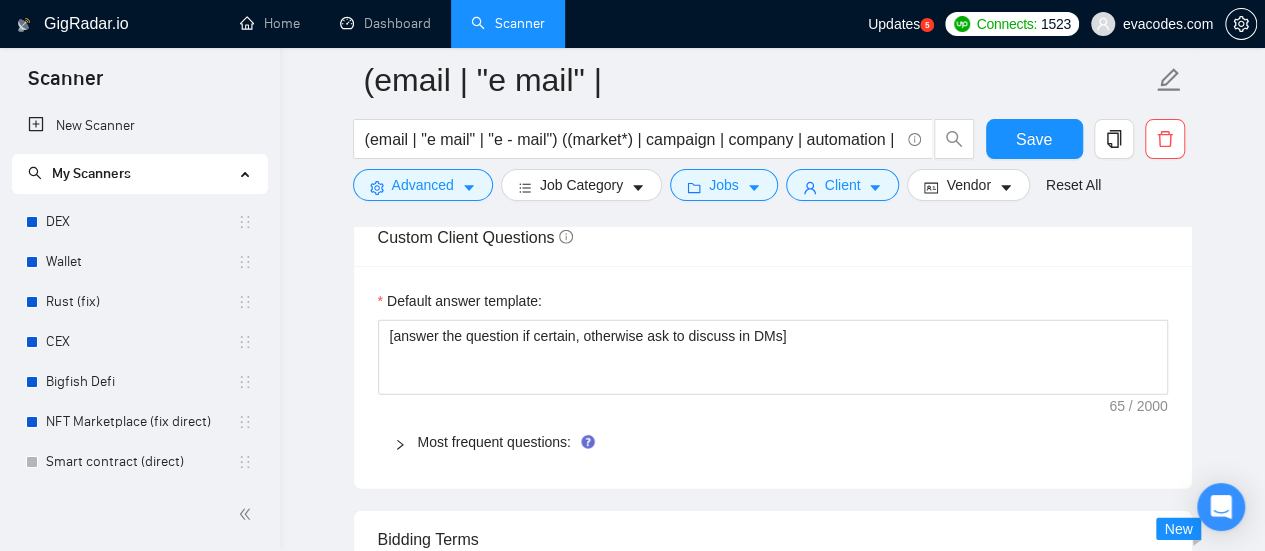 click on "Most frequent questions:" at bounding box center (494, 442) 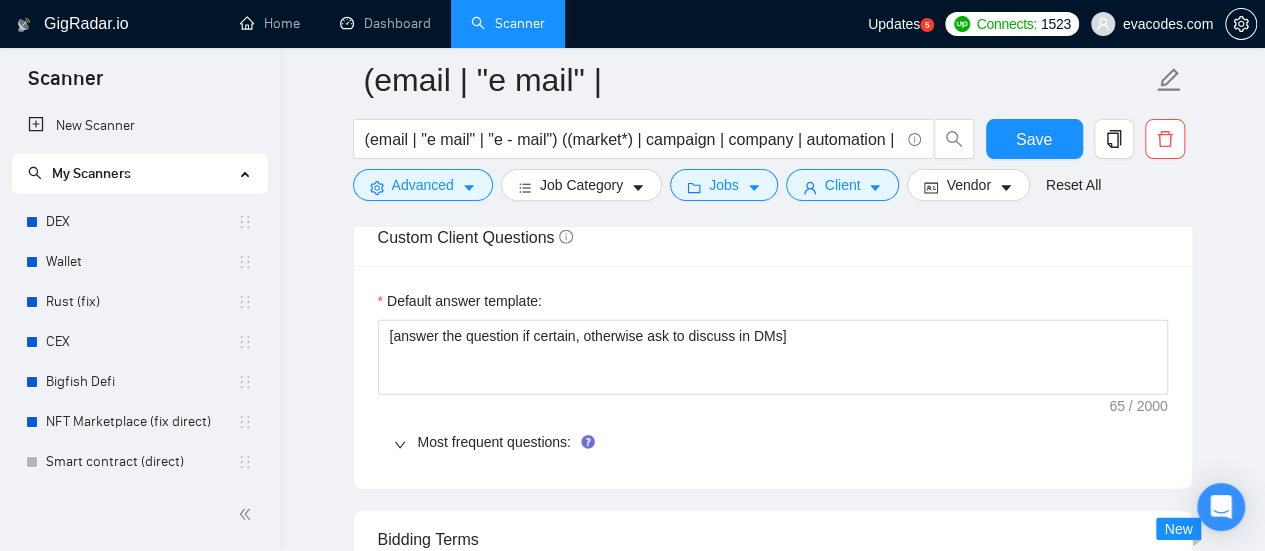 type 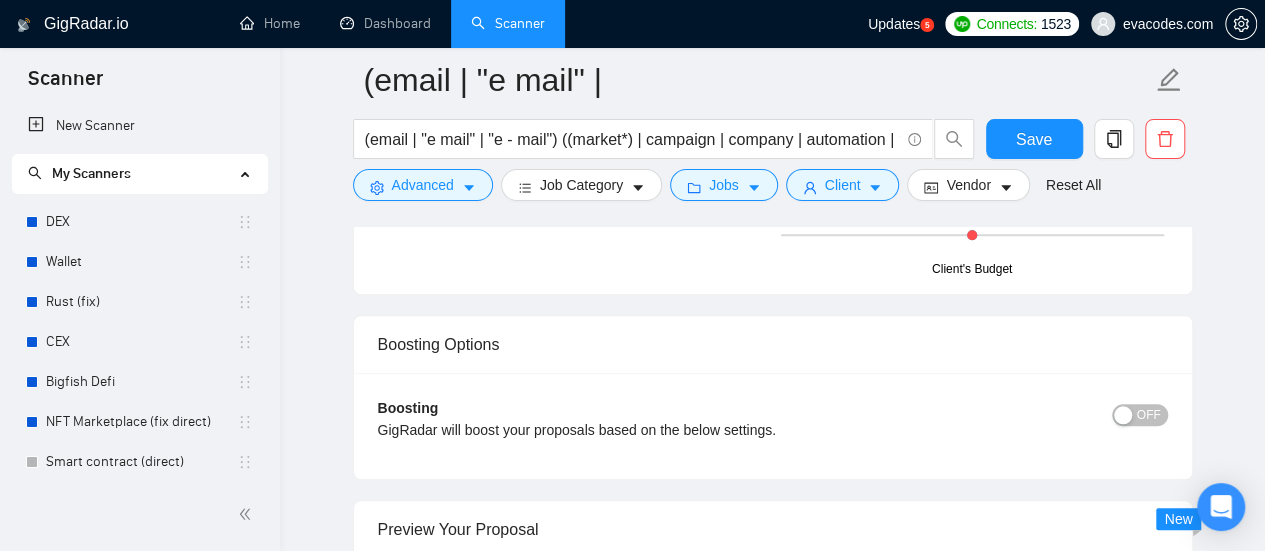scroll, scrollTop: 4500, scrollLeft: 0, axis: vertical 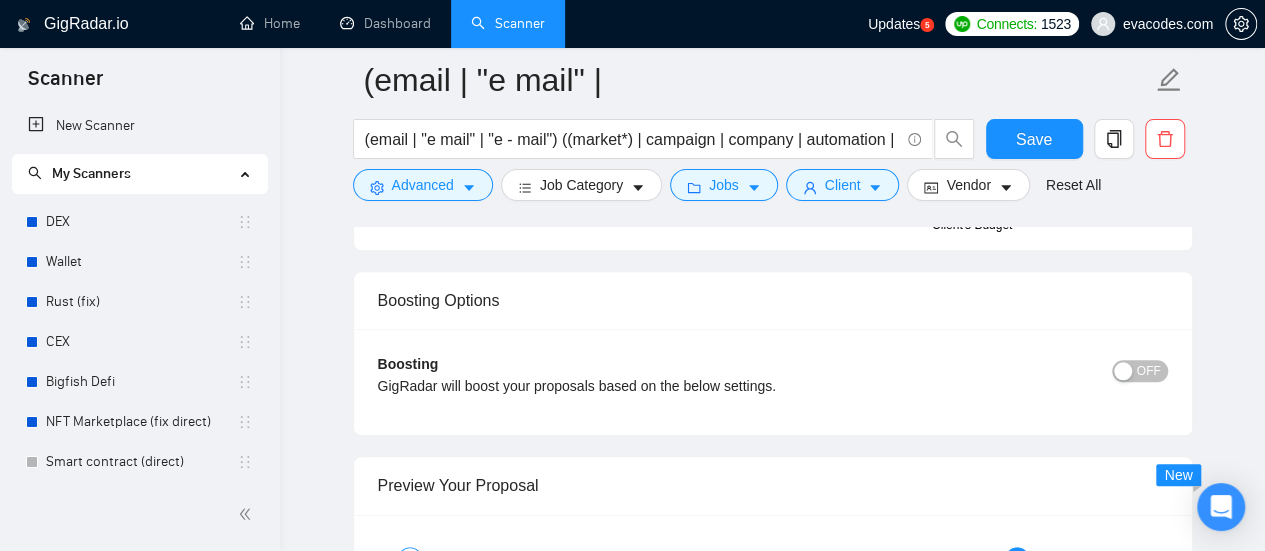 click on "OFF" at bounding box center [1149, 371] 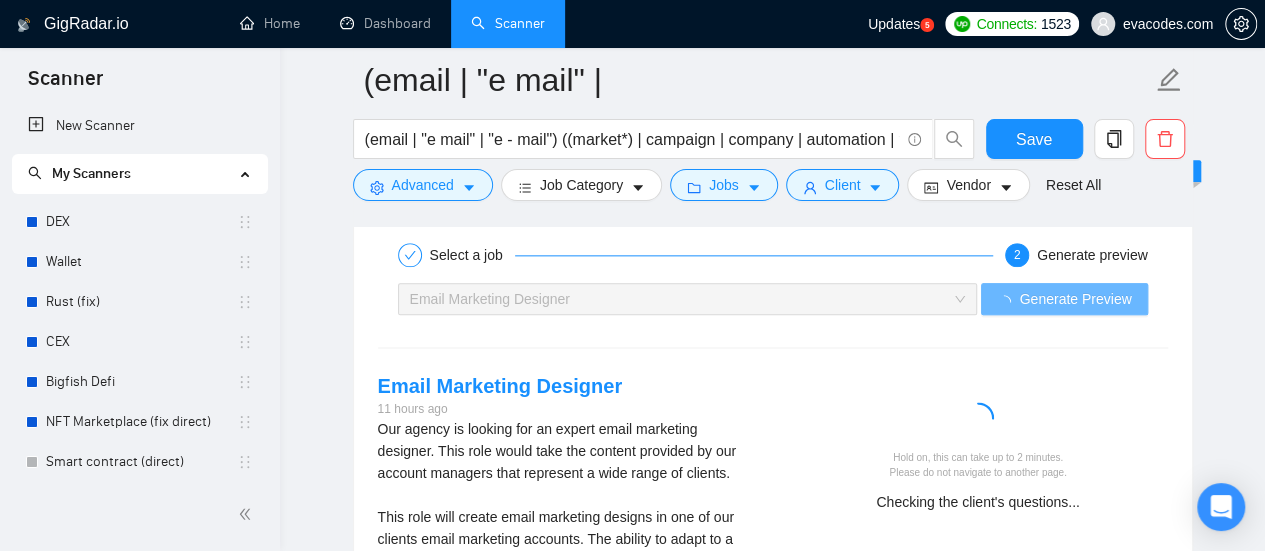 scroll, scrollTop: 5000, scrollLeft: 0, axis: vertical 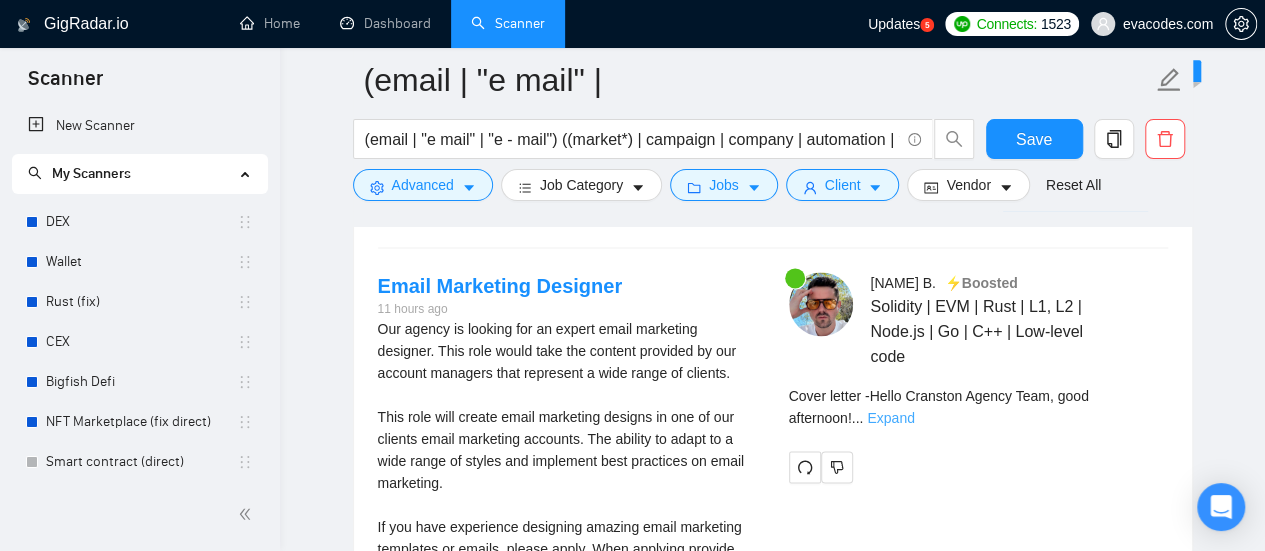 click on "Expand" at bounding box center (890, 418) 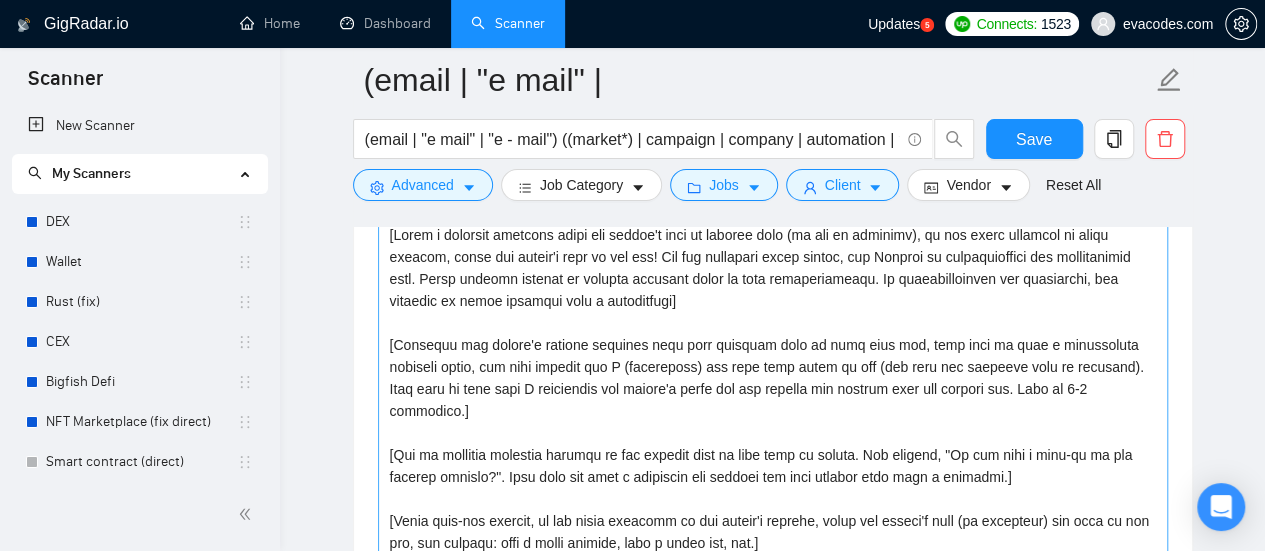 scroll, scrollTop: 2300, scrollLeft: 0, axis: vertical 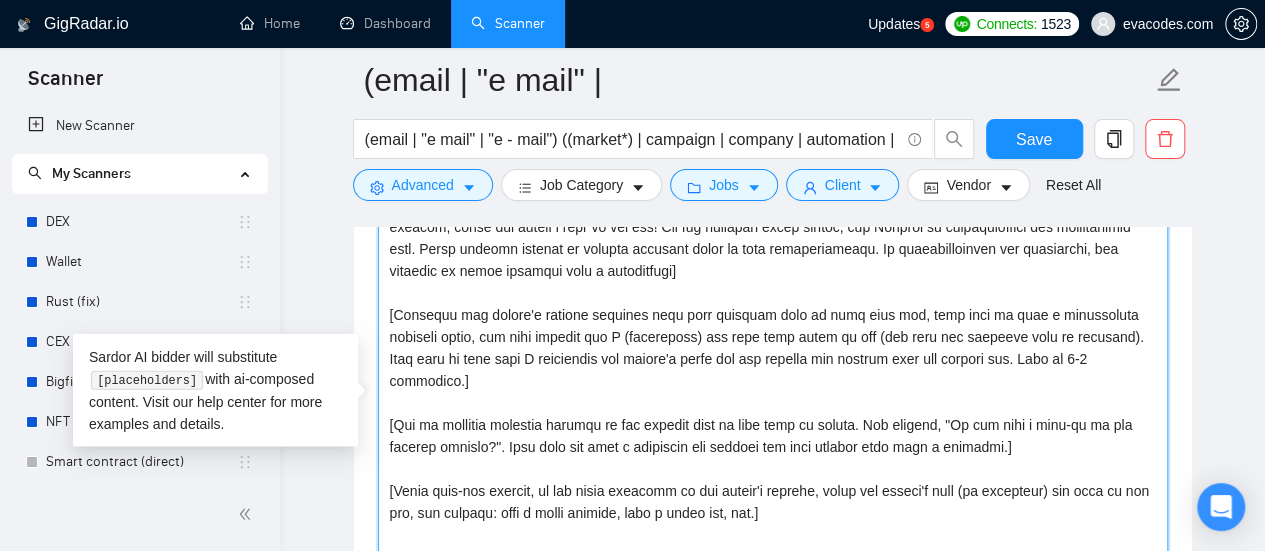 drag, startPoint x: 490, startPoint y: 445, endPoint x: 383, endPoint y: 388, distance: 121.235306 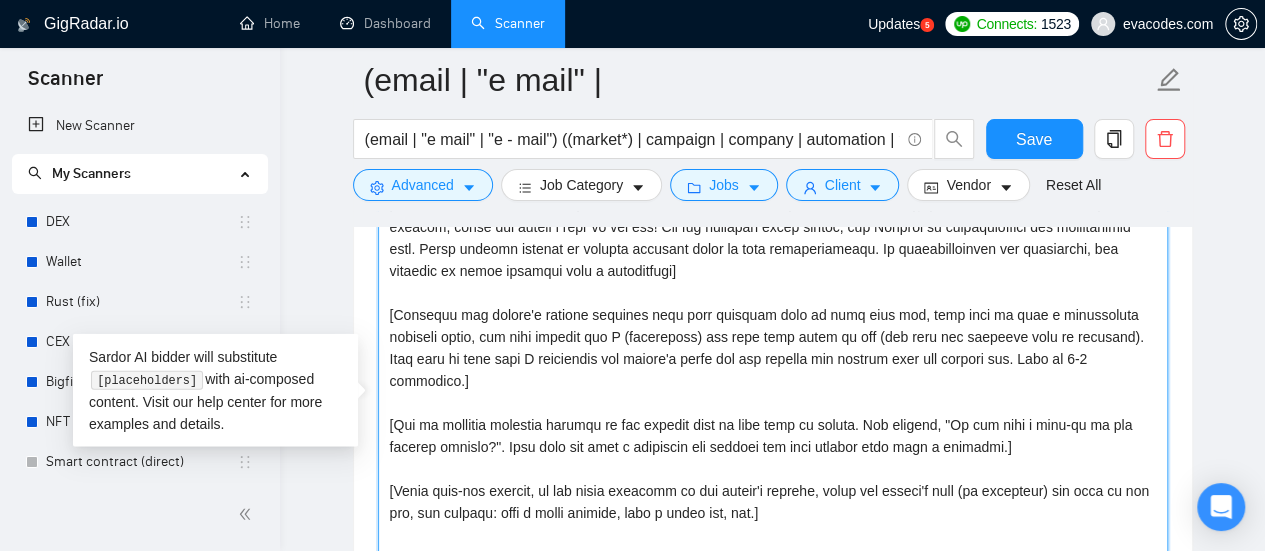 click on "Cover letter template:" at bounding box center [773, 414] 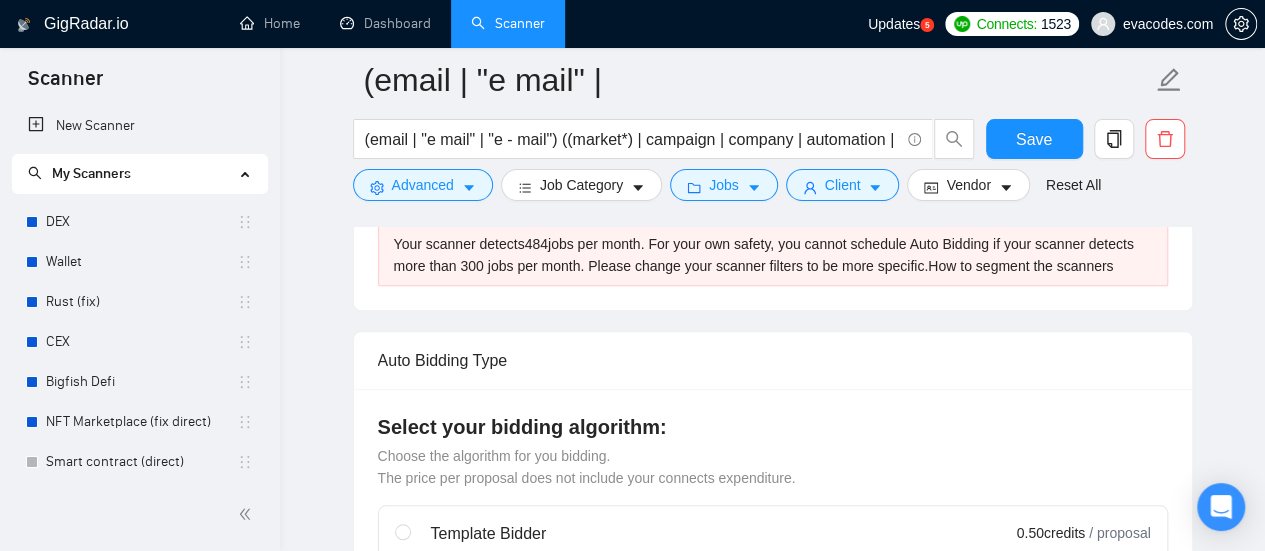 scroll, scrollTop: 300, scrollLeft: 0, axis: vertical 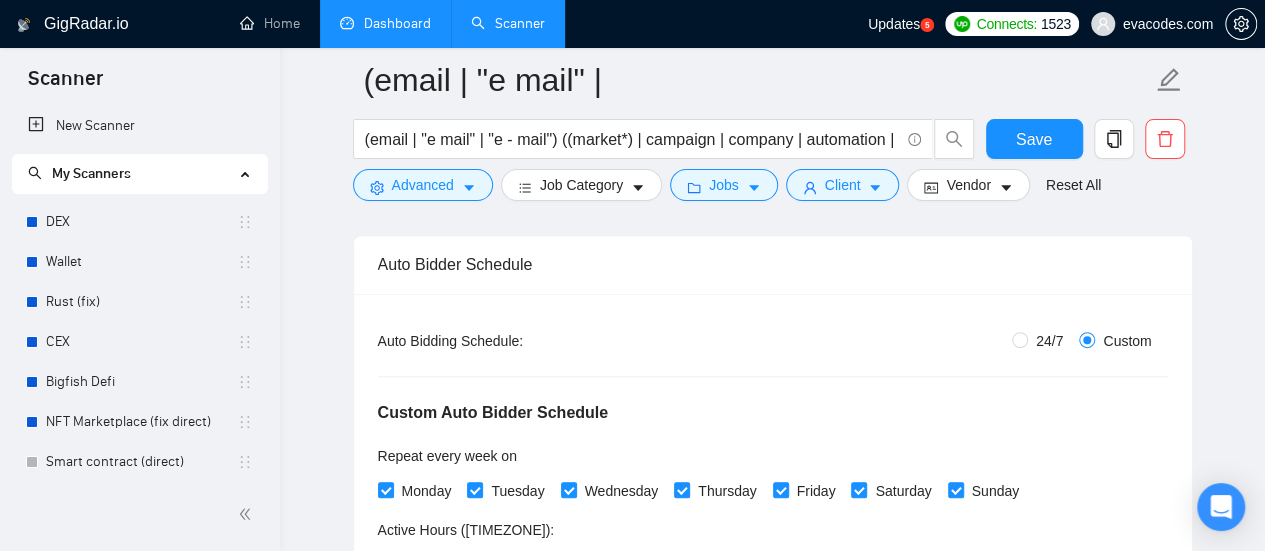 type on "[Write a personal greeting using the client's name or company name (if any is provided), in the local language of their country, using the client's time of the day! For the remaining cover letter, use English in conversational yet professional tone. Avoid generic phrases or cliches commonly found in such communications. Be straightforward and respectful, and remember to avoid sounding like a salesperson]
[Identify the client's biggest business pain that provoked them to post this job, hook into it with a provocative question first, and then explain how I (freelancer) can help them solve it too (not only the specific task in question). Make sure to show that I understand the client's needs and can deliver the results they are looking for. Make it 3-4 sentences.]
[Funny sign-off message, in the local language of the client's country, using the client's name (if available) and time of the day, for example: have a great evening, have a great day, etc.]" 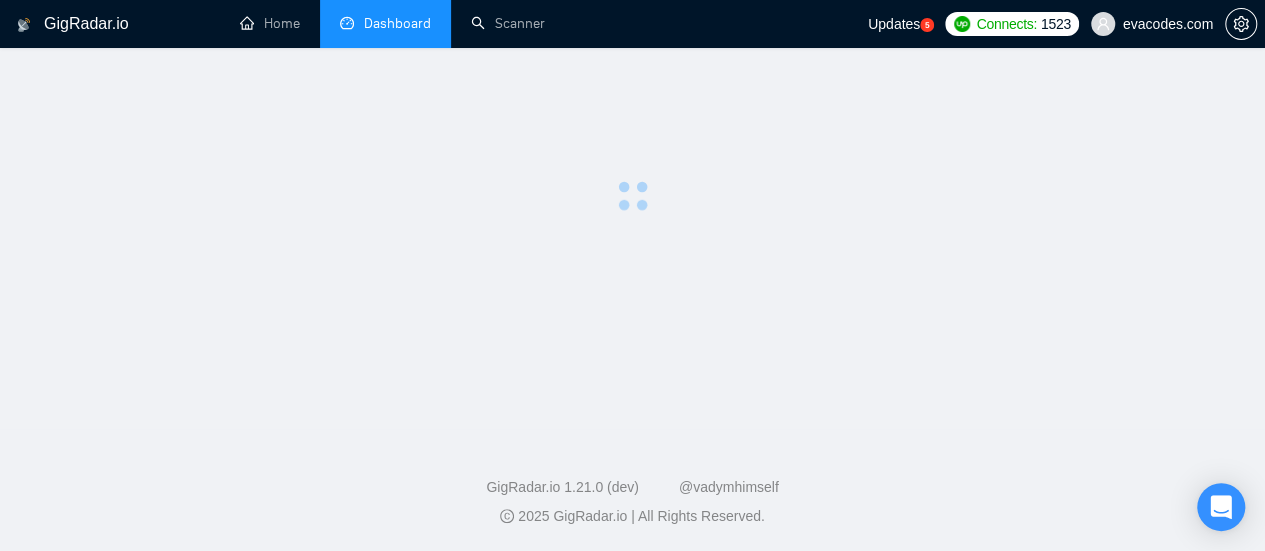 scroll, scrollTop: 0, scrollLeft: 0, axis: both 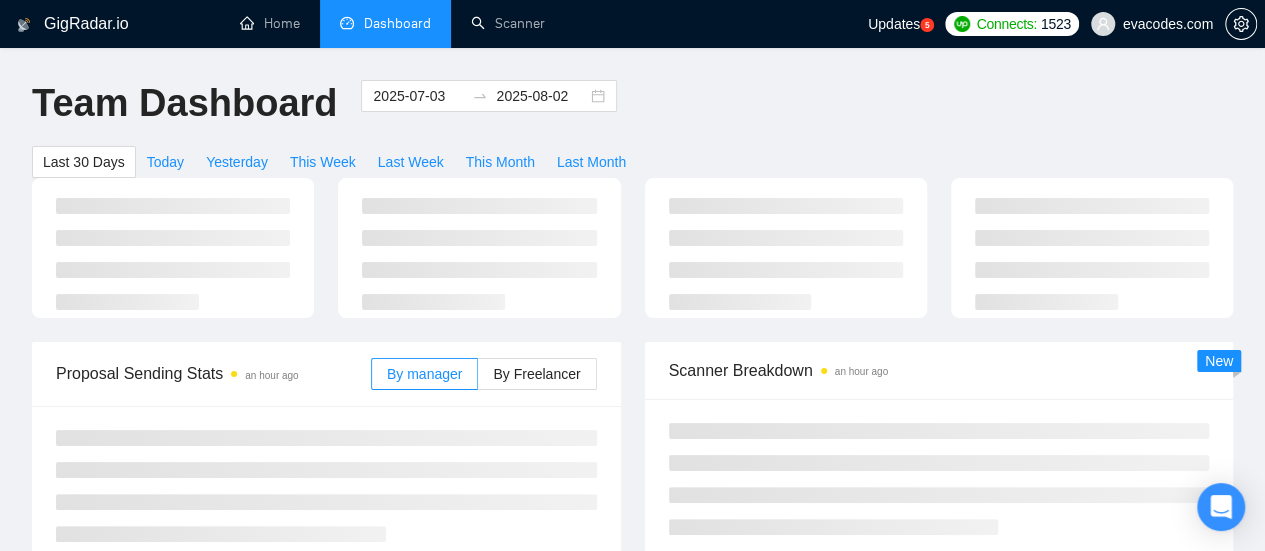 type on "2025-07-03" 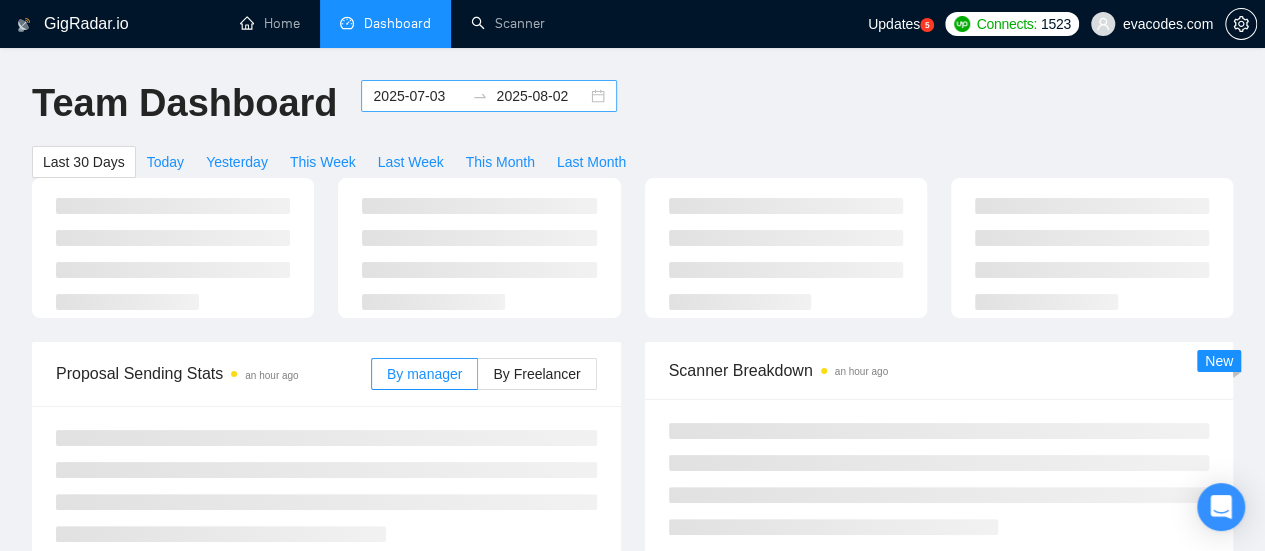 click on "2025-07-03" at bounding box center (418, 96) 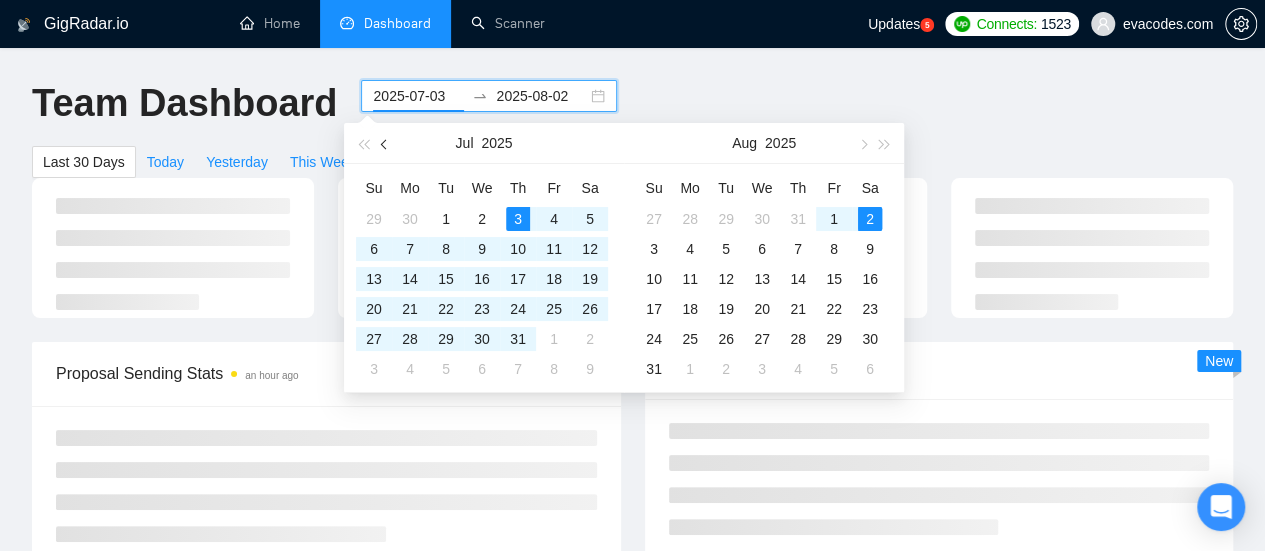 click at bounding box center [385, 143] 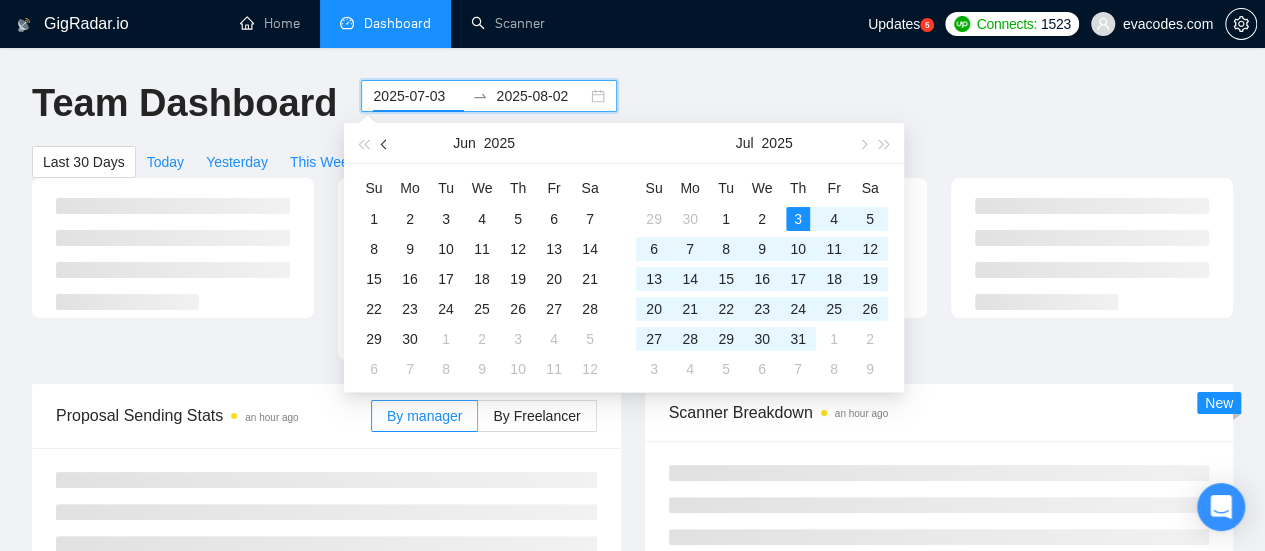 click at bounding box center (386, 144) 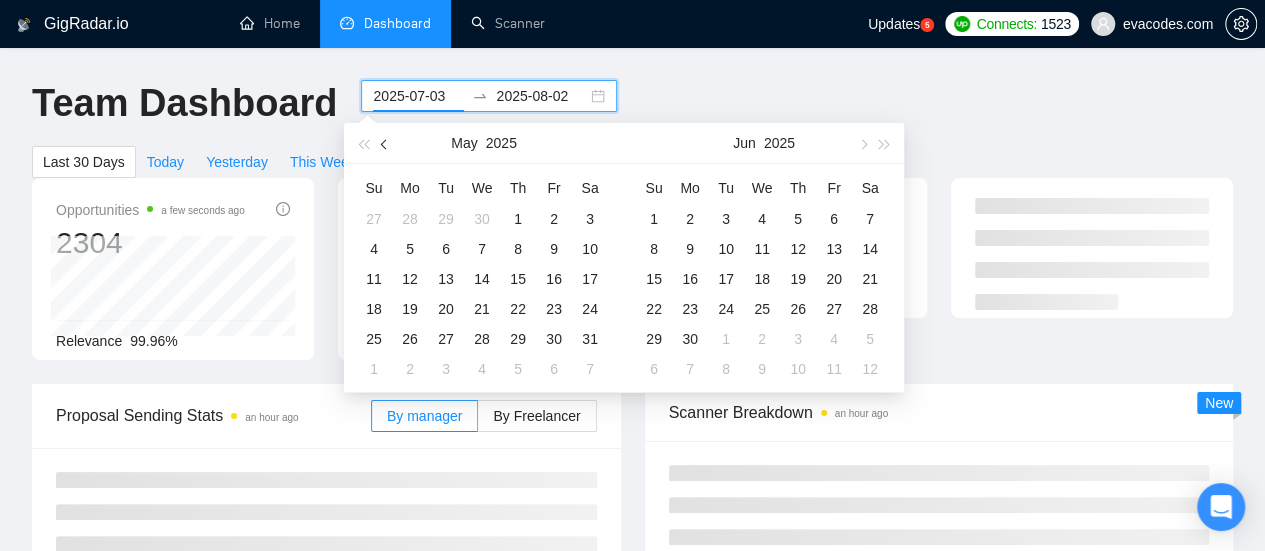 click at bounding box center (386, 144) 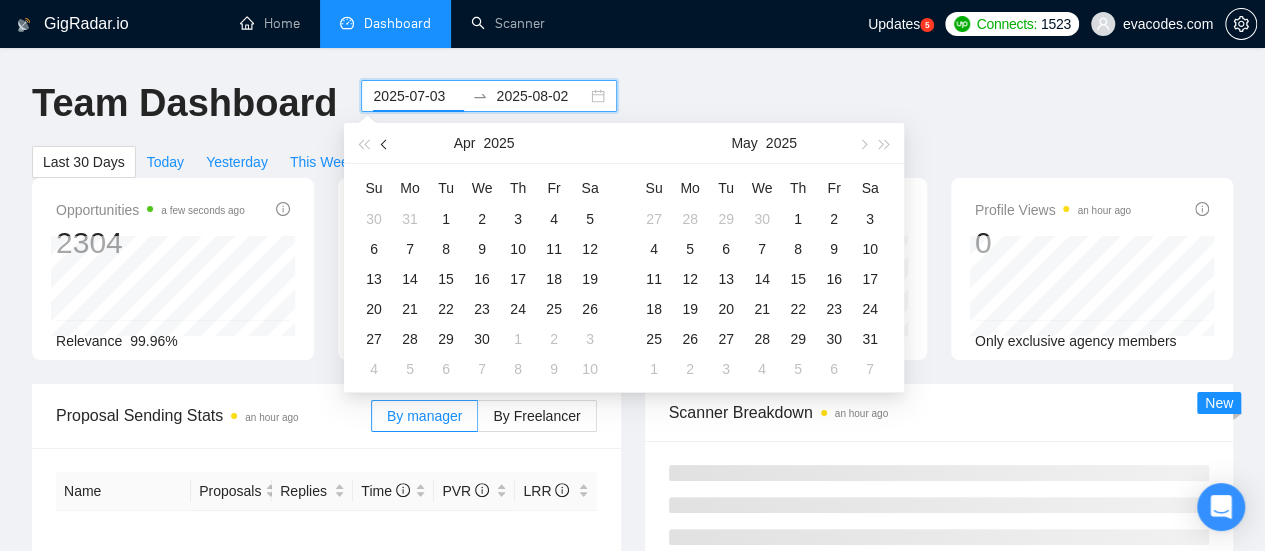 click at bounding box center (386, 144) 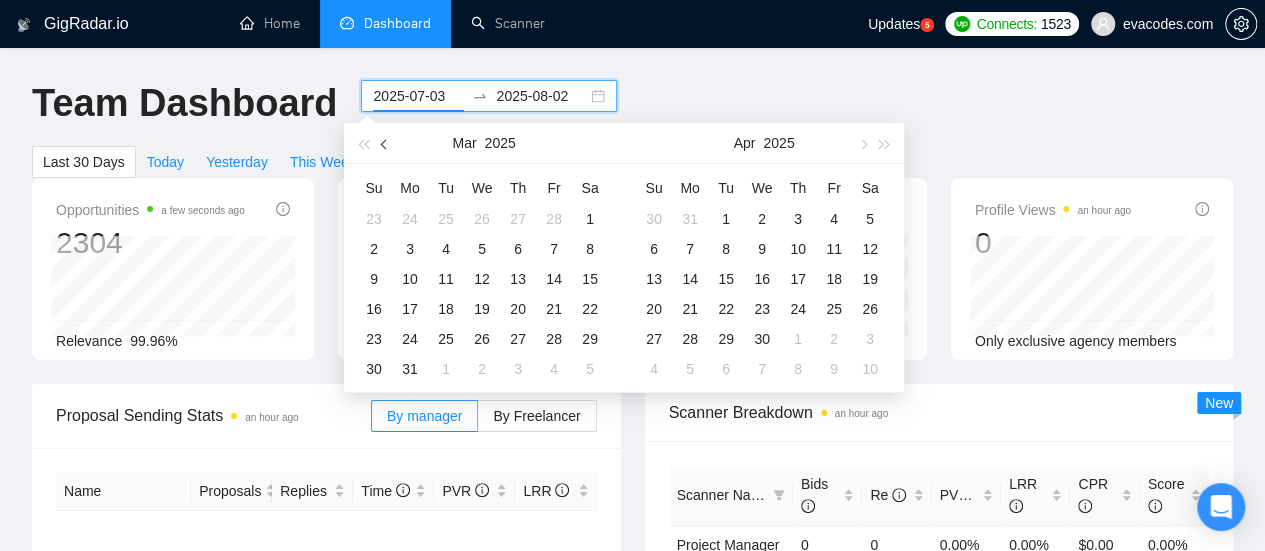 click at bounding box center (386, 144) 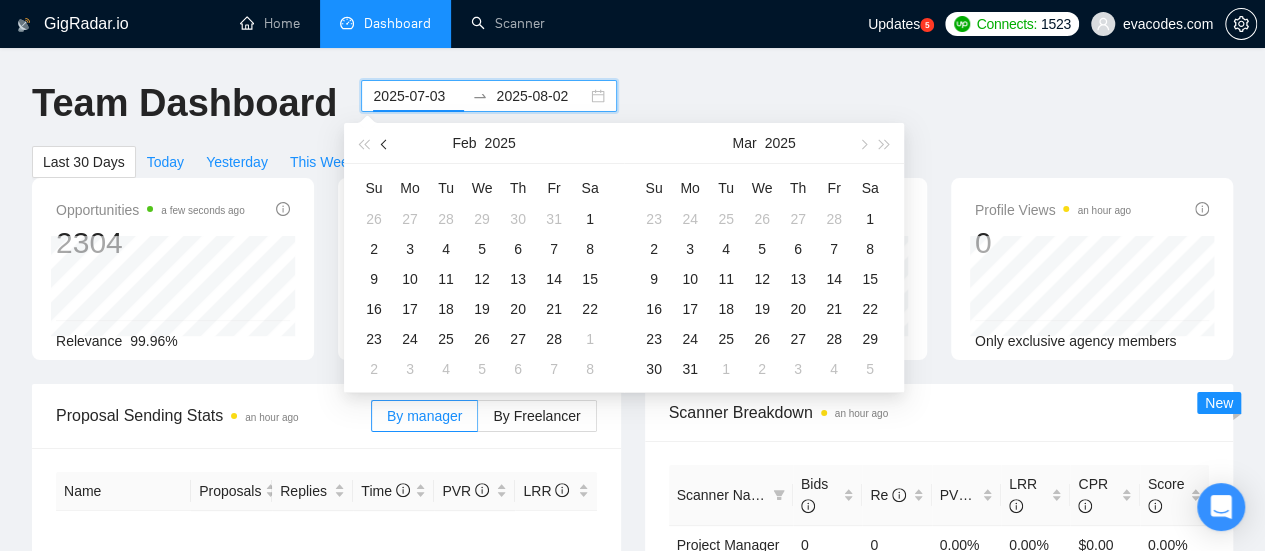 click at bounding box center [386, 144] 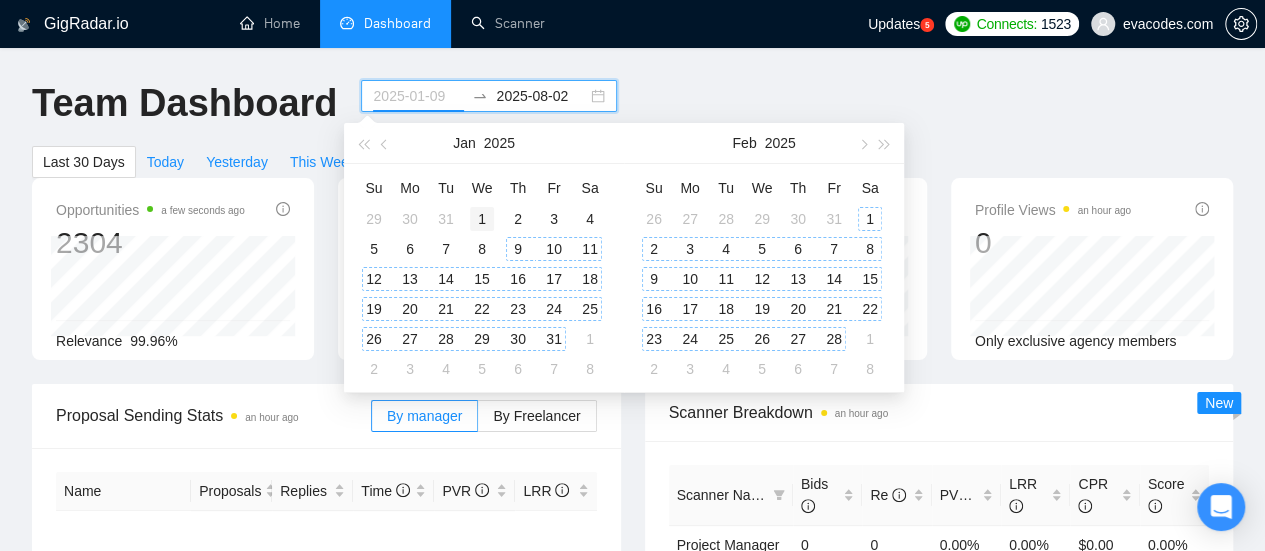 click on "1" at bounding box center [482, 219] 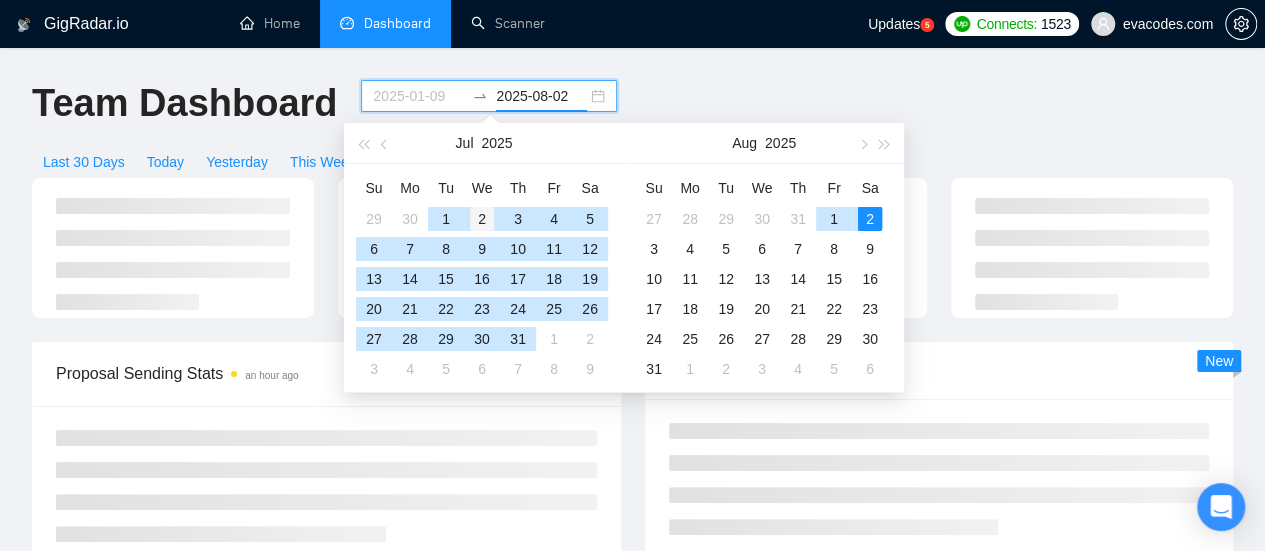 type on "2025-01-01" 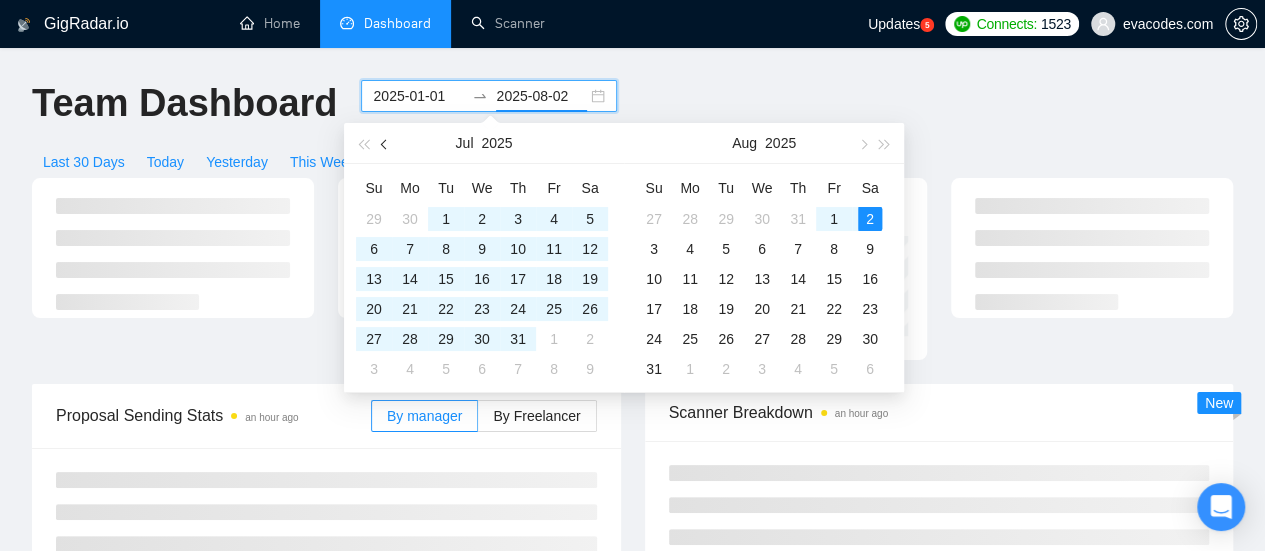 click at bounding box center [386, 144] 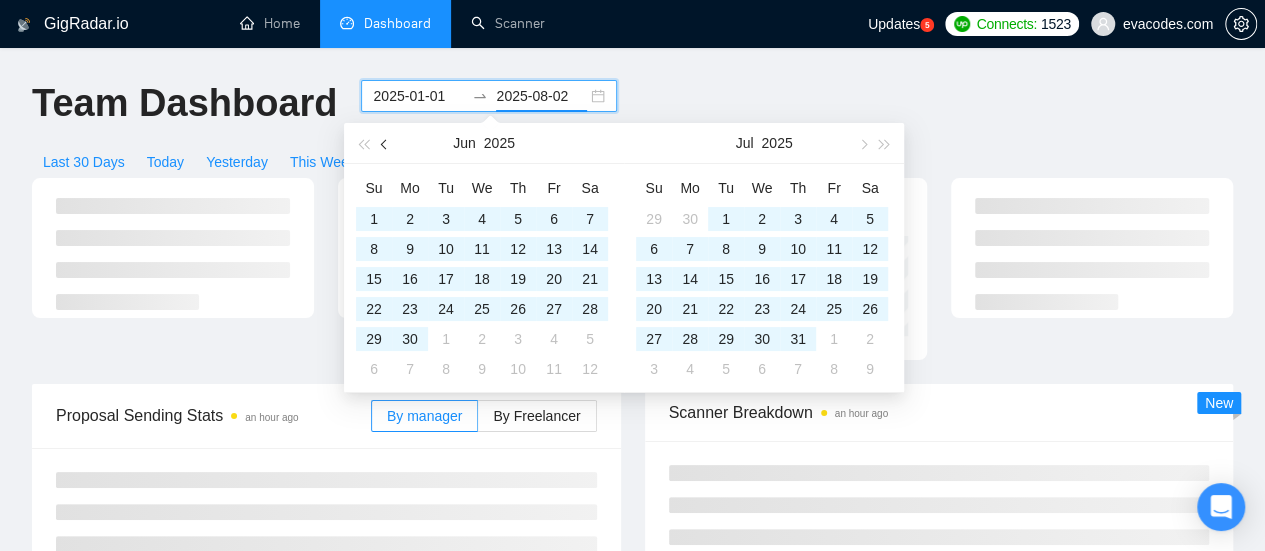 click at bounding box center (386, 144) 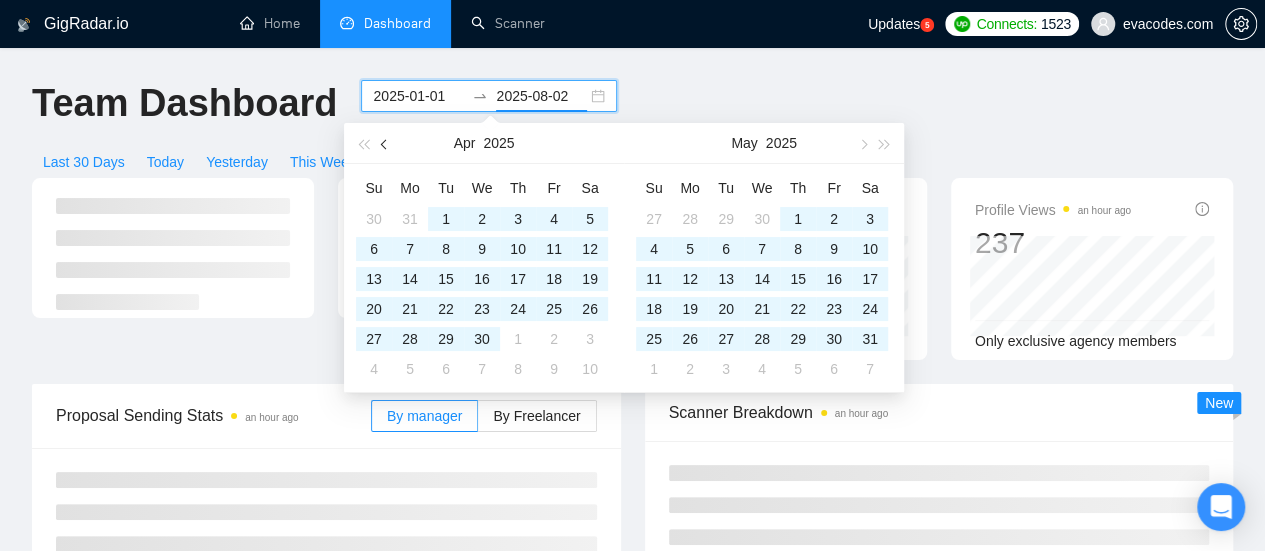 click at bounding box center (386, 144) 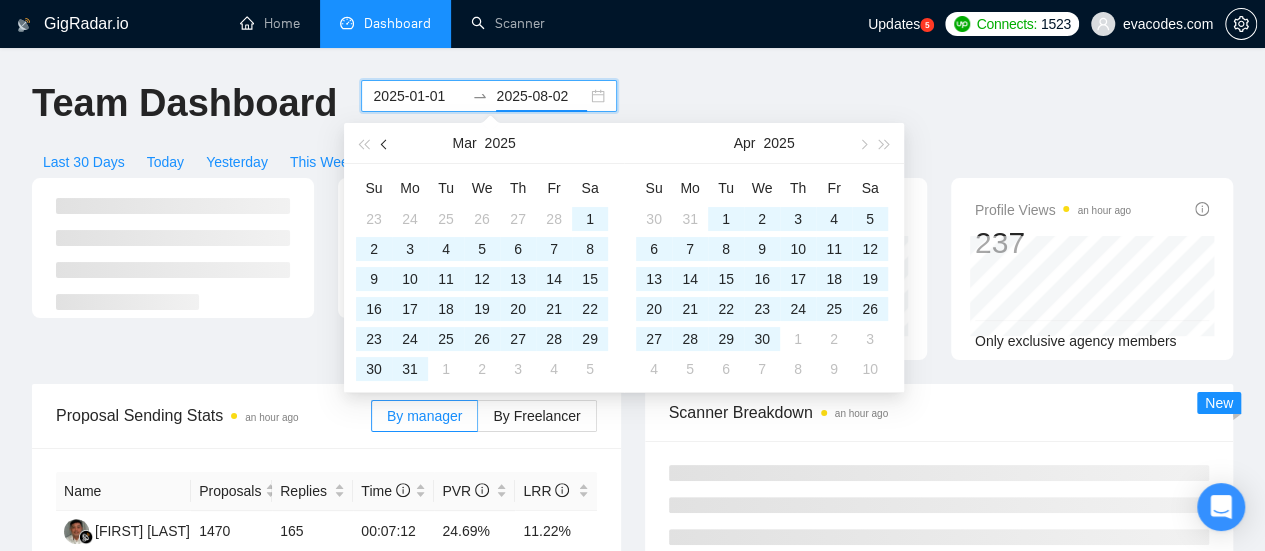 click at bounding box center [386, 144] 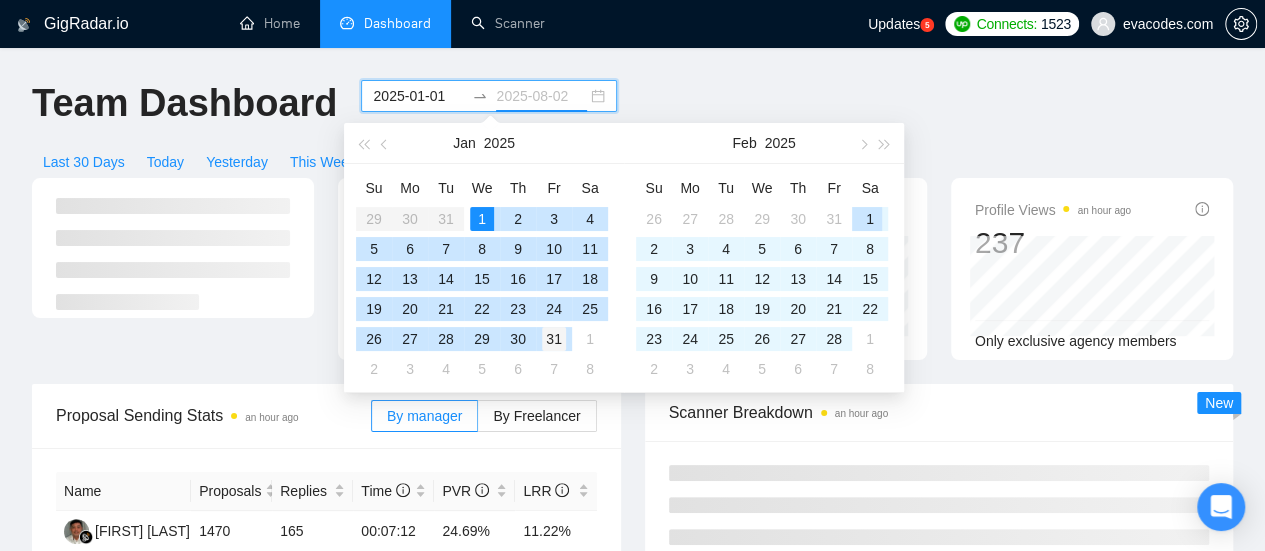 click on "31" at bounding box center [554, 339] 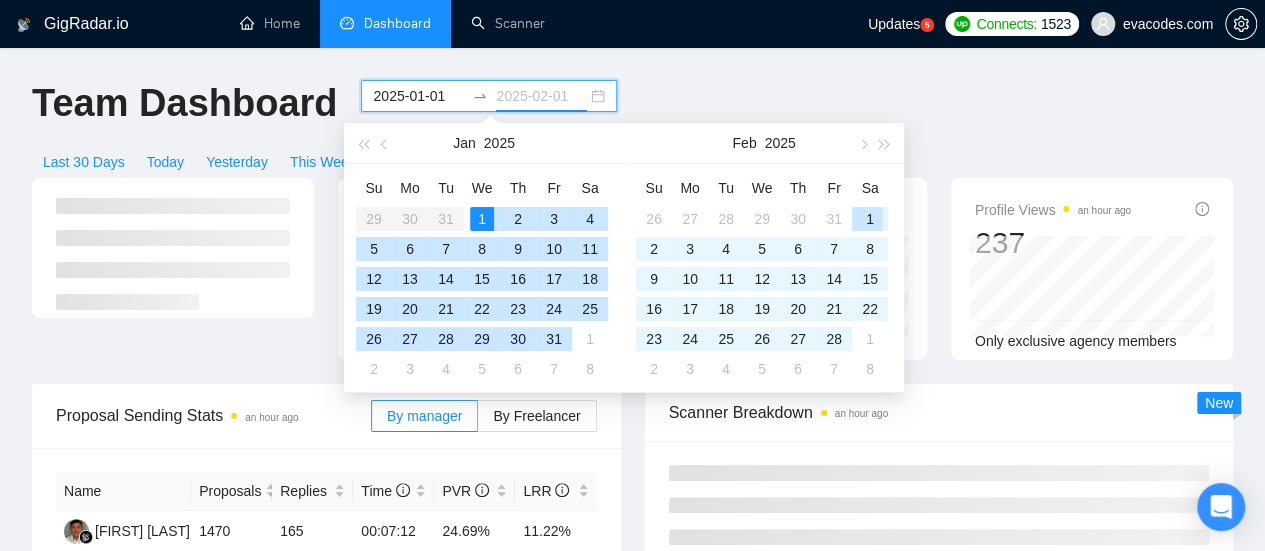 click on "GigRadar.io Home Dashboard Scanner Updates
5
Connects: 1523 evacodes.com Team Dashboard [YYYY]-[MM]-[DD] [YYYY]-[MM]-[DD] Last 30 Days Today Yesterday This Week Last Week This Month Last Month Proposals an hour ago 1470   Reply Rate 11.22% Invitations an hour ago 0   Acceptance Rate -- Profile Views an hour ago 237   Only exclusive agency members Proposal Sending Stats an hour ago By manager By Freelancer Name Proposals Replies Time   PVR   LRR   Saidina Hamzah 1470 165 00:07:12 24.69% 11.22% Total 1470 165 00:07:12 24.69 % 11.22 % 1 Scanner Breakdown an hour ago New Proposals an hour ago Date Title Manager Freelancer Status               [DD] [MON], [YYYY] AI Chatbot Integration for CRM System Saidina Hamzah Removed Account [DD] [MON], [YYYY] Expert Node.js Developer Needed for Project Saidina Hamzah Removed Account [DD] [MON], [YYYY] AI-Powered Real Estate Tech Platform Development Saidina Hamzah Vitaliy Basiuk [DD] [MON], [YYYY] Saidina Hamzah Removed Account" at bounding box center (632, 865) 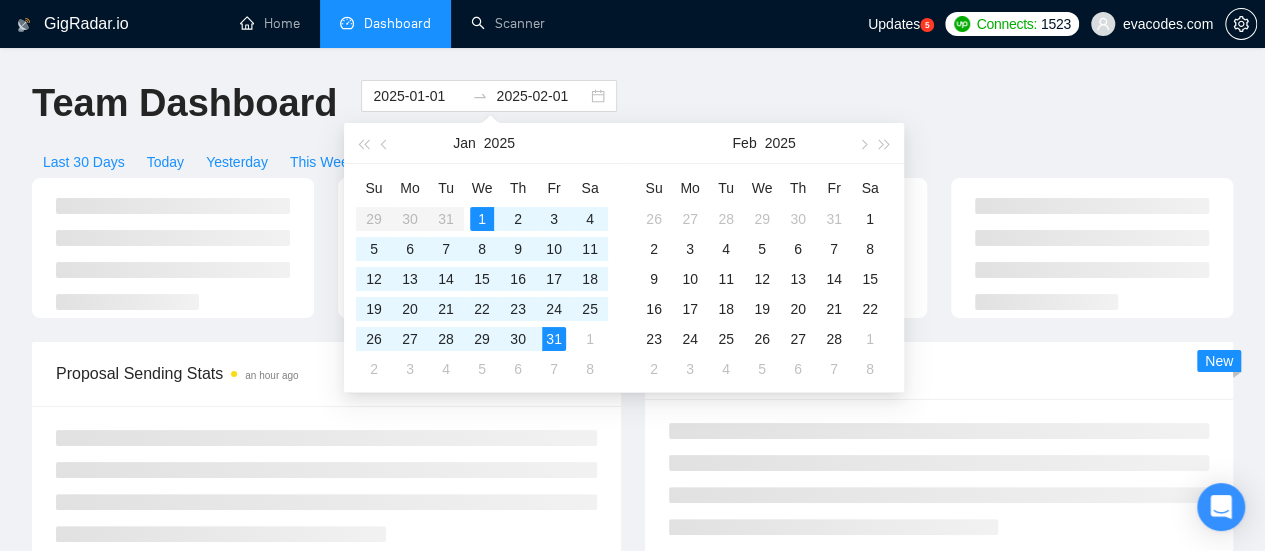 type on "2025-01-31" 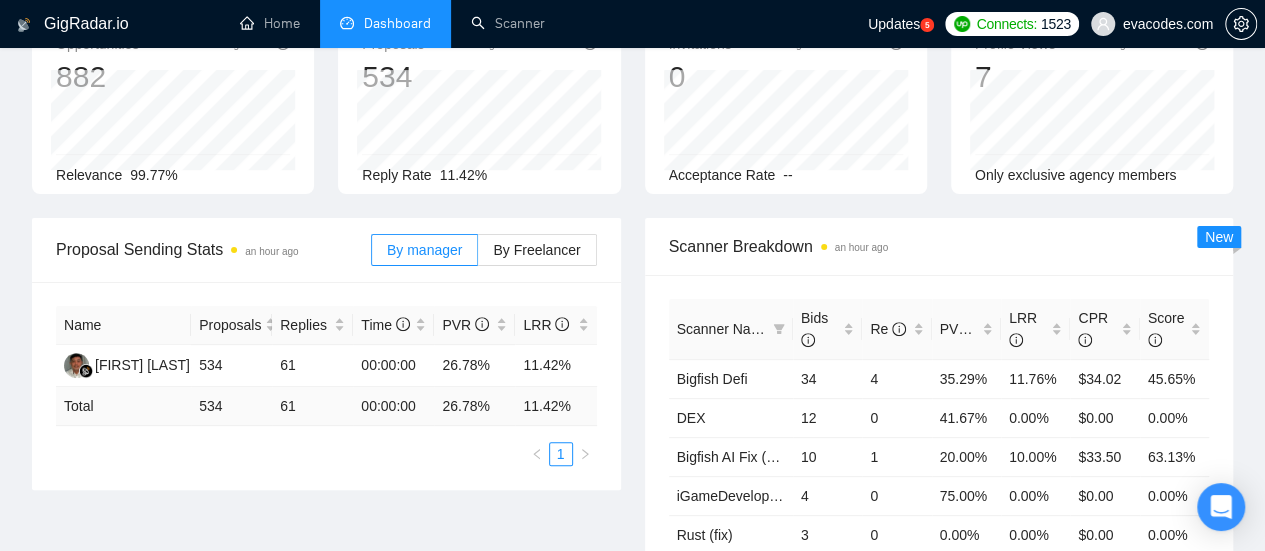 scroll, scrollTop: 200, scrollLeft: 0, axis: vertical 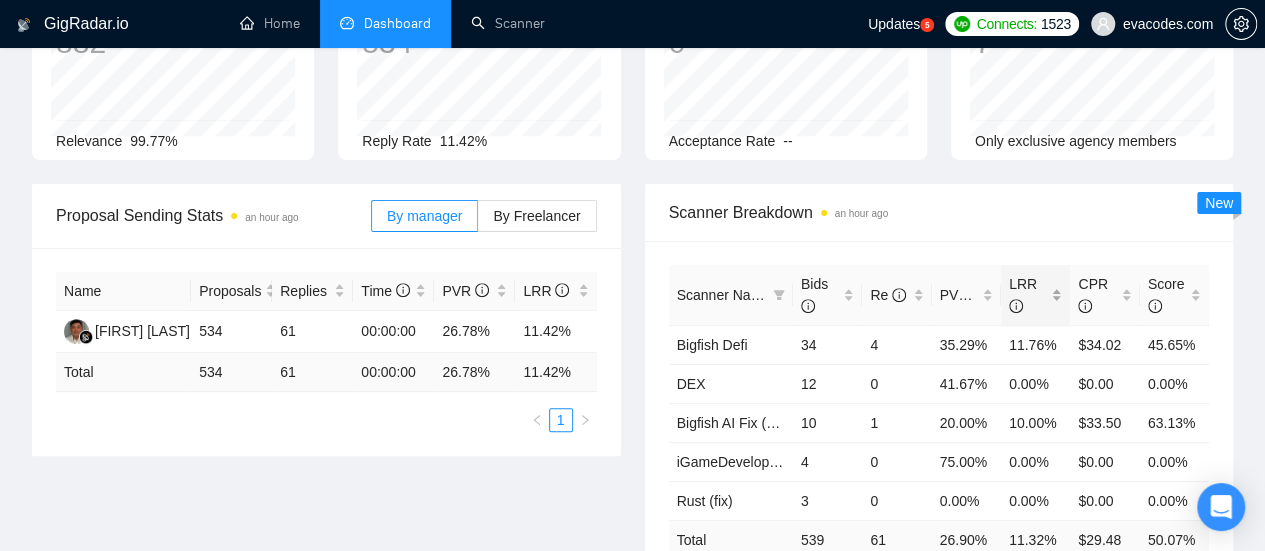 click on "LRR" at bounding box center [1035, 295] 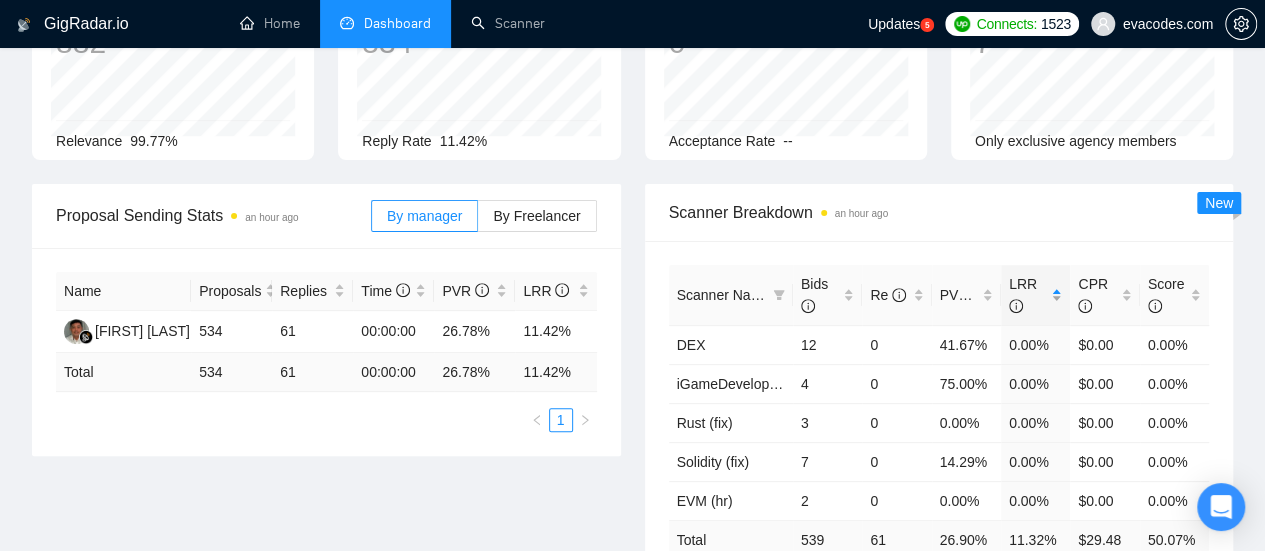 click on "LRR" at bounding box center (1035, 295) 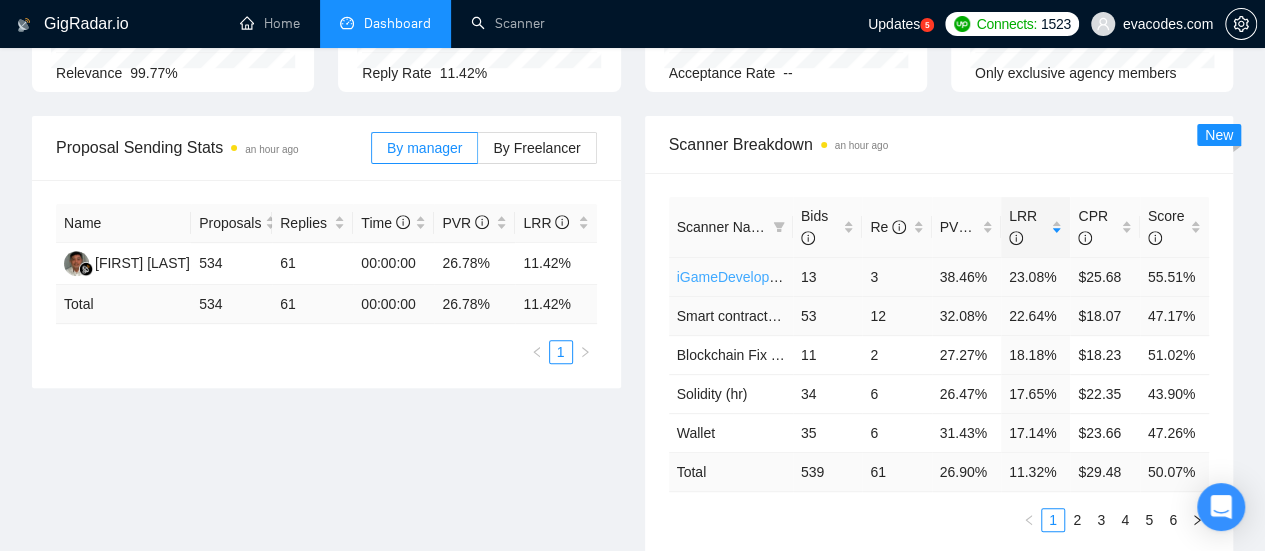 scroll, scrollTop: 300, scrollLeft: 0, axis: vertical 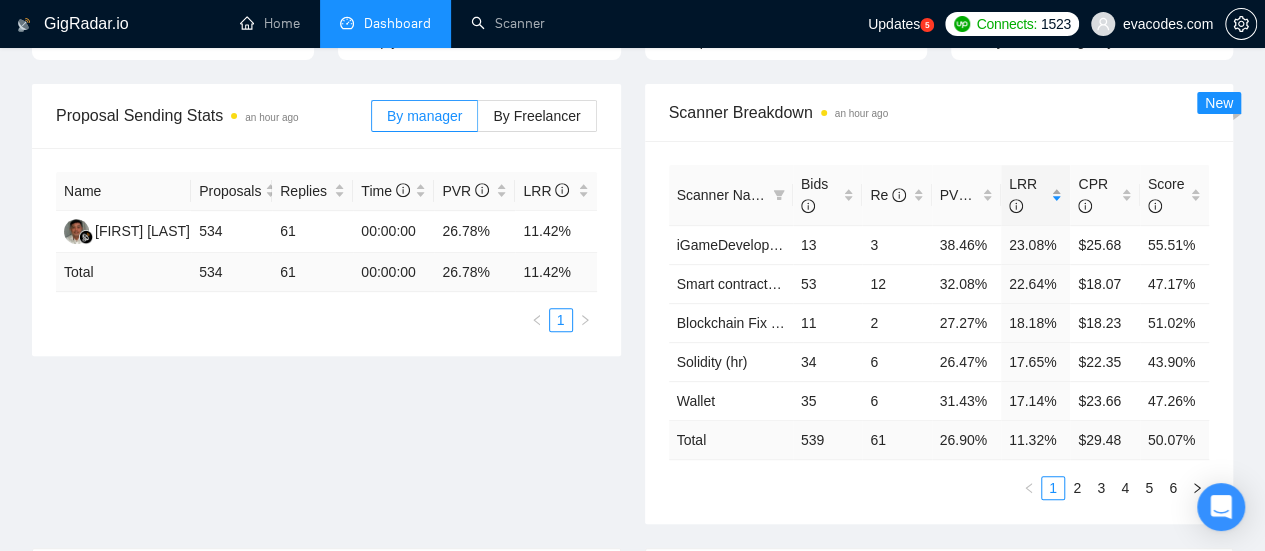 click on "LRR" at bounding box center (1035, 195) 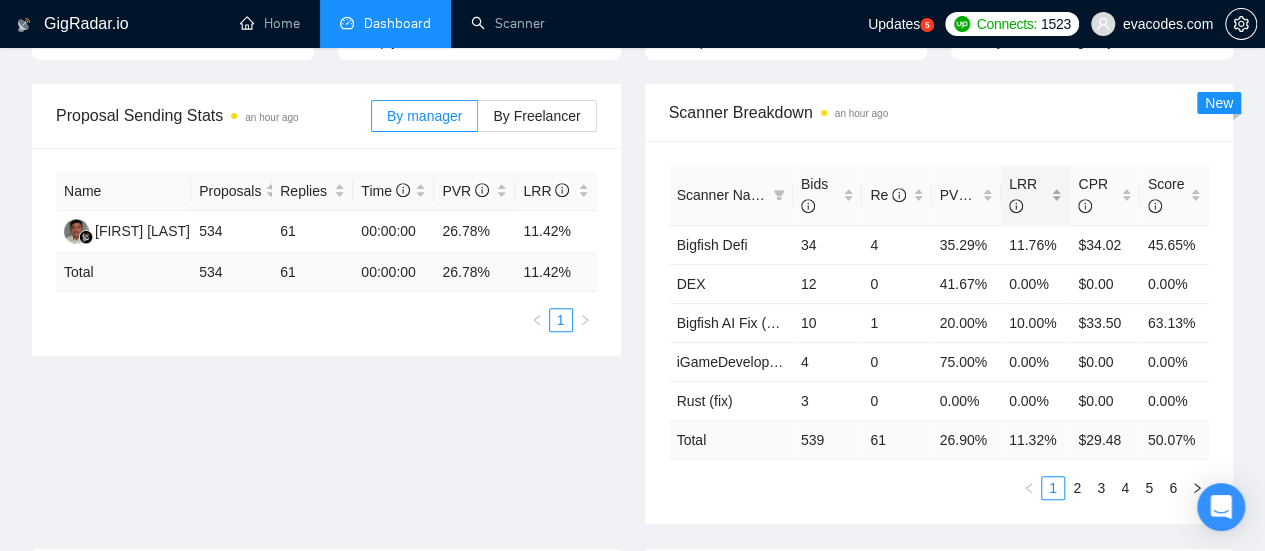 click on "LRR" at bounding box center (1035, 195) 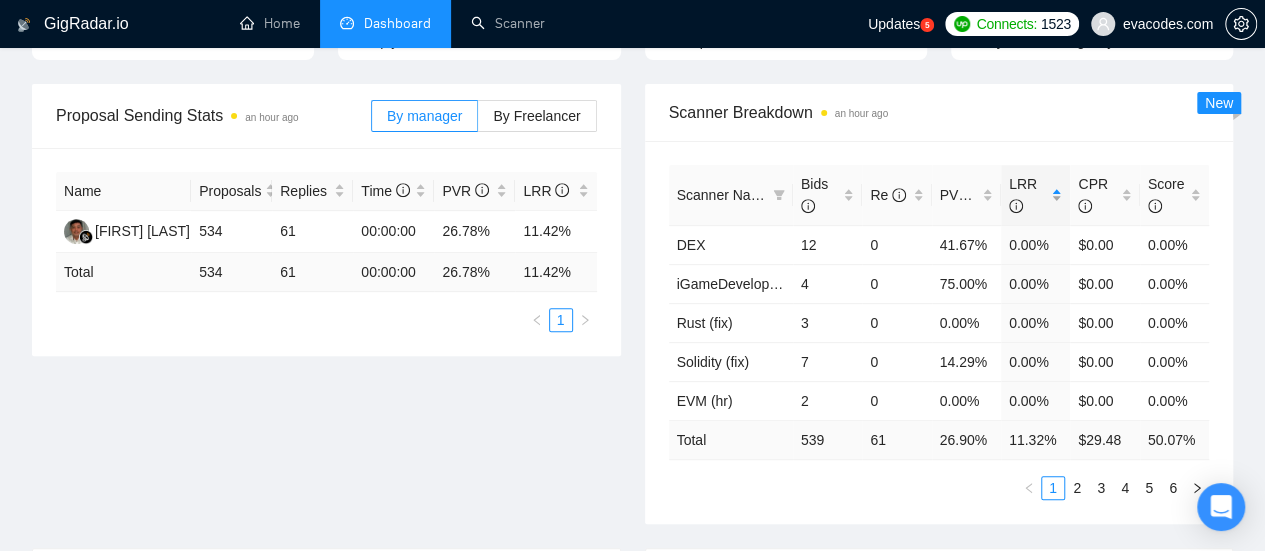 click on "LRR" at bounding box center (1035, 195) 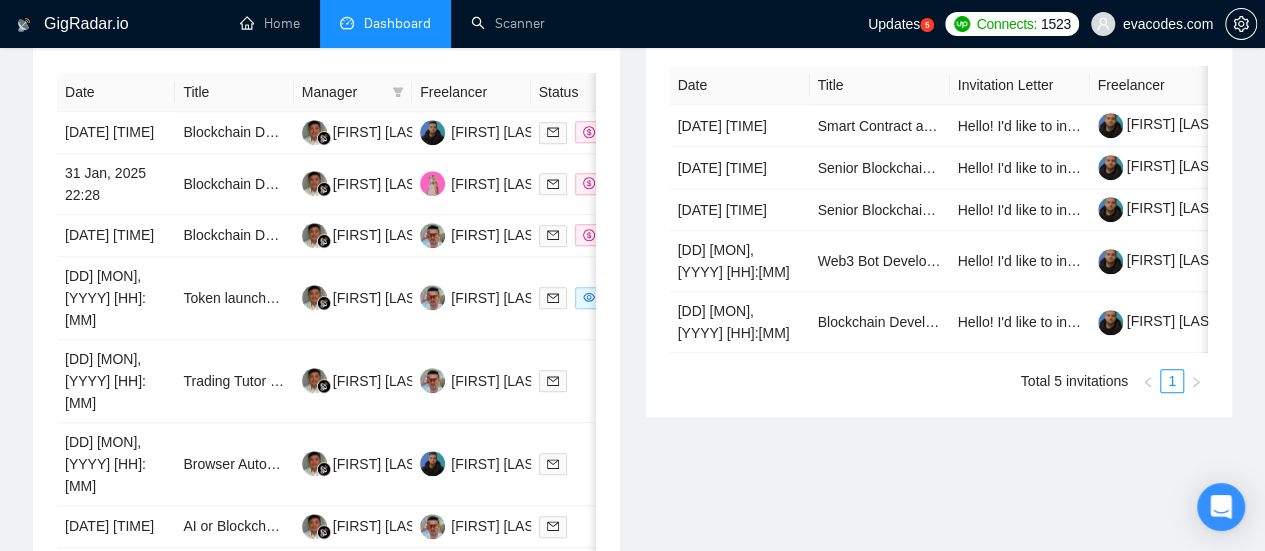 scroll, scrollTop: 800, scrollLeft: 0, axis: vertical 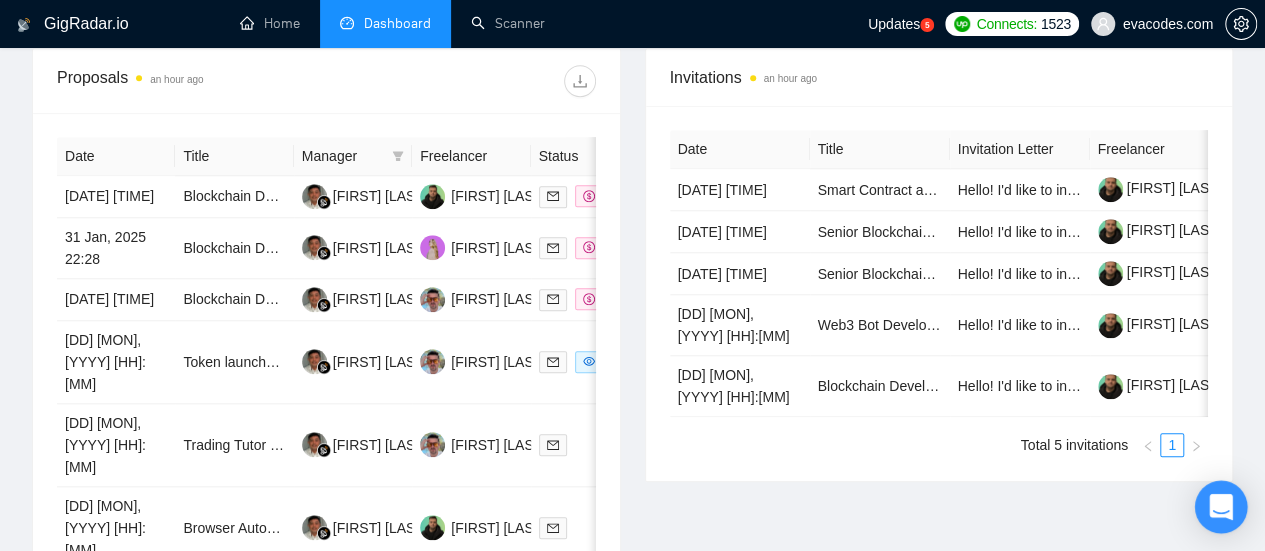 click 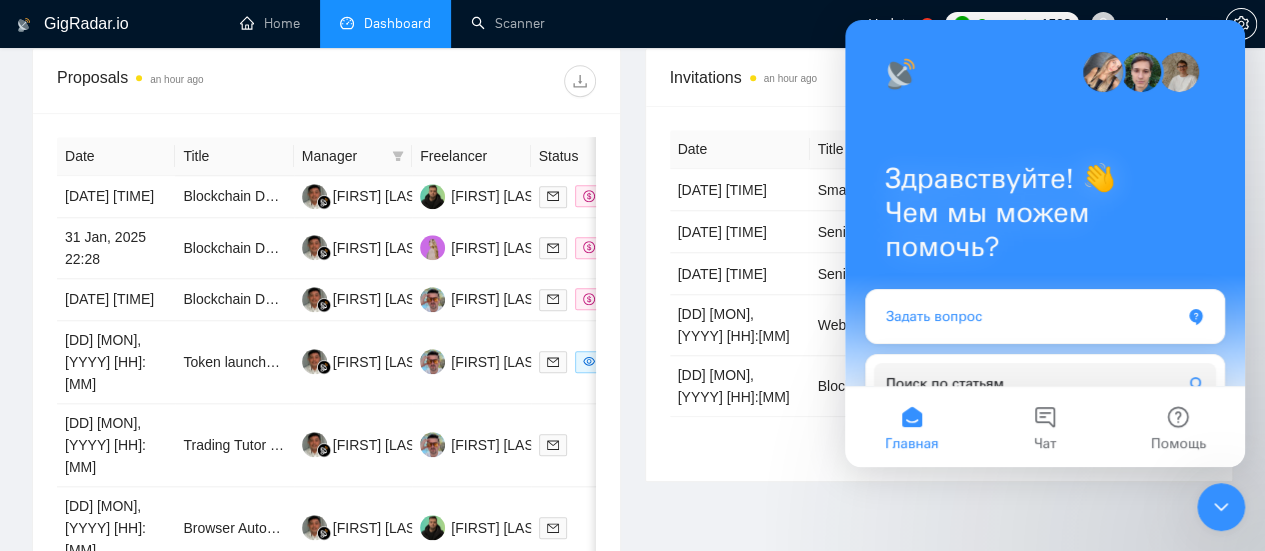 scroll, scrollTop: 0, scrollLeft: 0, axis: both 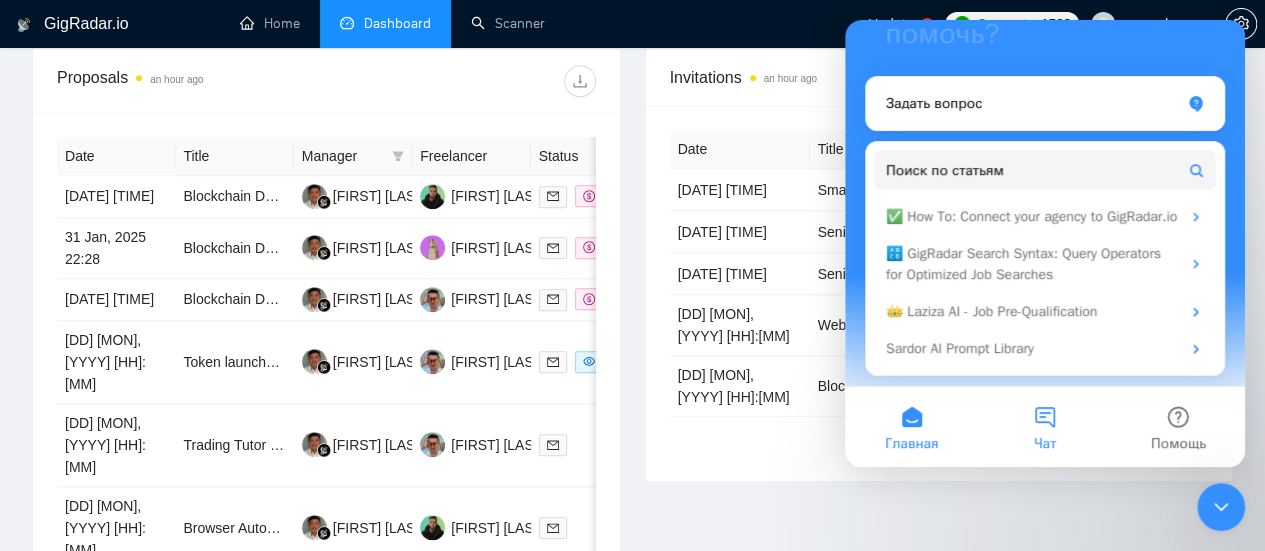 click on "Чат" at bounding box center [1044, 427] 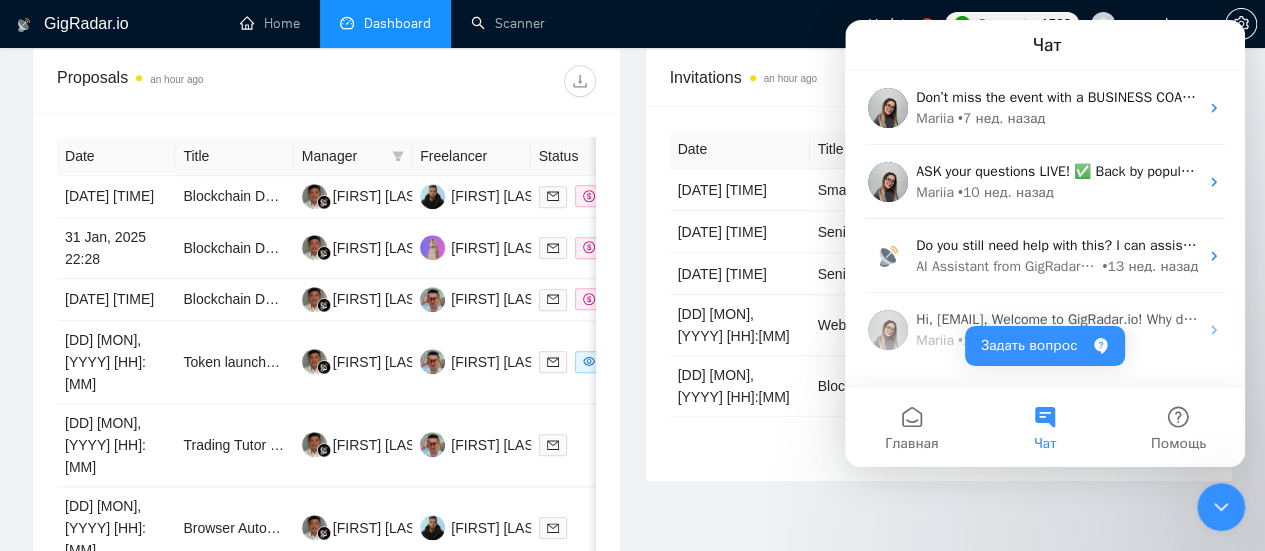 click 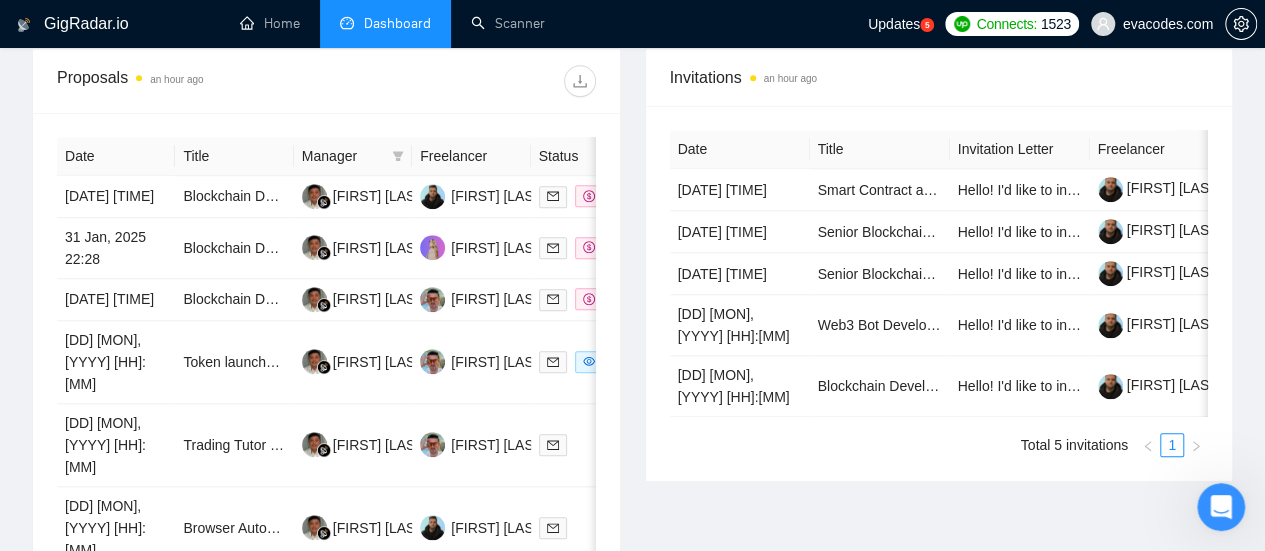 scroll, scrollTop: 0, scrollLeft: 0, axis: both 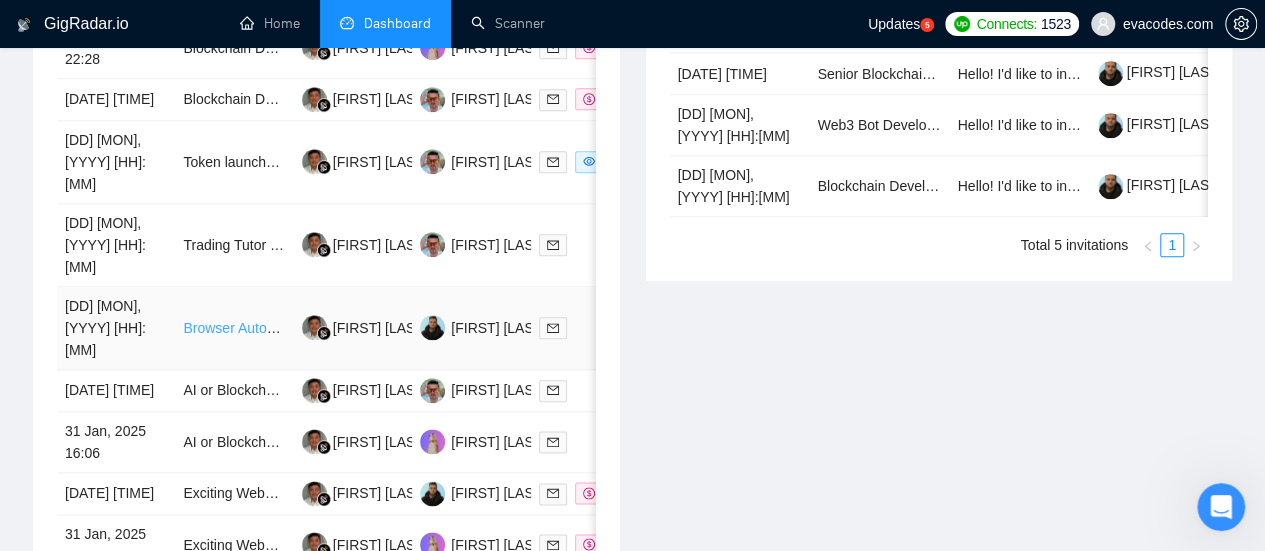click on "Browser Automation Platform Needed (Fulltime / Large Project)" at bounding box center [378, 328] 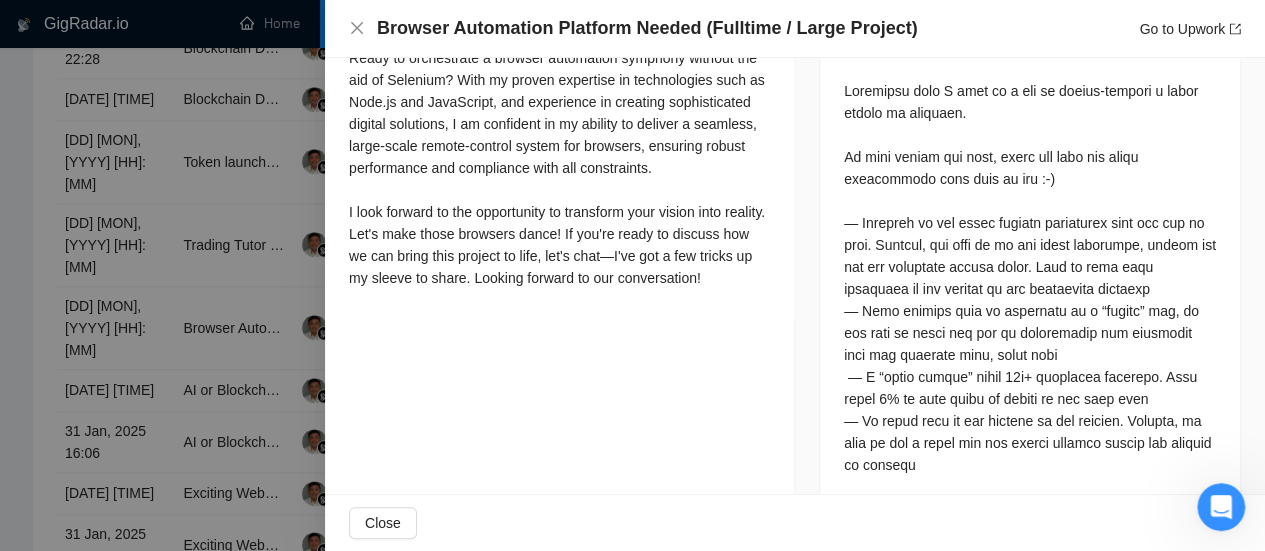 scroll, scrollTop: 900, scrollLeft: 0, axis: vertical 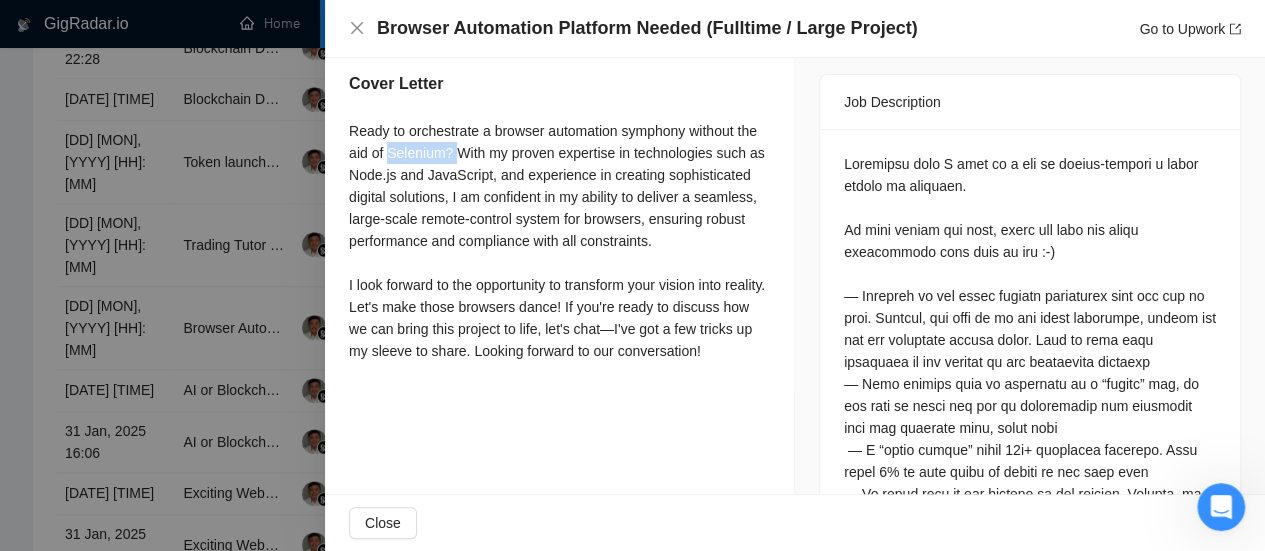 drag, startPoint x: 387, startPoint y: 154, endPoint x: 459, endPoint y: 158, distance: 72.11102 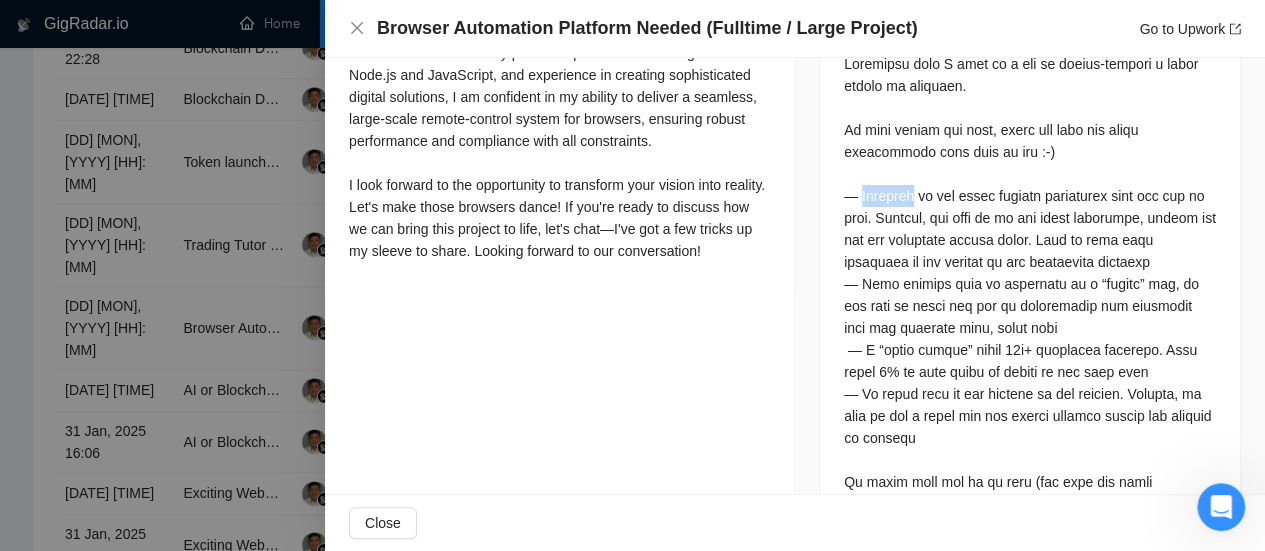 drag, startPoint x: 854, startPoint y: 193, endPoint x: 908, endPoint y: 194, distance: 54.00926 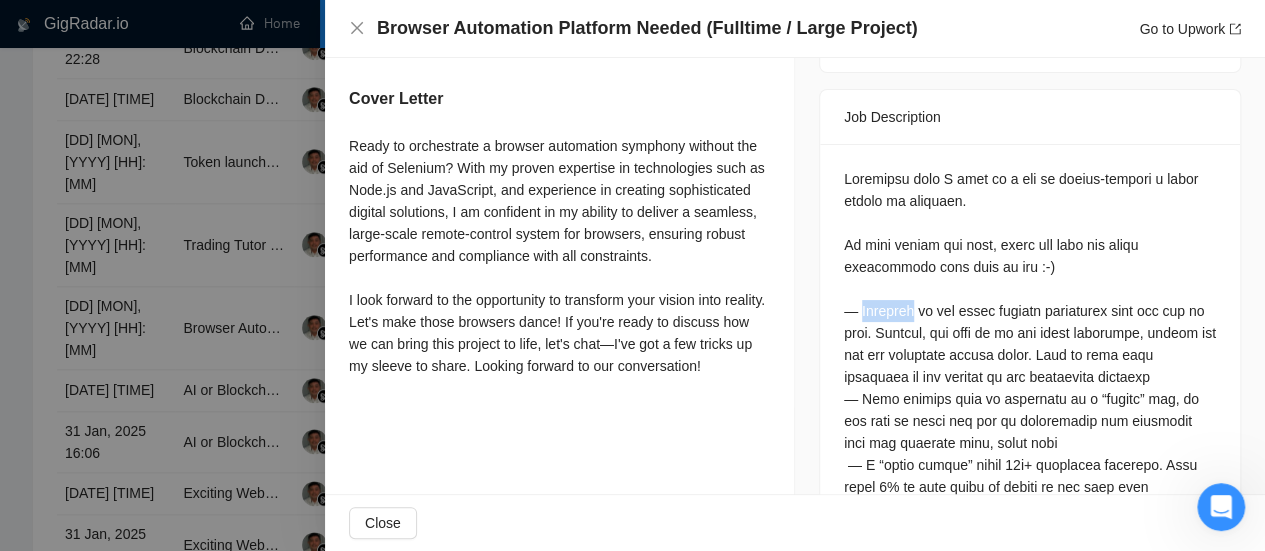 scroll, scrollTop: 800, scrollLeft: 0, axis: vertical 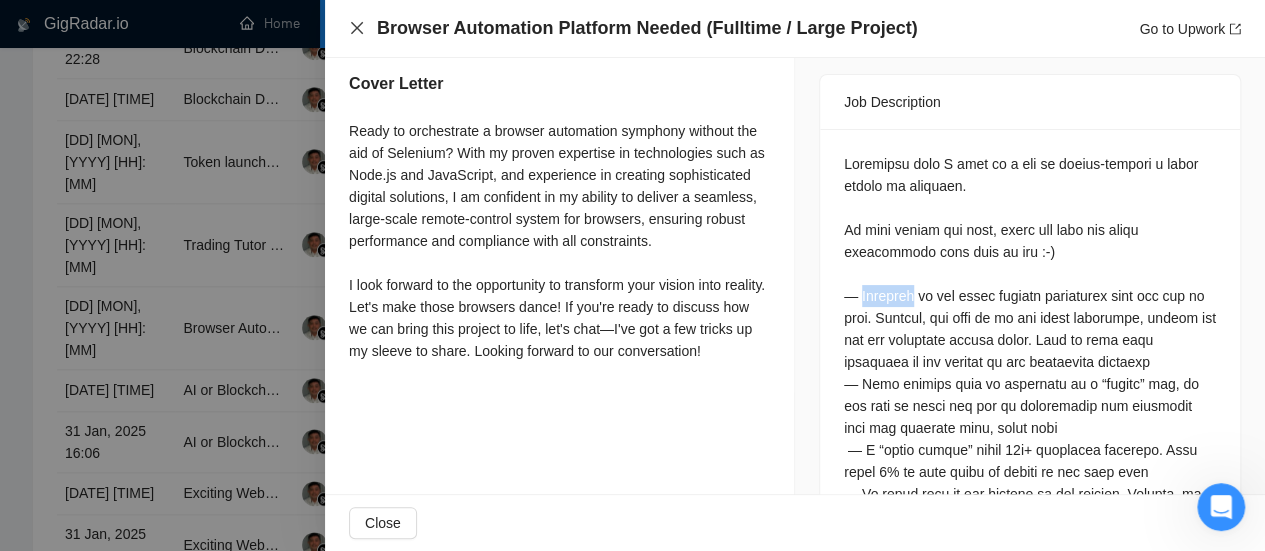 click 